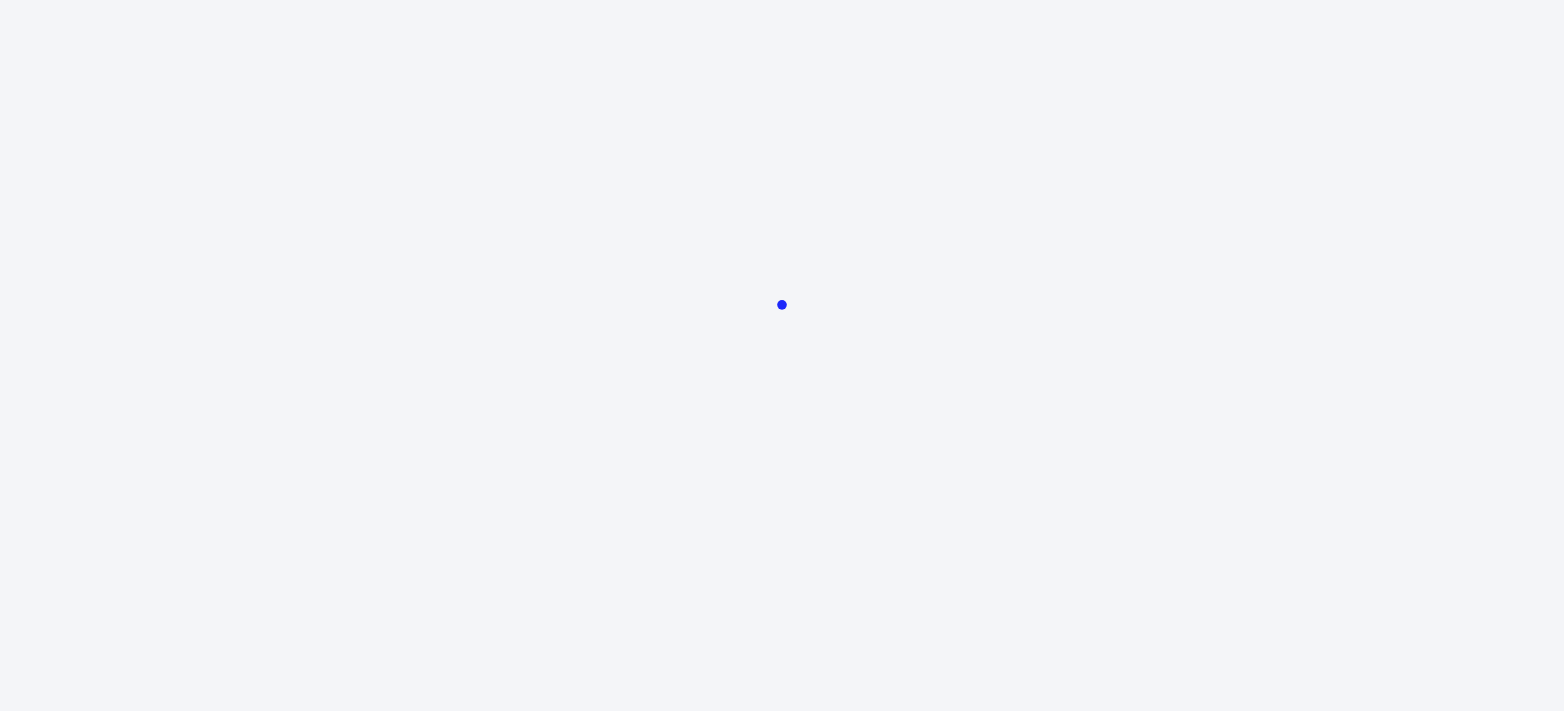 scroll, scrollTop: 0, scrollLeft: 0, axis: both 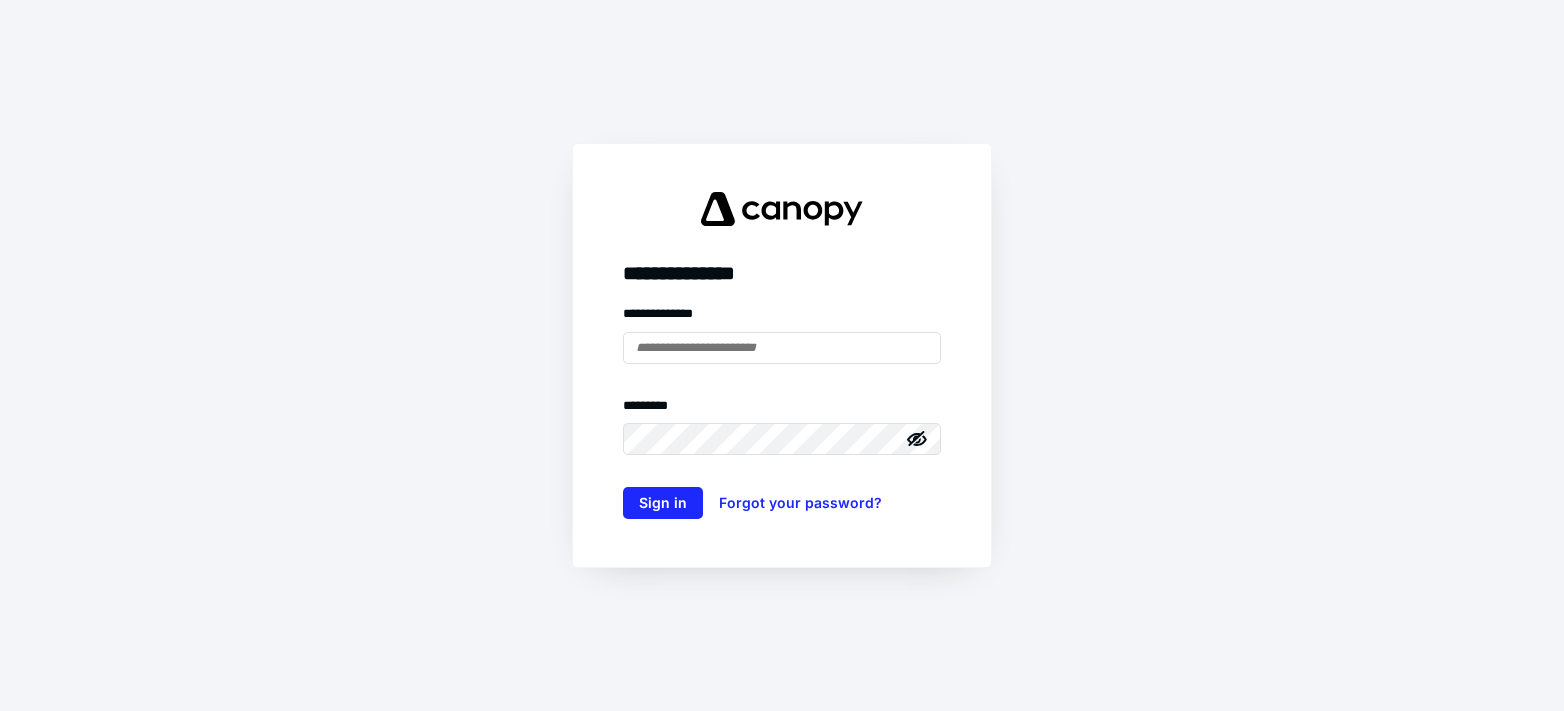 type on "**********" 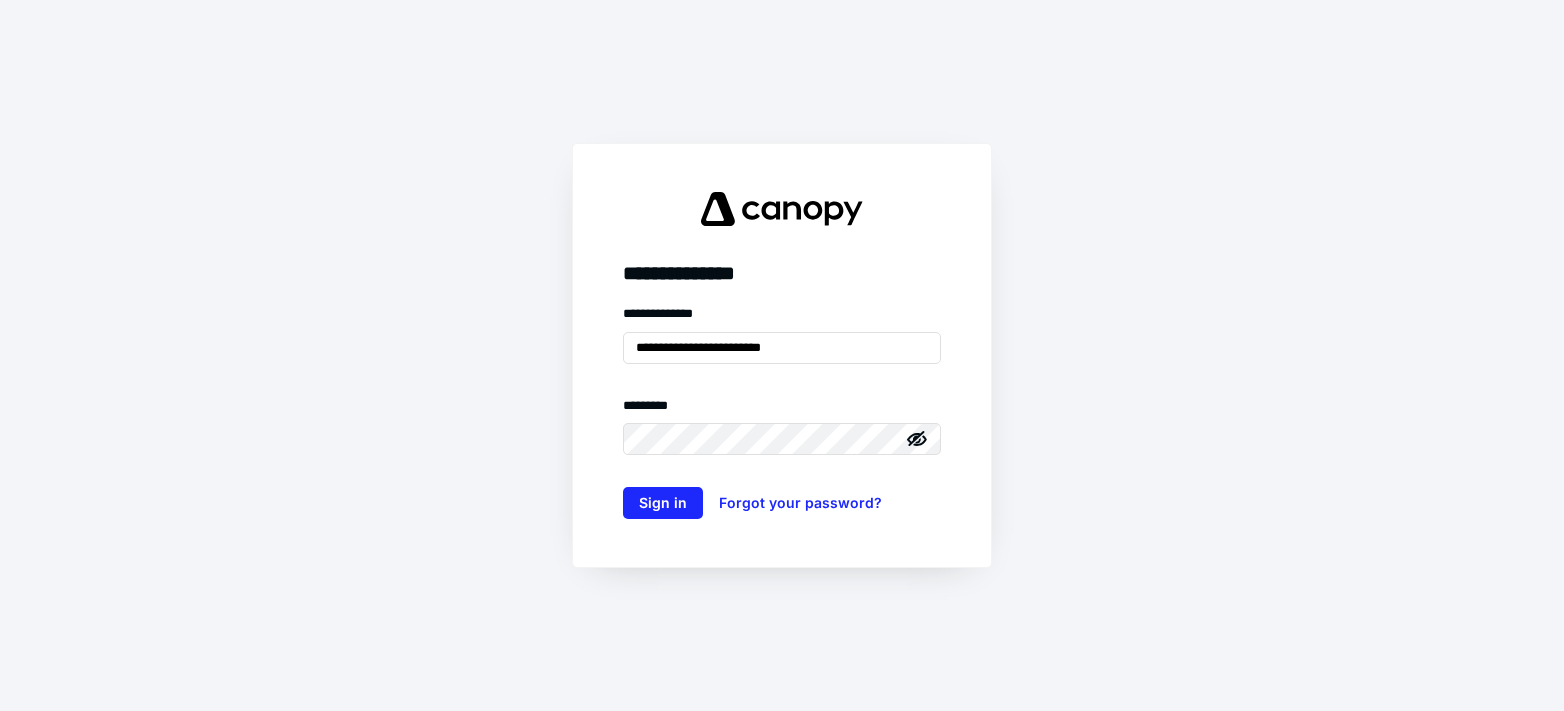 click on "Sign in" at bounding box center (663, 503) 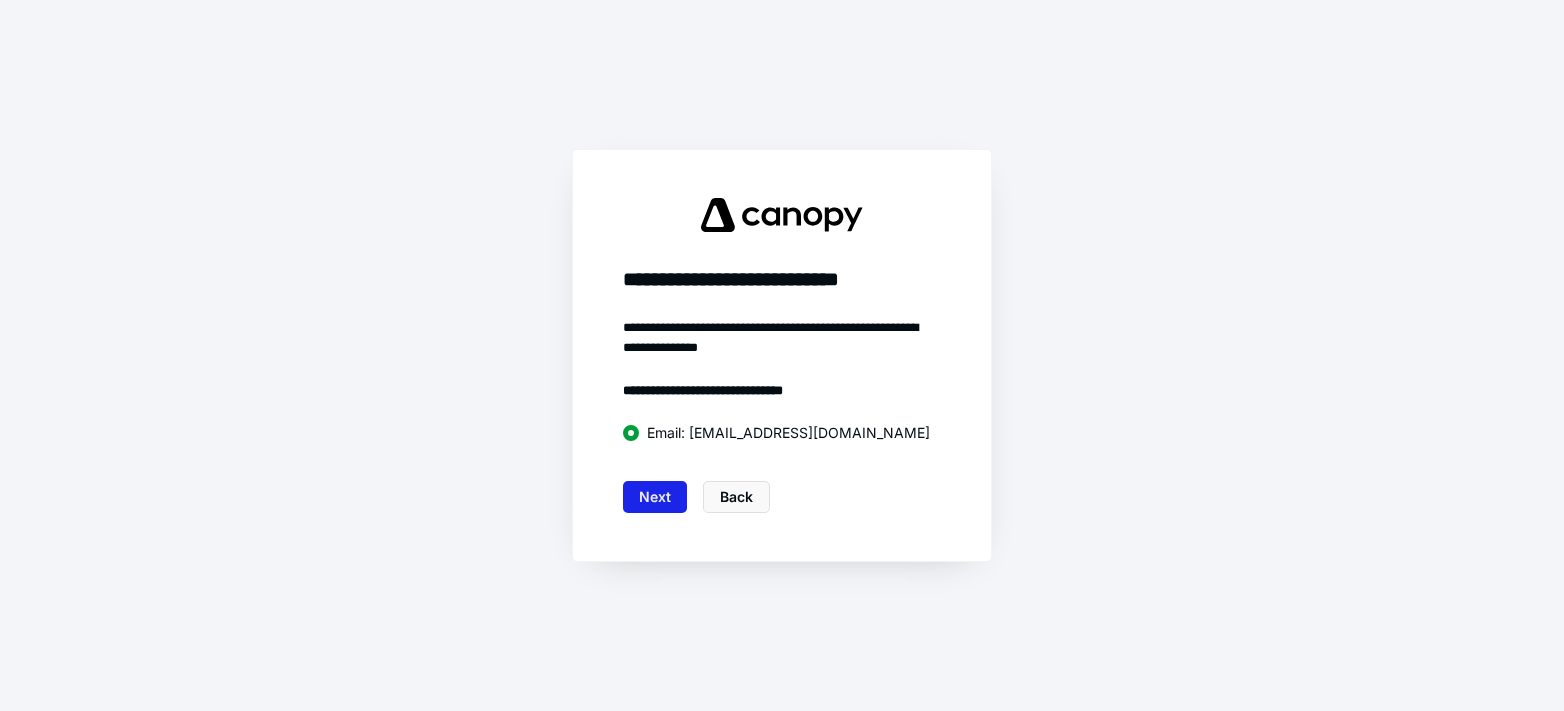 click on "Next" at bounding box center (655, 497) 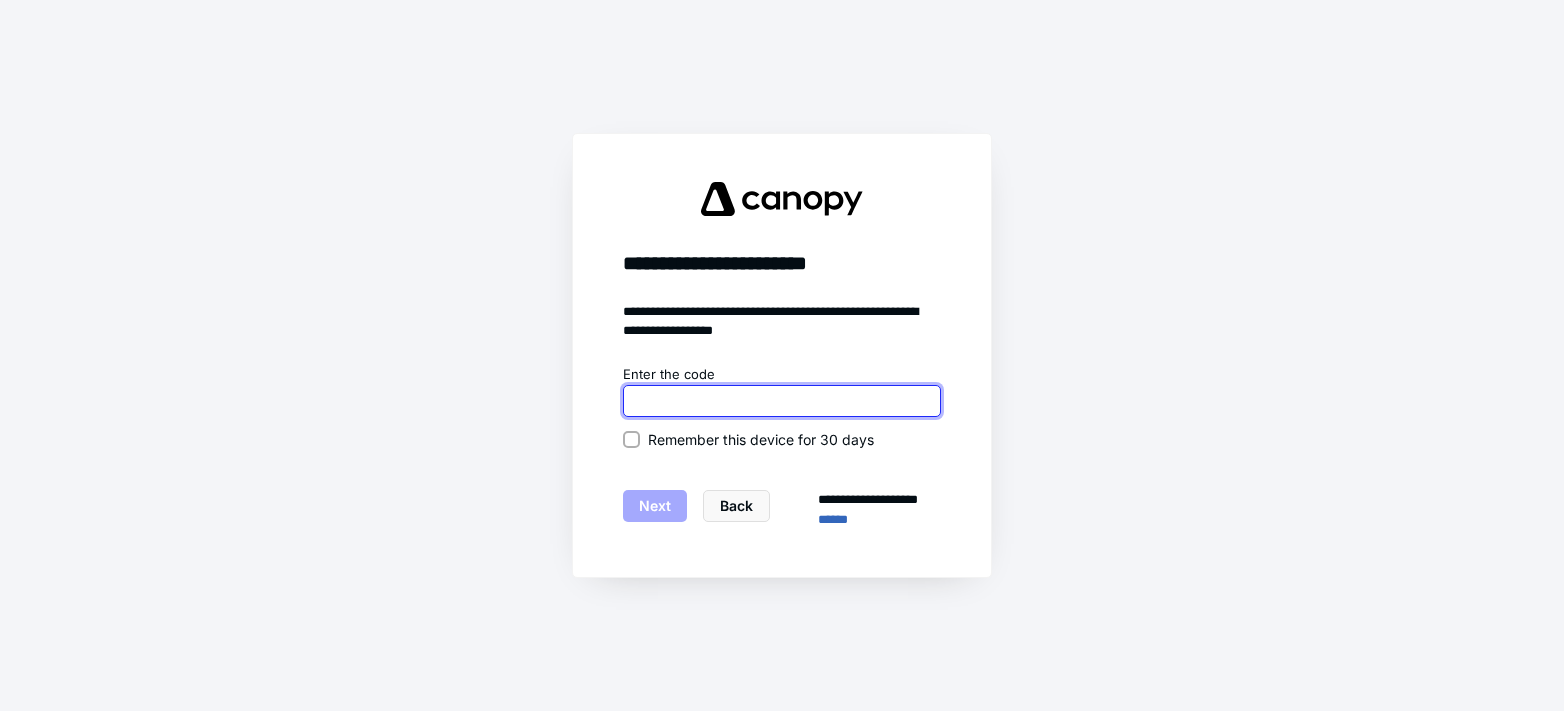 click at bounding box center [782, 401] 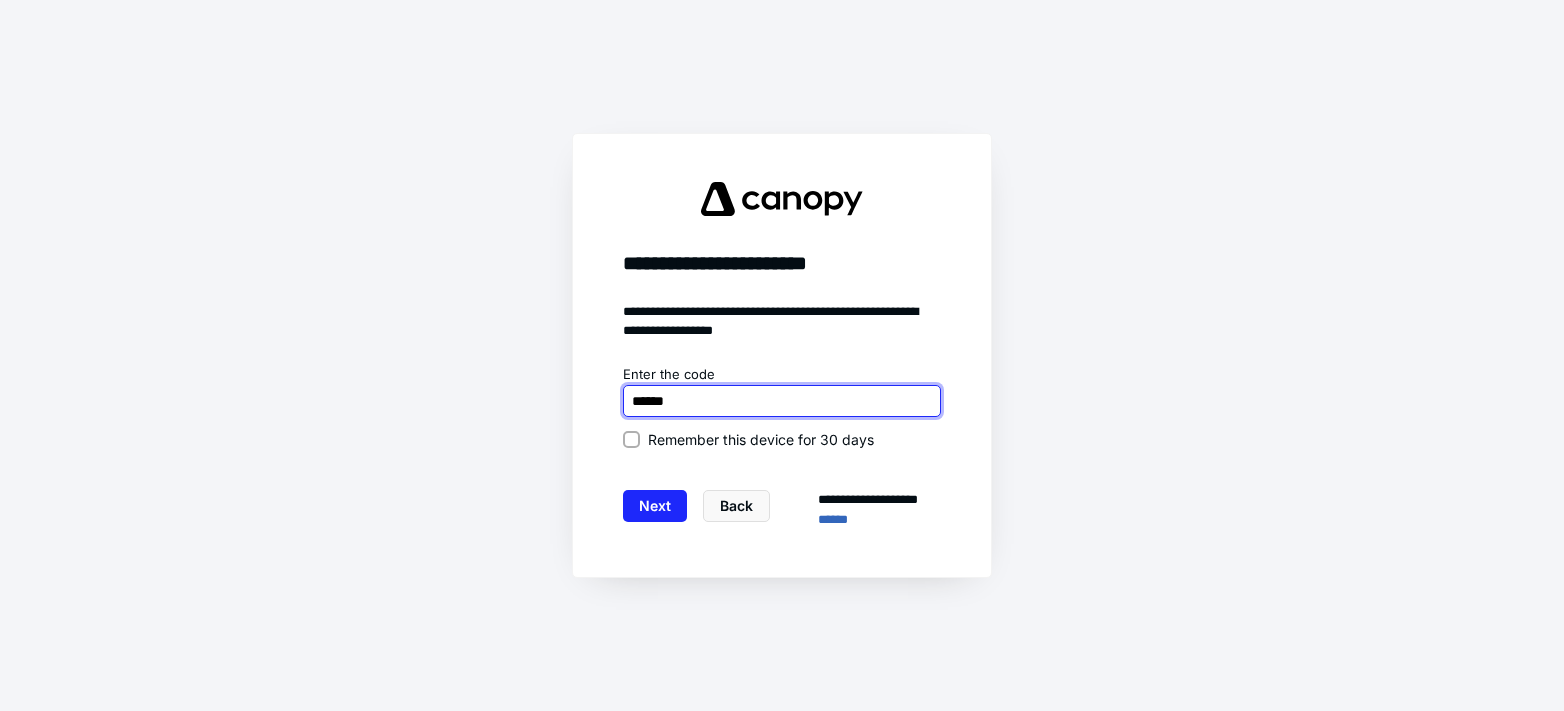 type on "******" 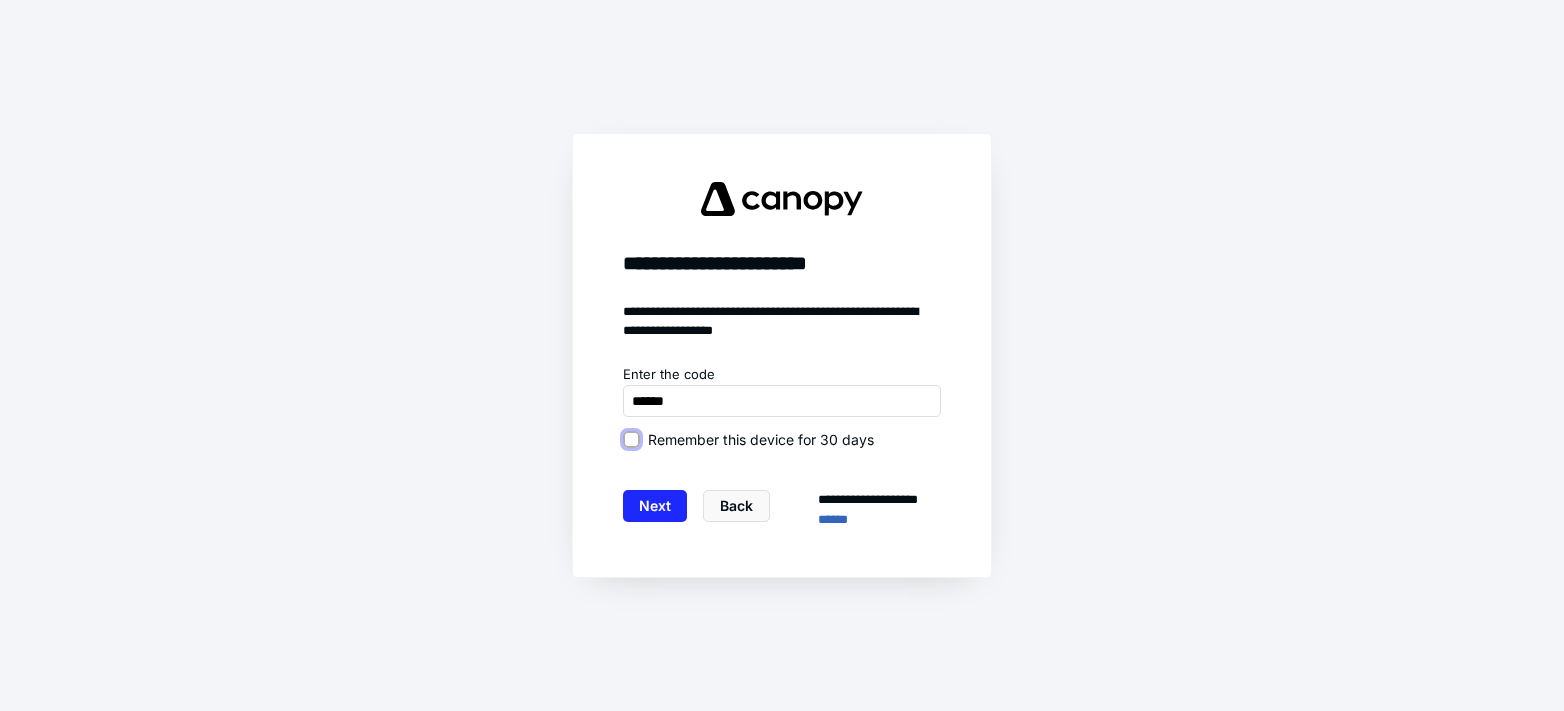 drag, startPoint x: 637, startPoint y: 436, endPoint x: 634, endPoint y: 453, distance: 17.262676 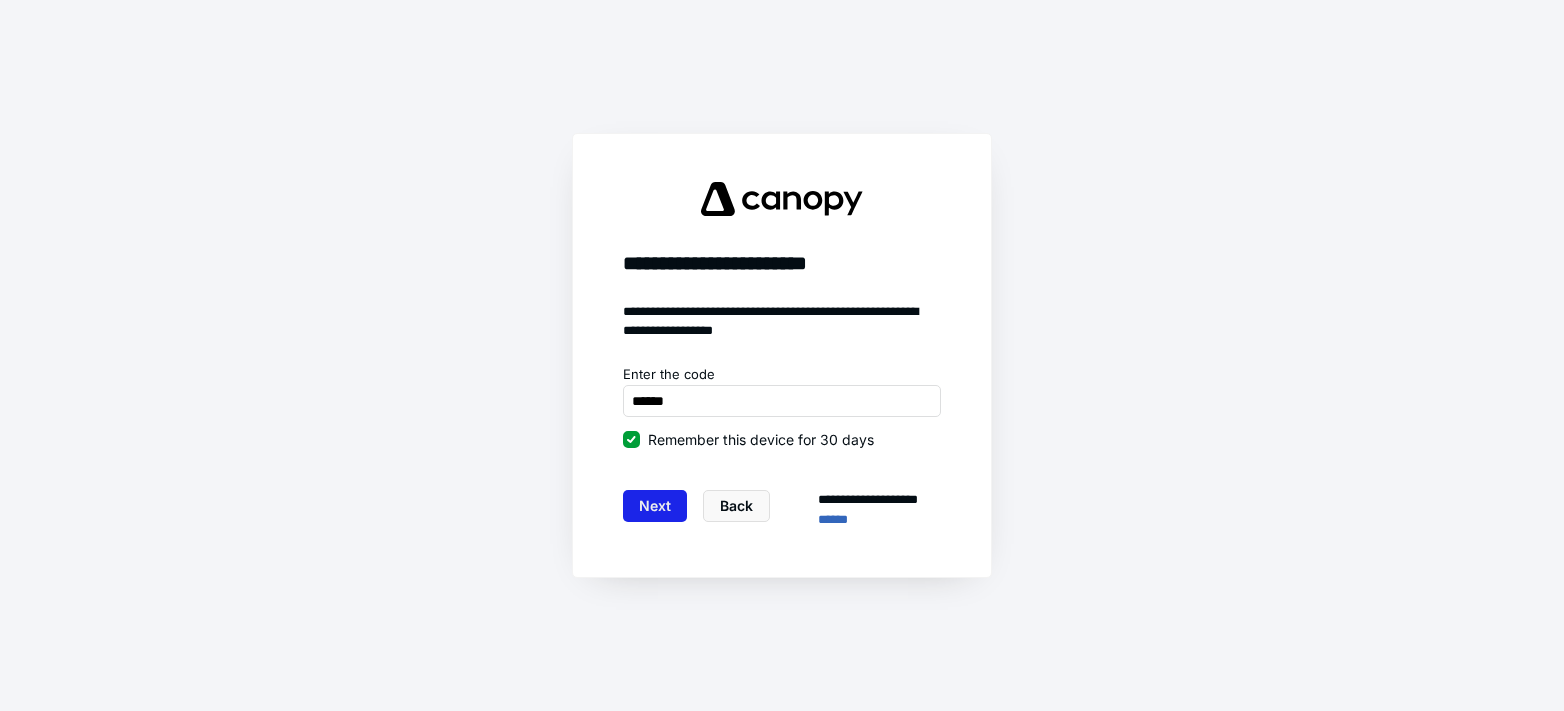click on "Next" at bounding box center (655, 506) 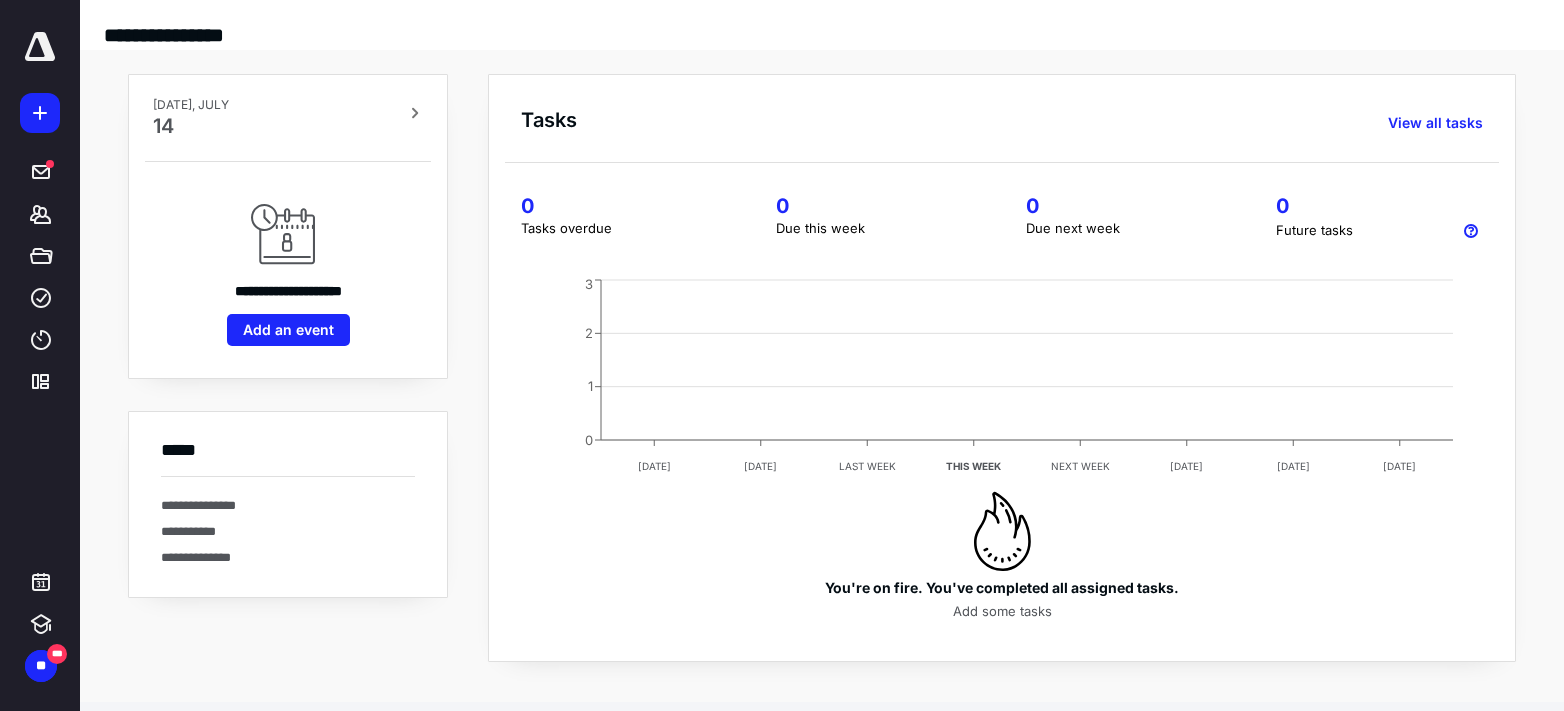 scroll, scrollTop: 0, scrollLeft: 0, axis: both 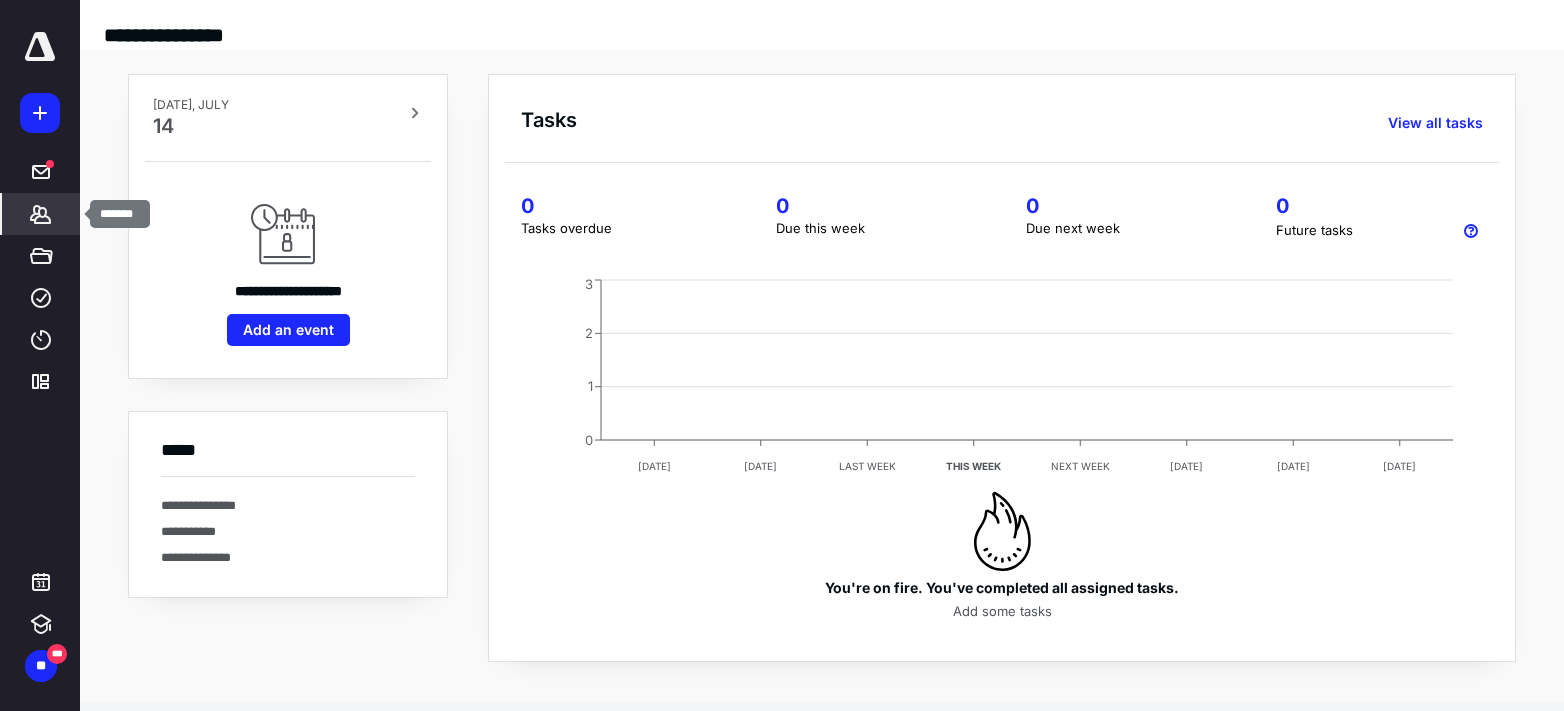click 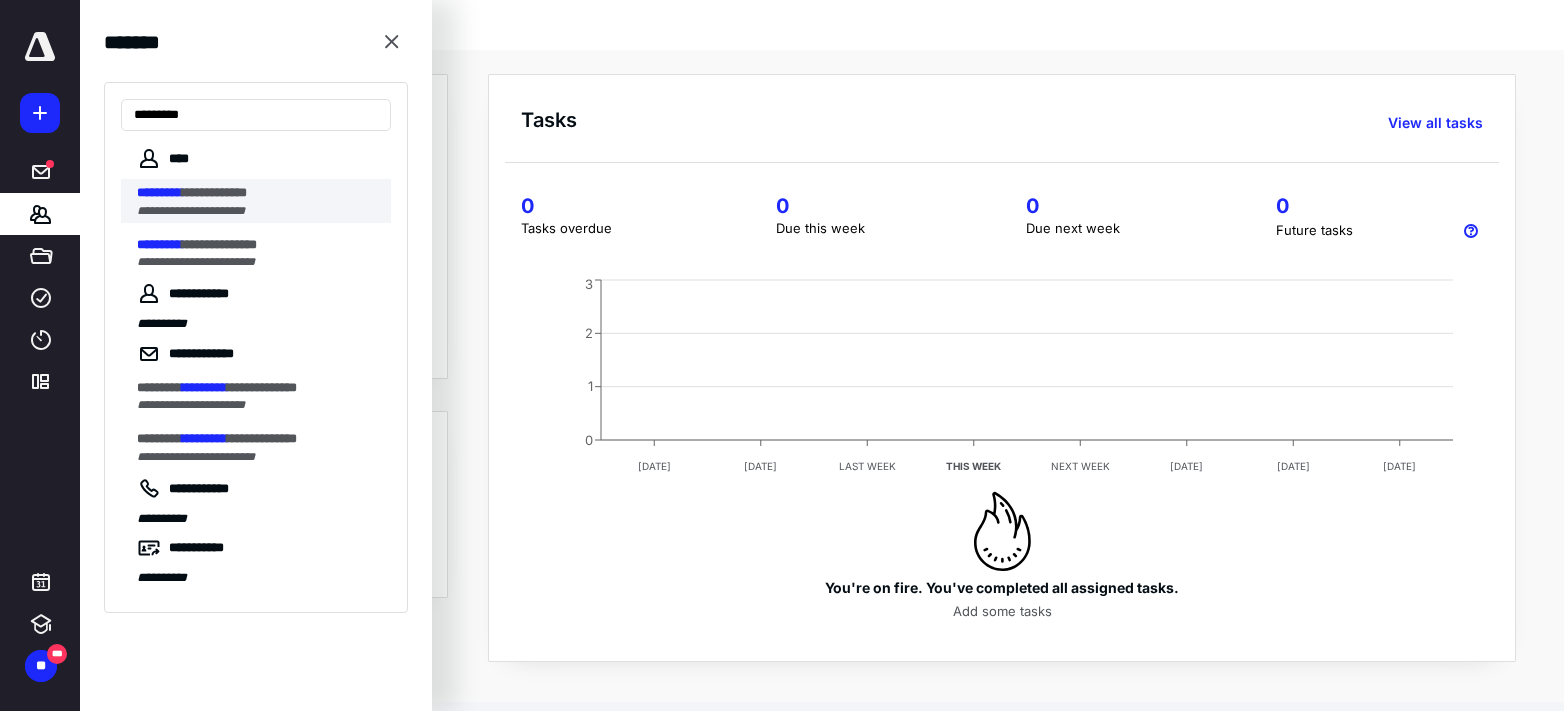 type on "*********" 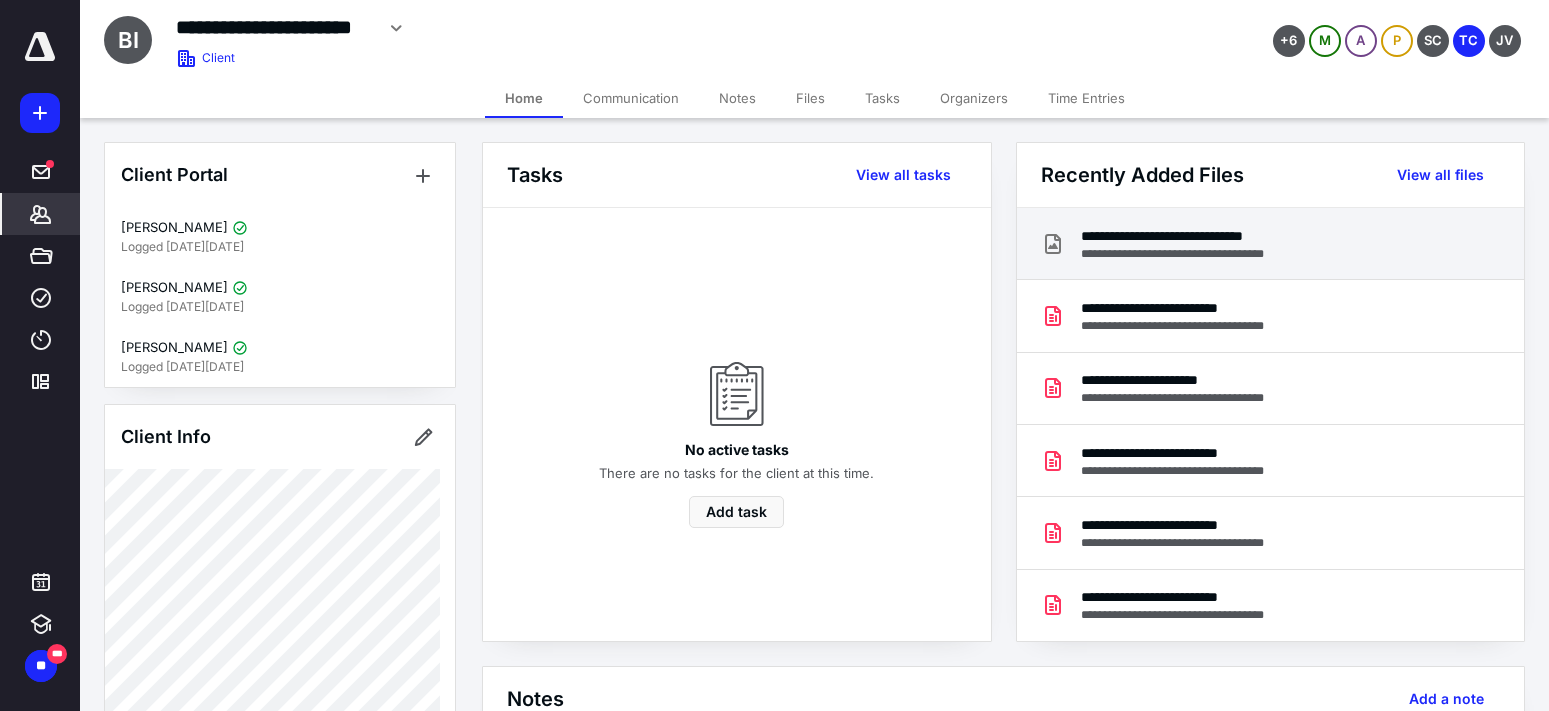 click on "**********" at bounding box center (1189, 254) 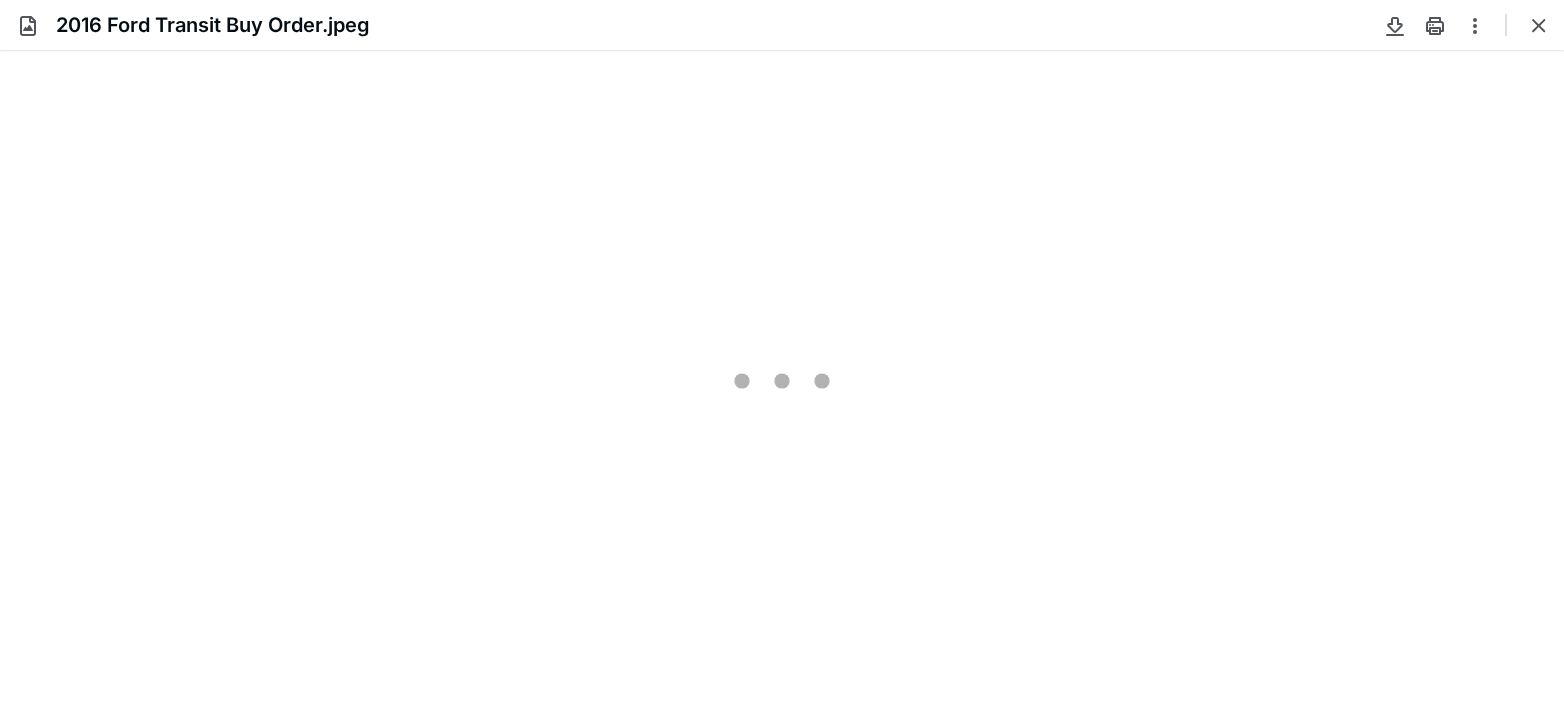 scroll, scrollTop: 0, scrollLeft: 0, axis: both 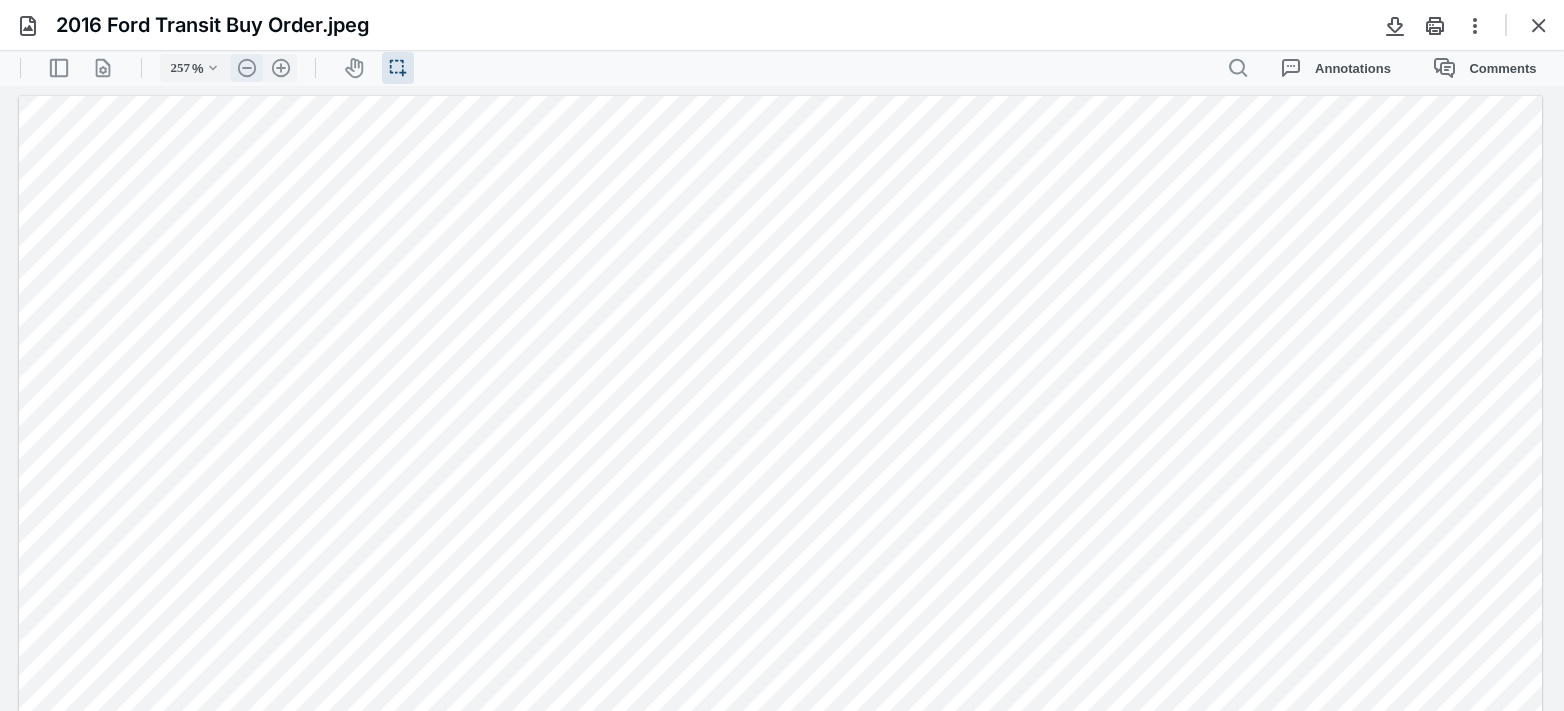 click on ".cls-1{fill:#abb0c4;} icon - header - zoom - out - line" at bounding box center (247, 68) 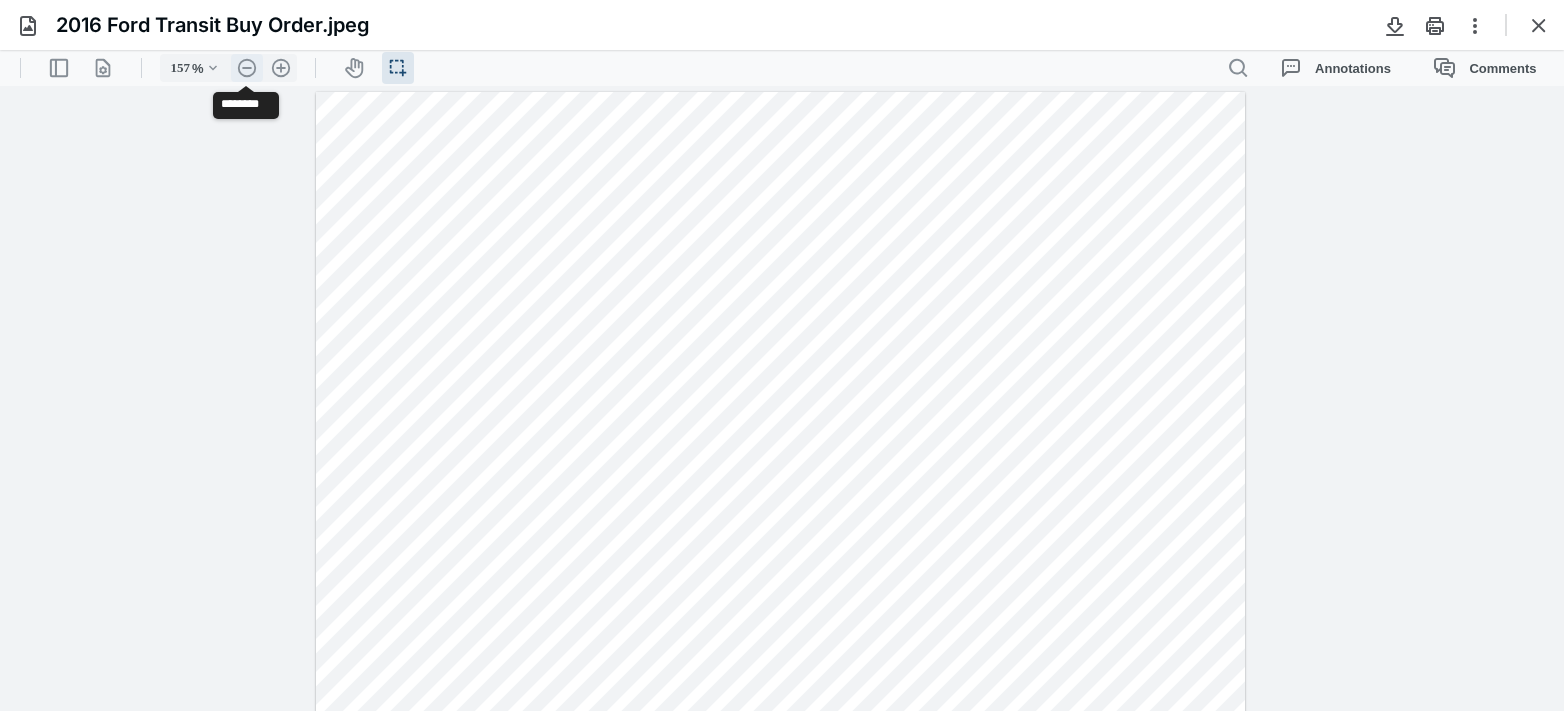 click on ".cls-1{fill:#abb0c4;} icon - header - zoom - out - line" at bounding box center [247, 68] 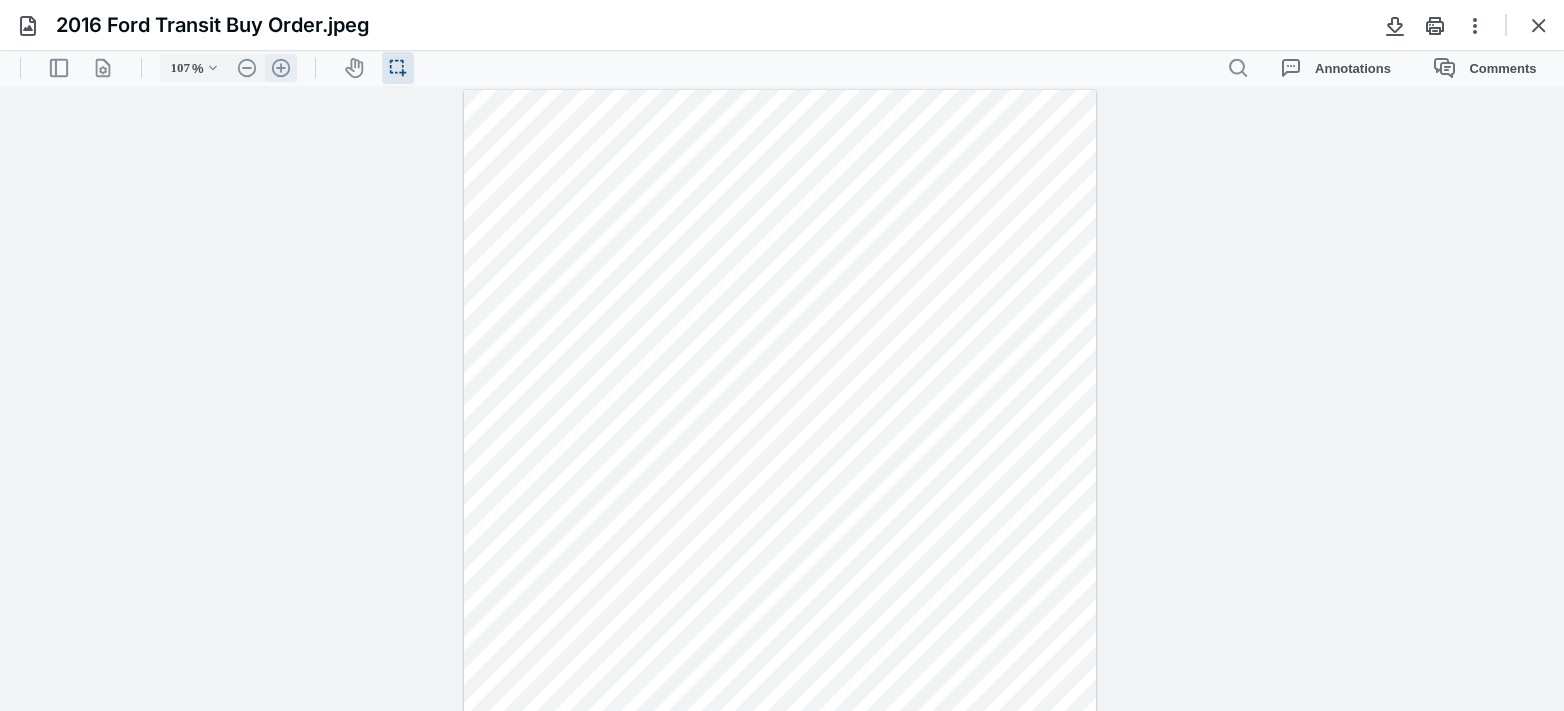 click on ".cls-1{fill:#abb0c4;} icon - header - zoom - in - line" at bounding box center (281, 68) 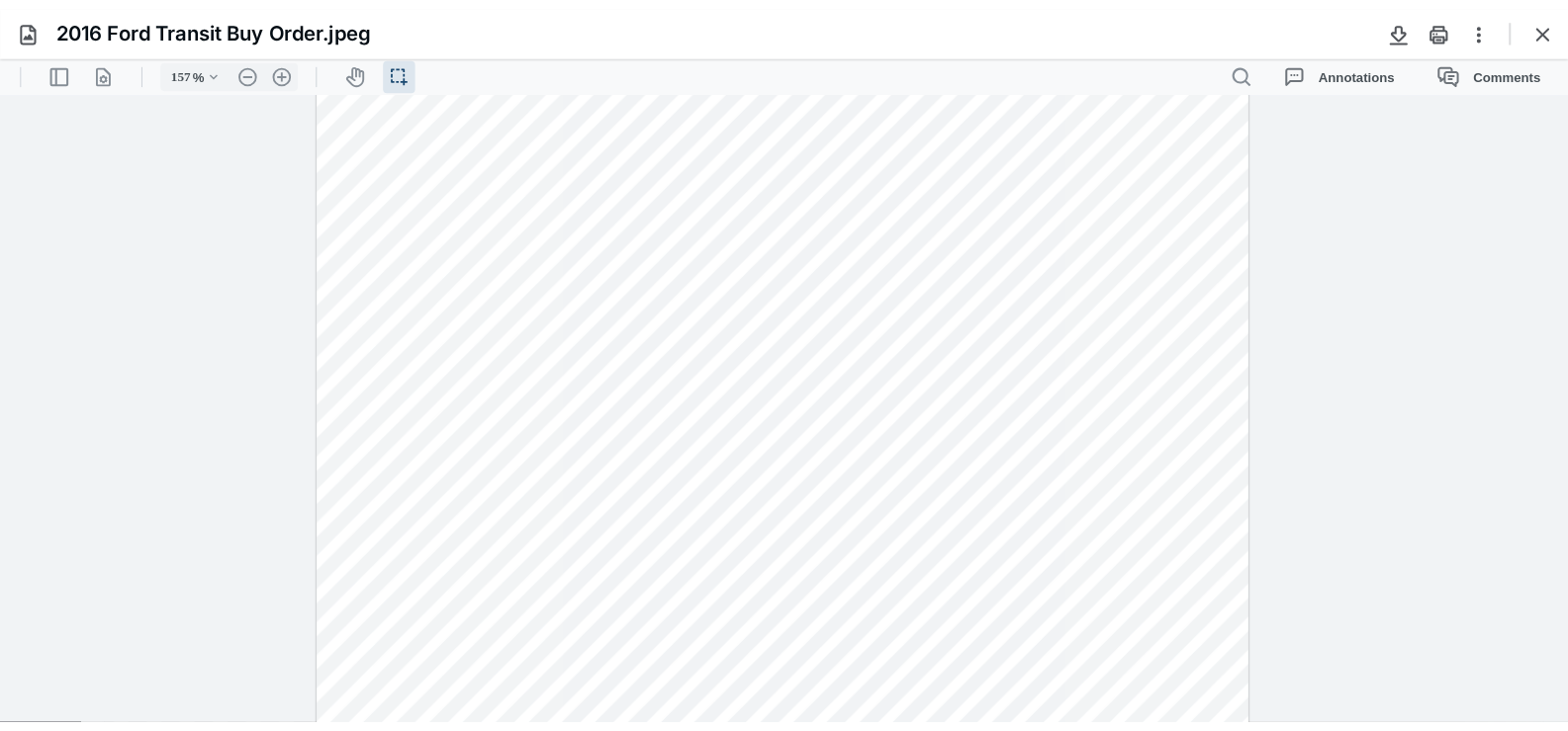 scroll, scrollTop: 0, scrollLeft: 0, axis: both 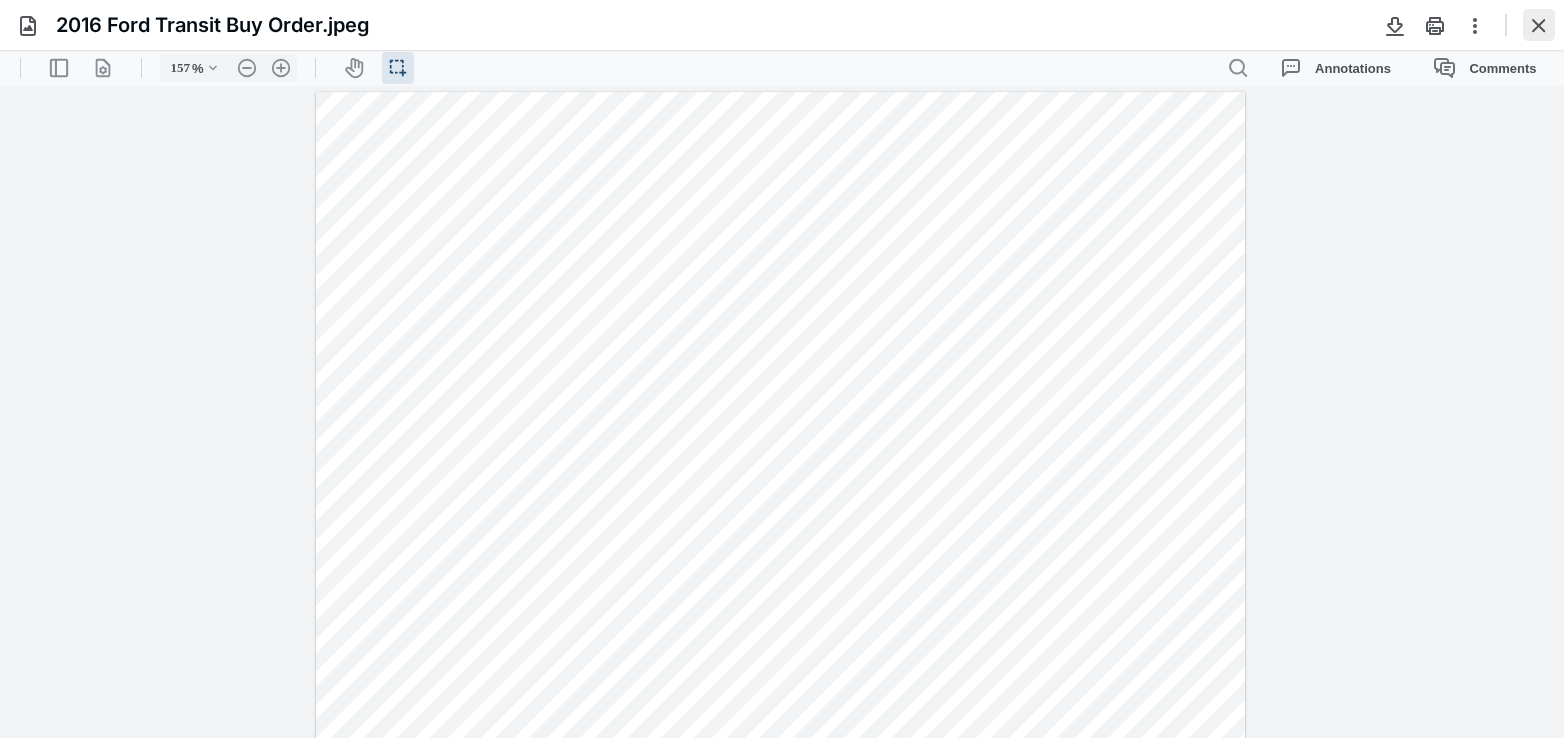 click at bounding box center (1539, 25) 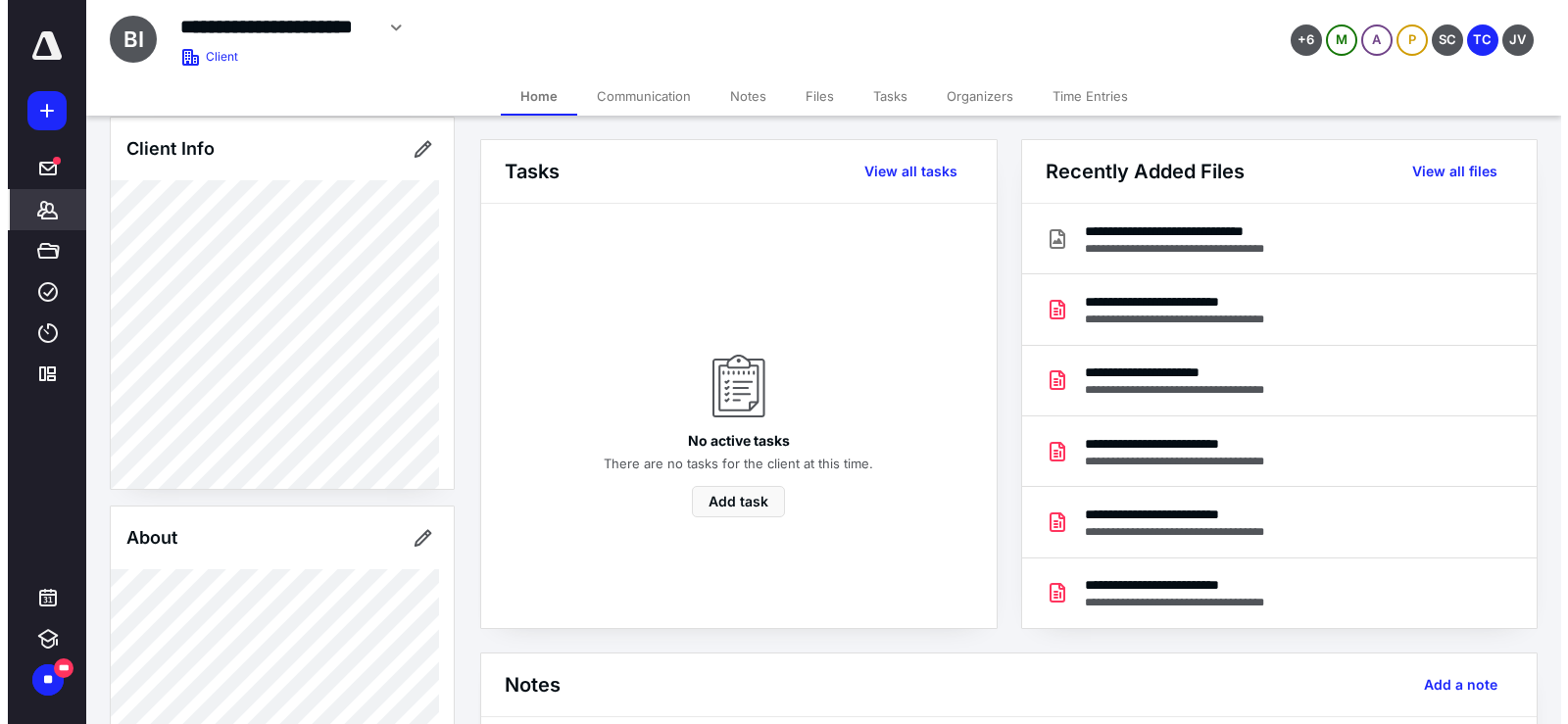 scroll, scrollTop: 294, scrollLeft: 0, axis: vertical 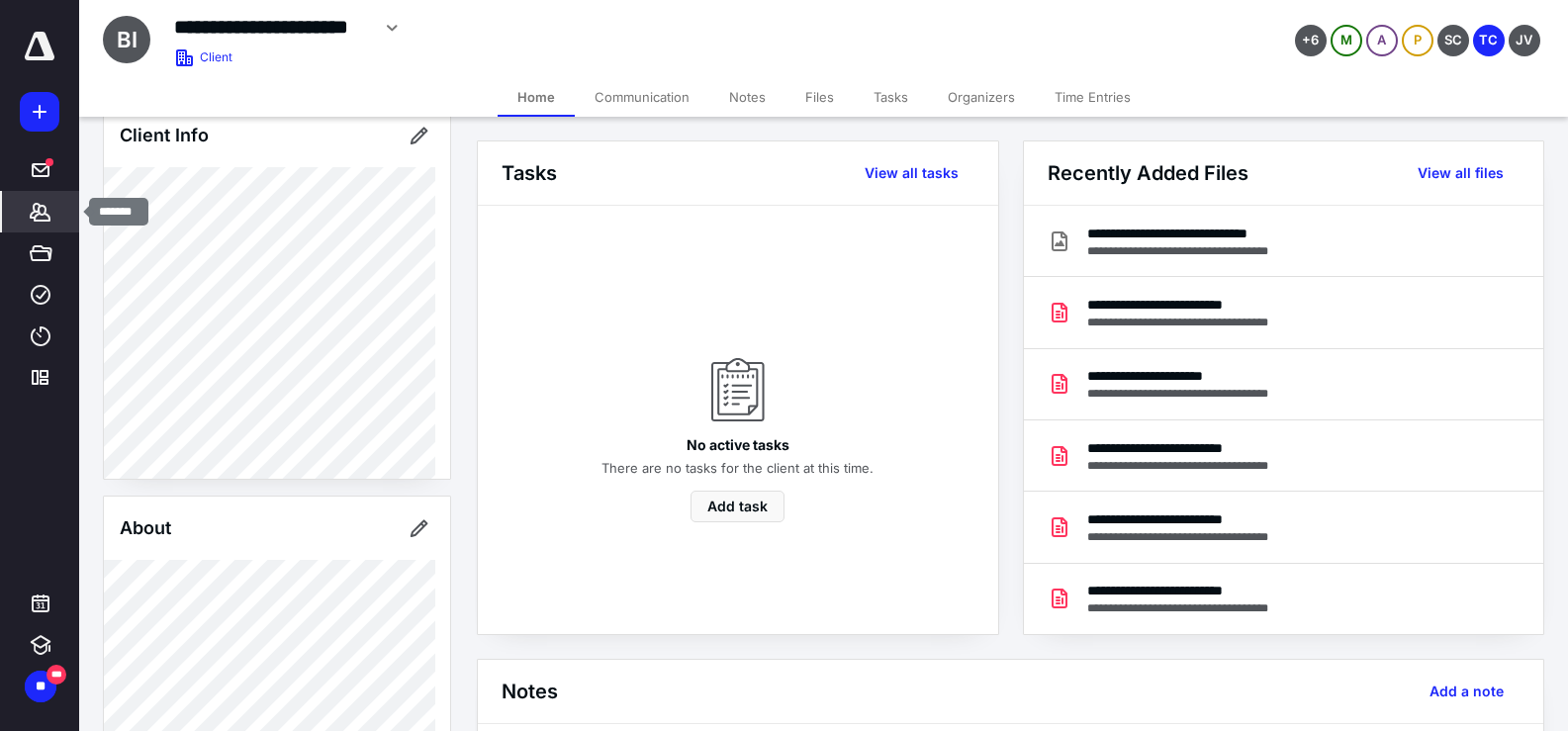 drag, startPoint x: 49, startPoint y: 218, endPoint x: 46, endPoint y: 201, distance: 17.262677 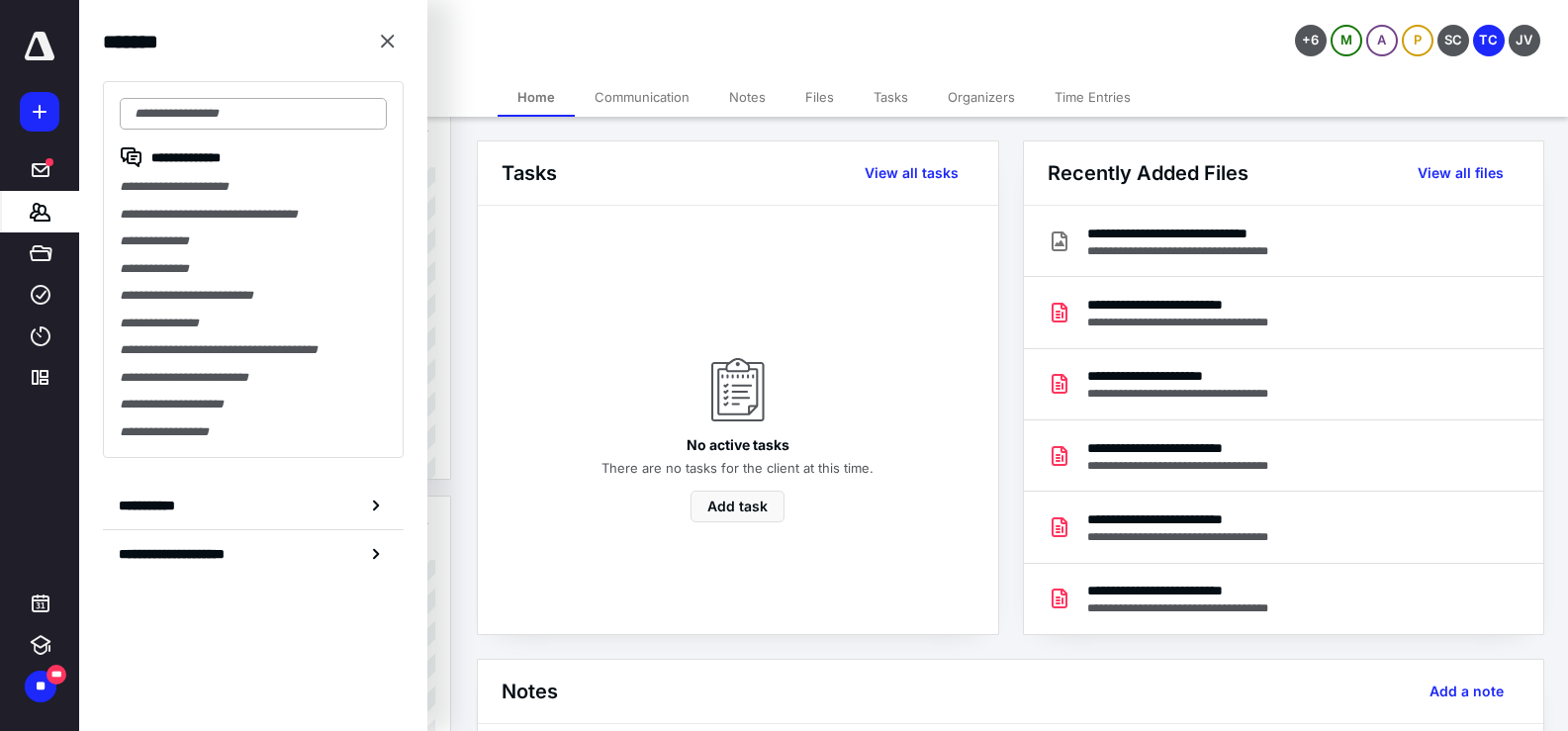 click at bounding box center (253, 114) 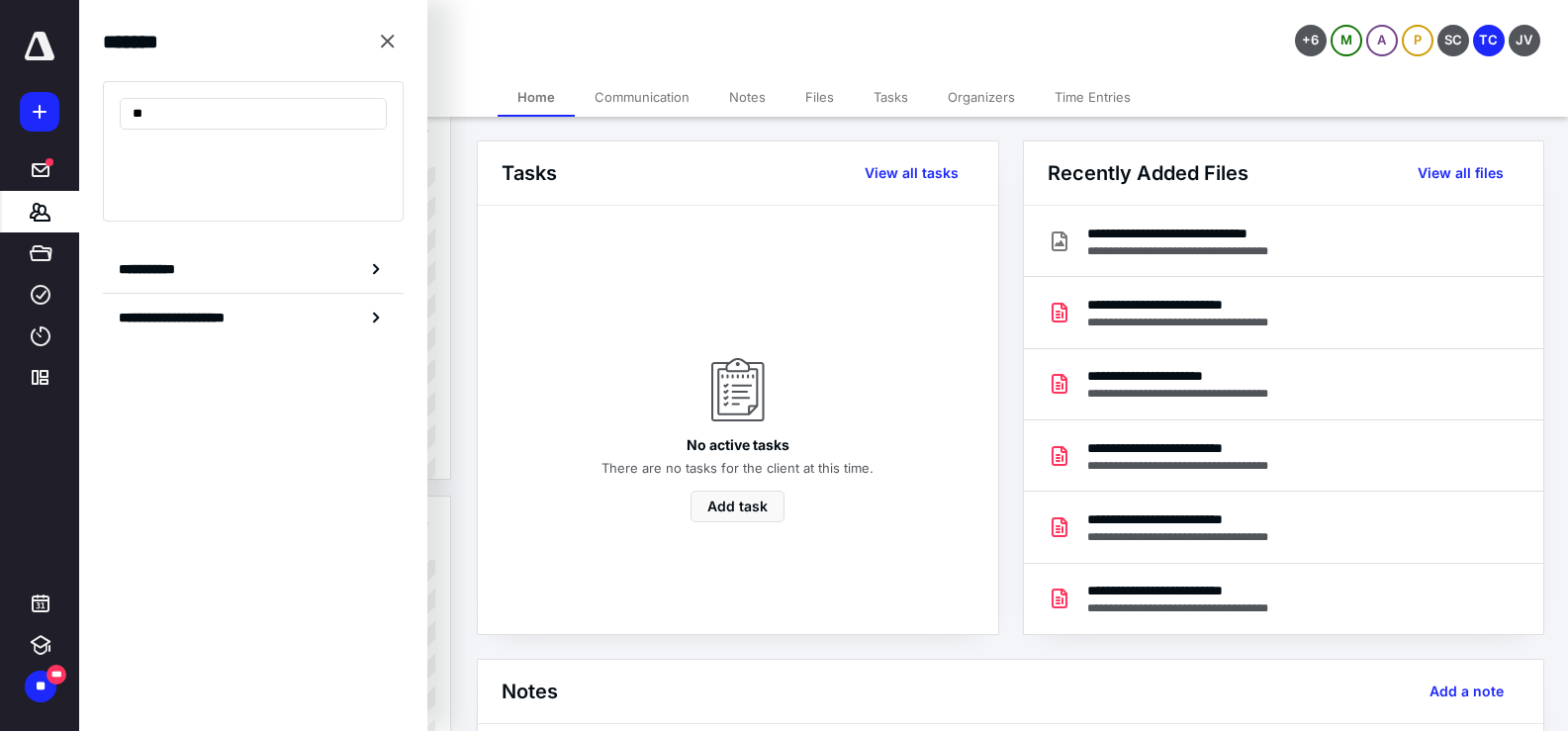 type on "*" 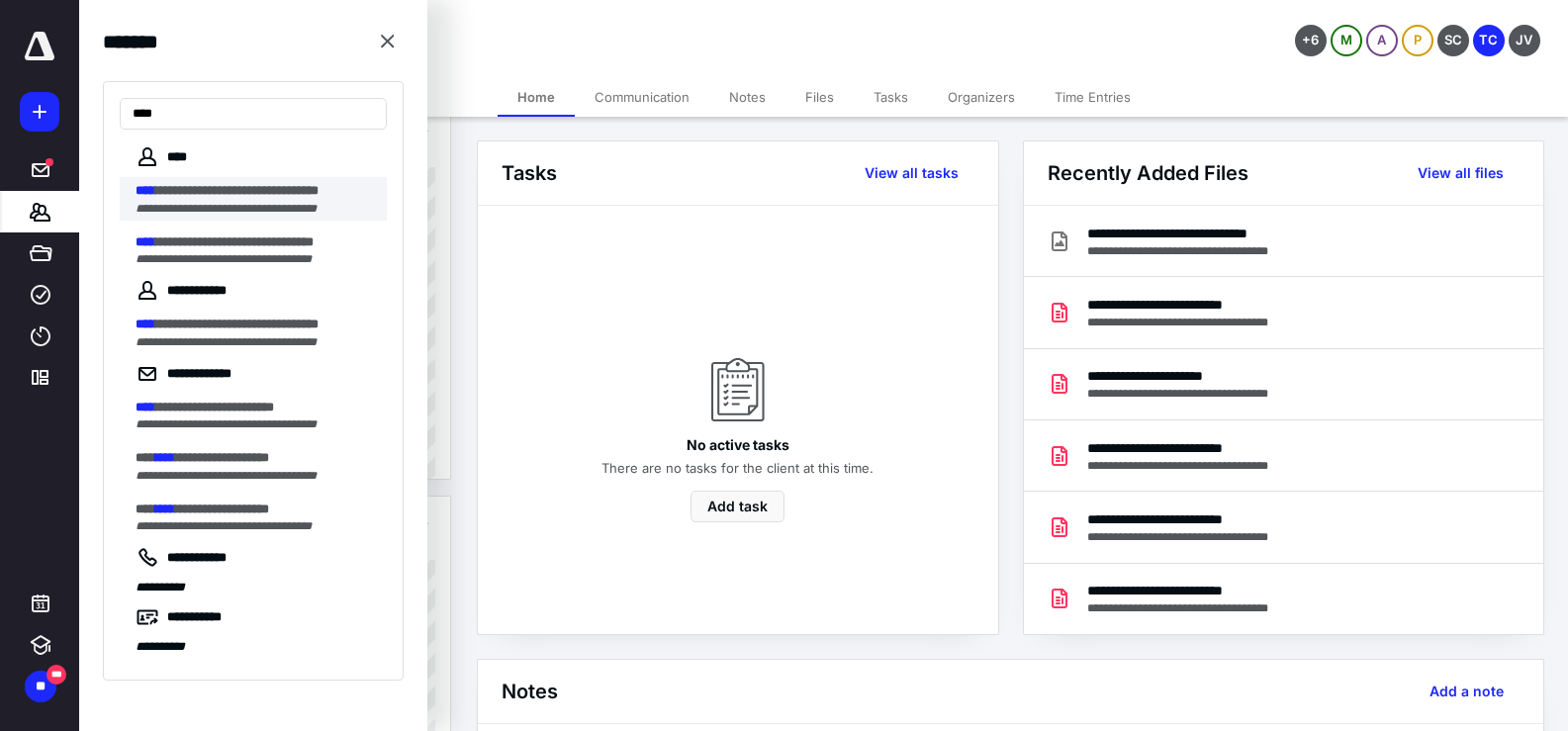 type on "****" 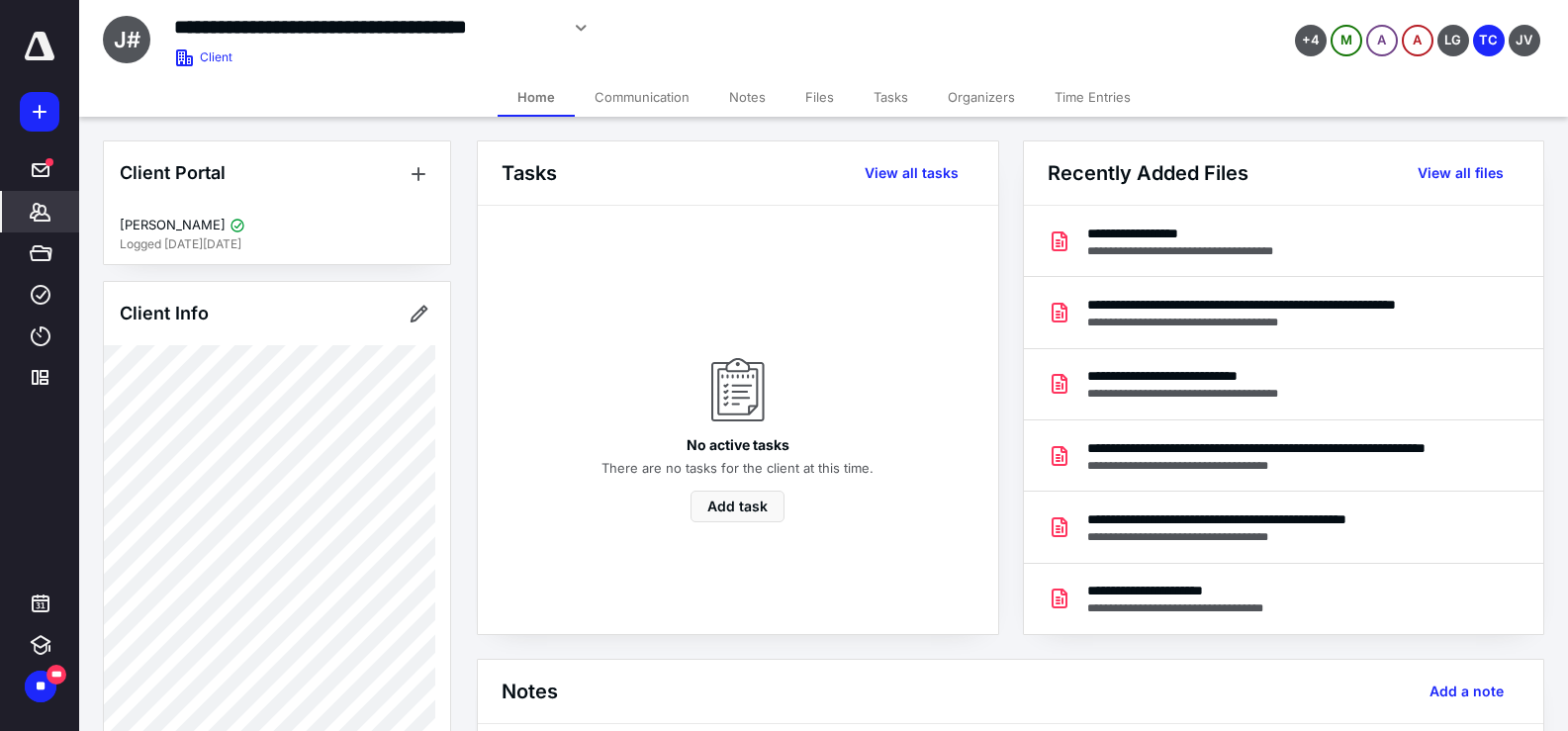 click on "Files" at bounding box center [819, 97] 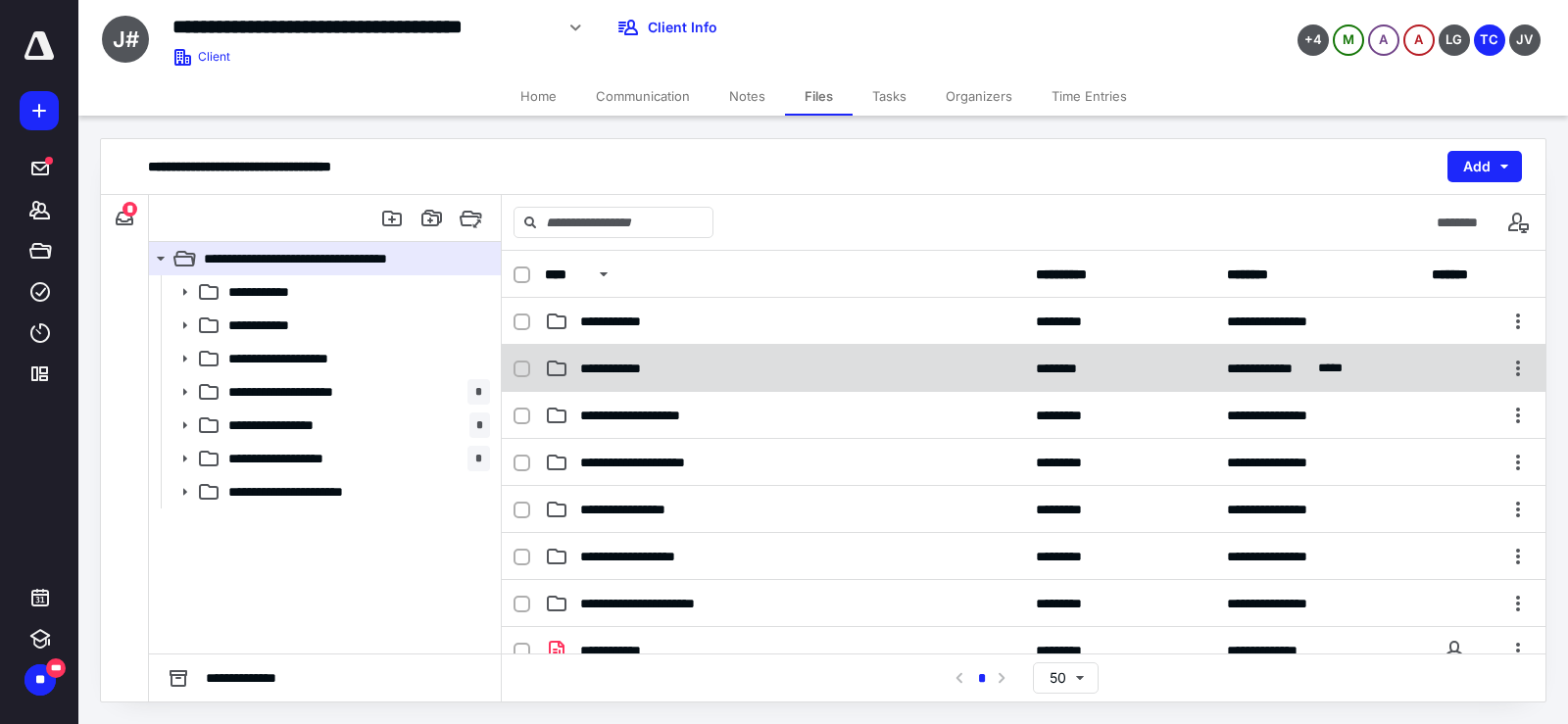 click on "**********" at bounding box center [1023, 368] 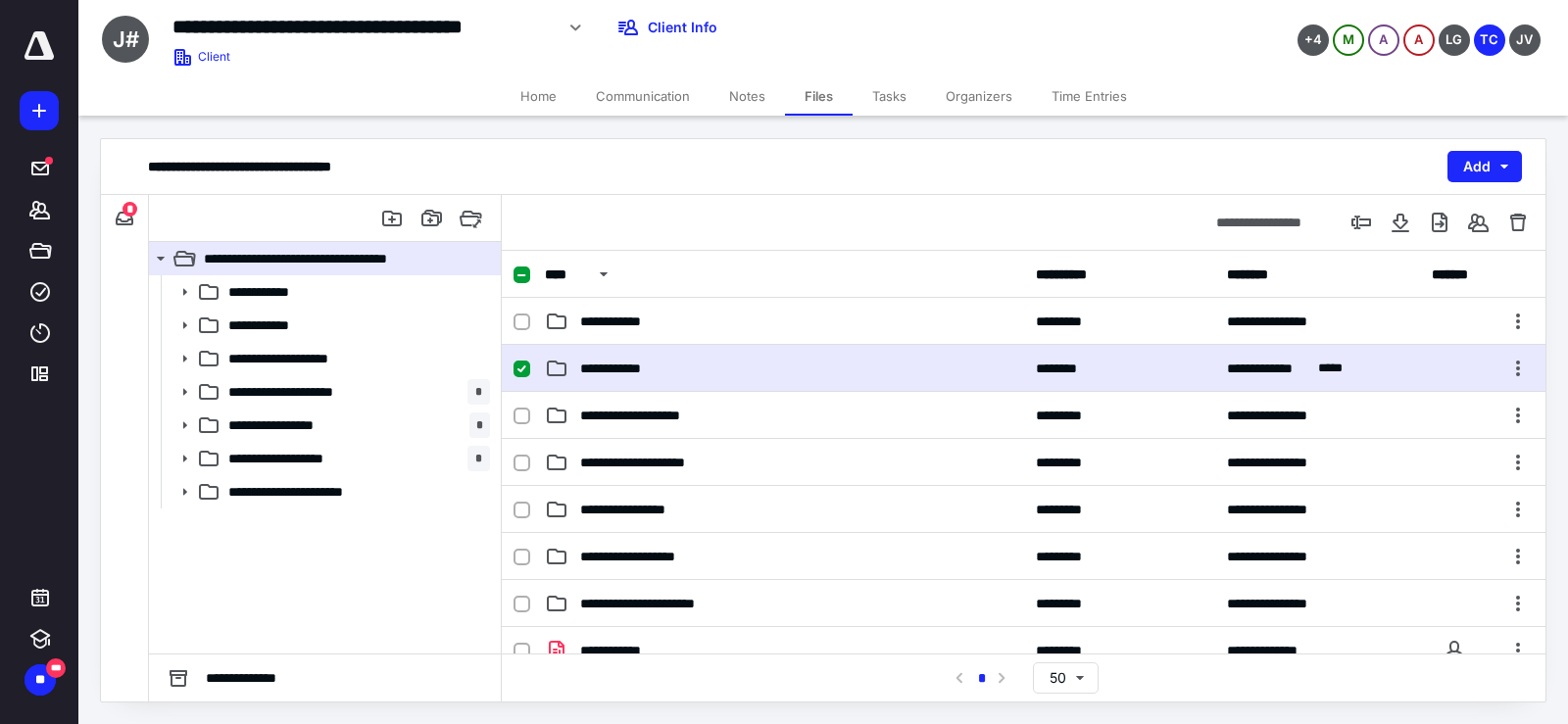 click on "**********" at bounding box center (784, 368) 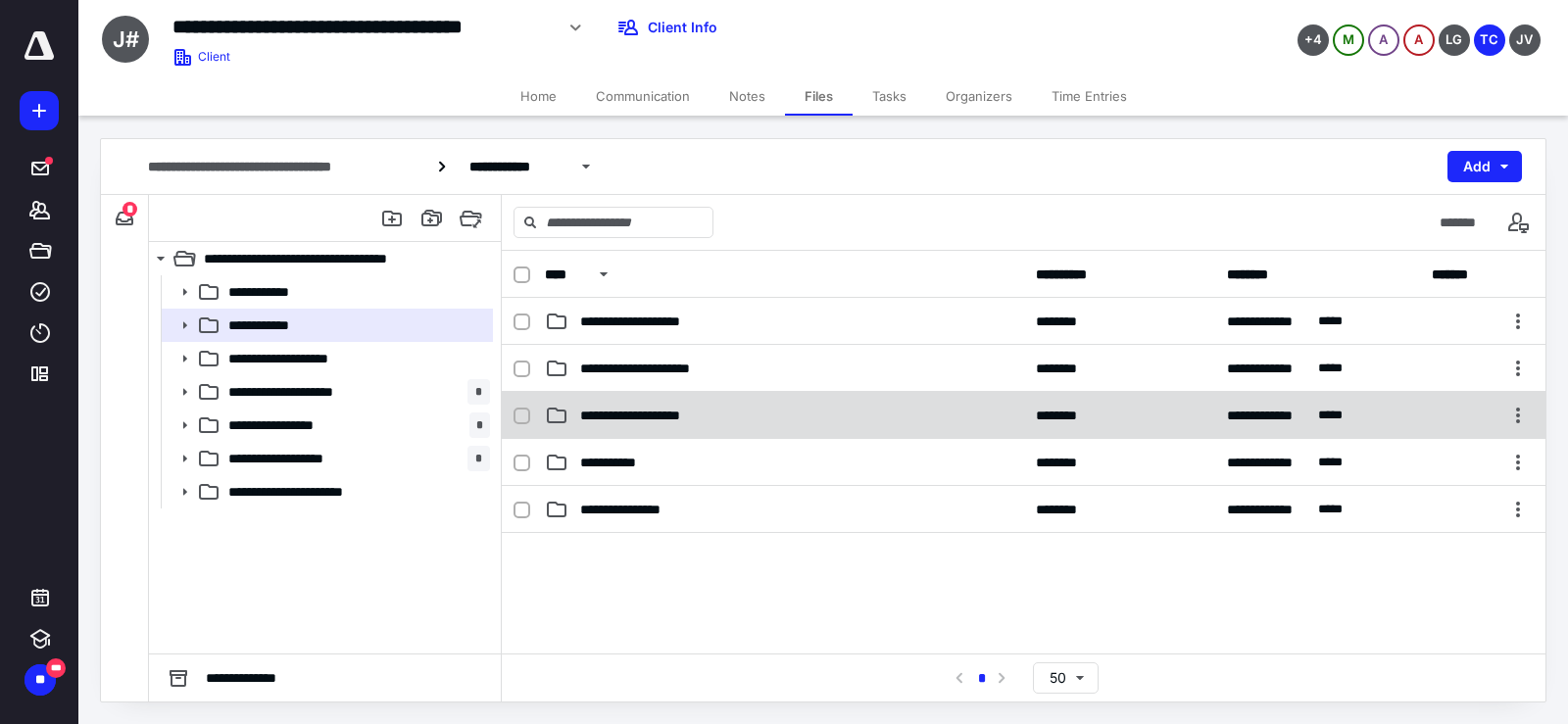 click on "**********" at bounding box center [784, 415] 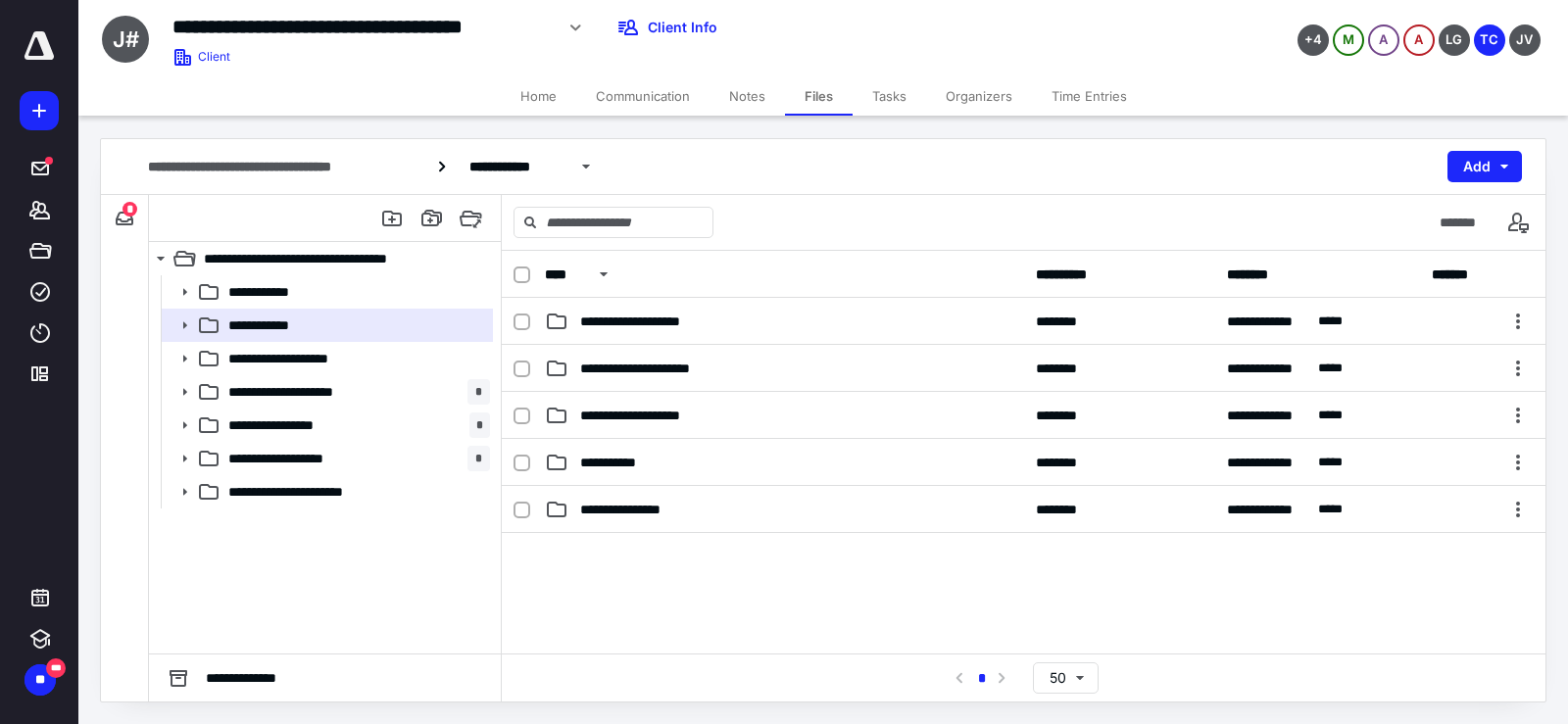 click on "**********" at bounding box center [784, 415] 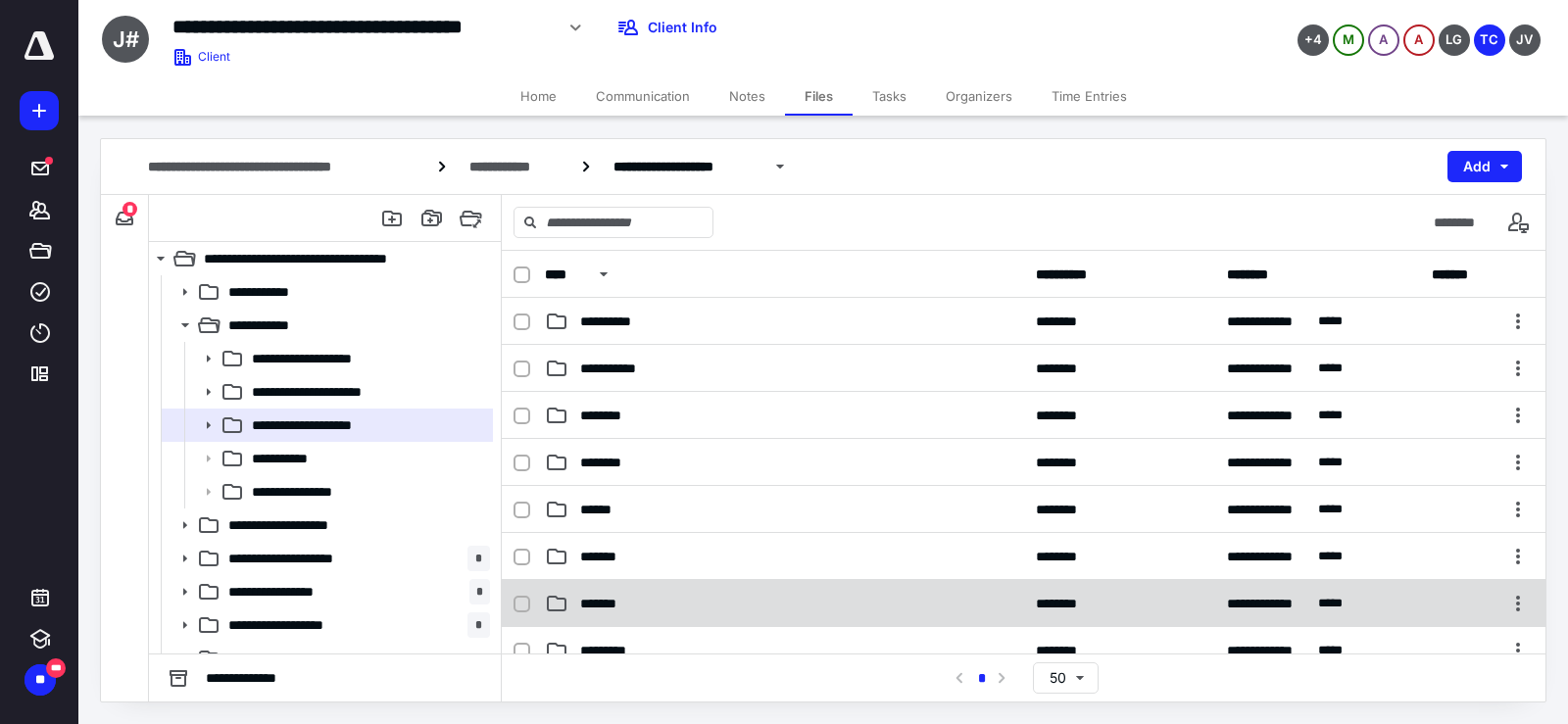 click on "*******" at bounding box center [784, 603] 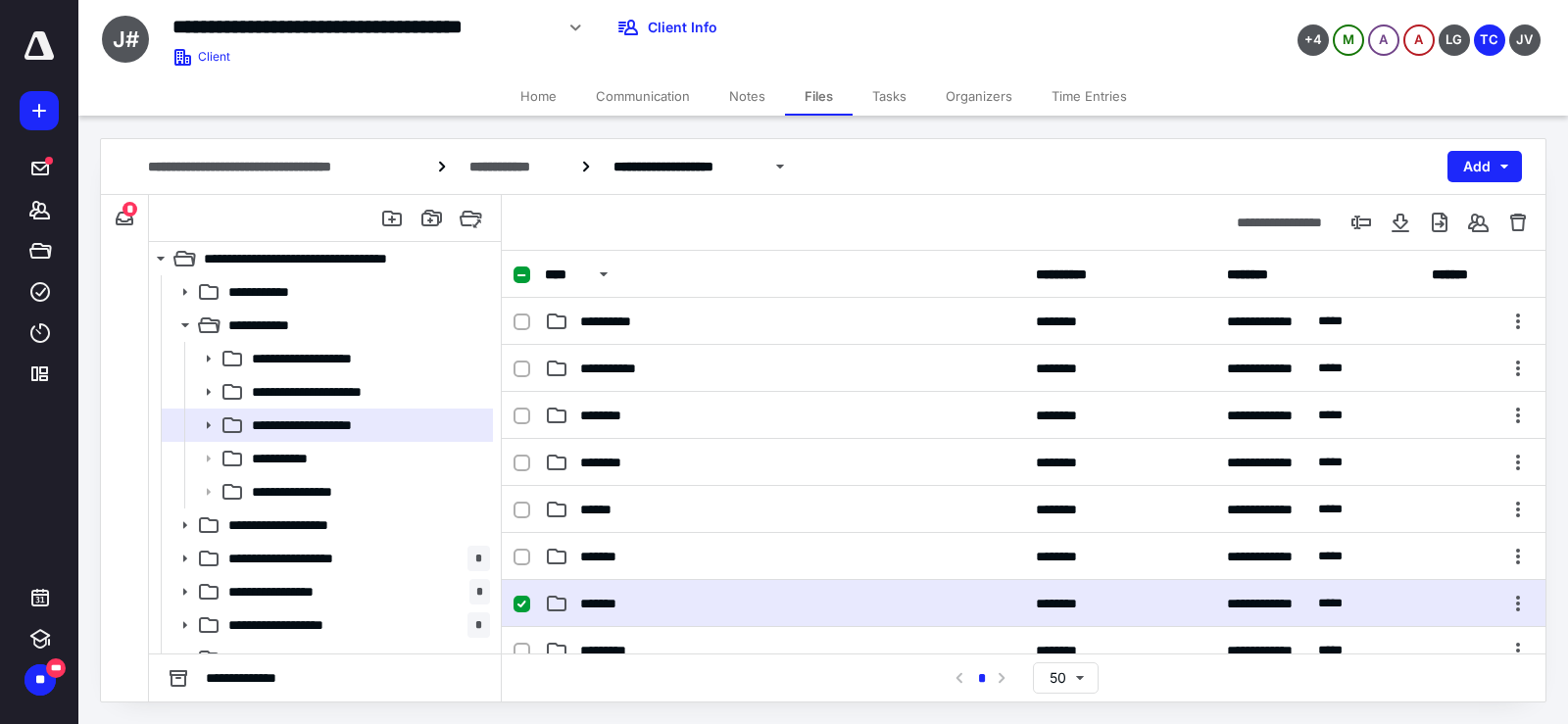 click on "*******" at bounding box center [784, 603] 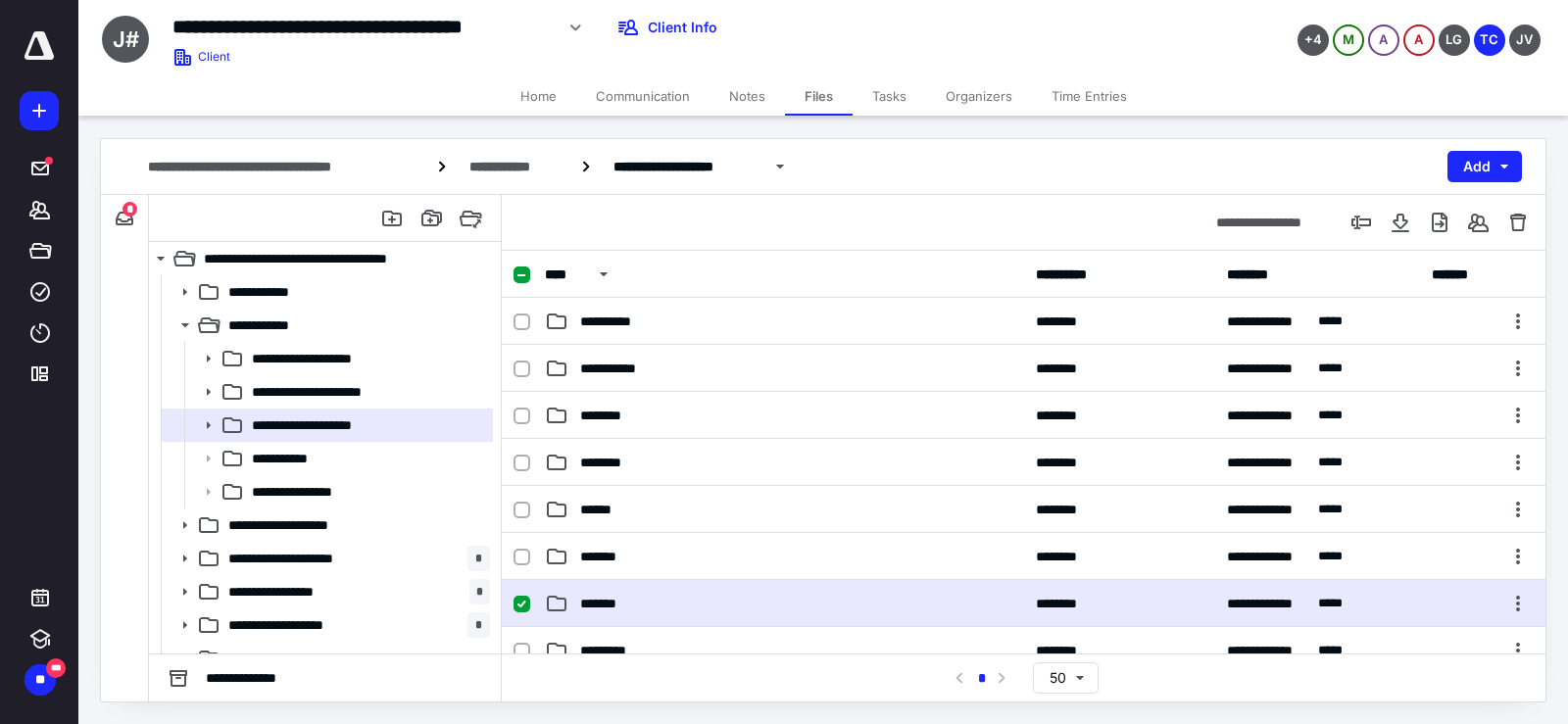 click on "**********" at bounding box center [1023, 603] 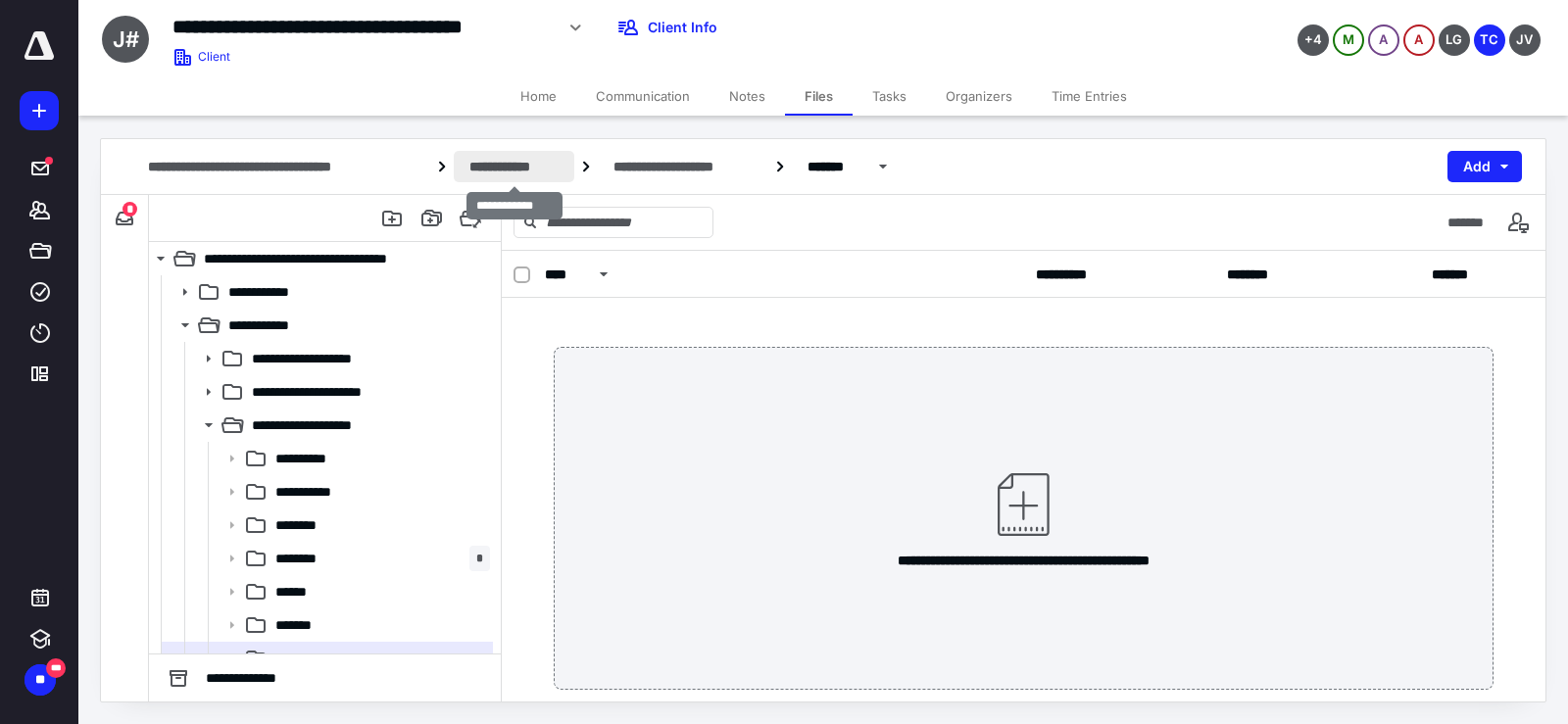 click on "**********" at bounding box center [514, 167] 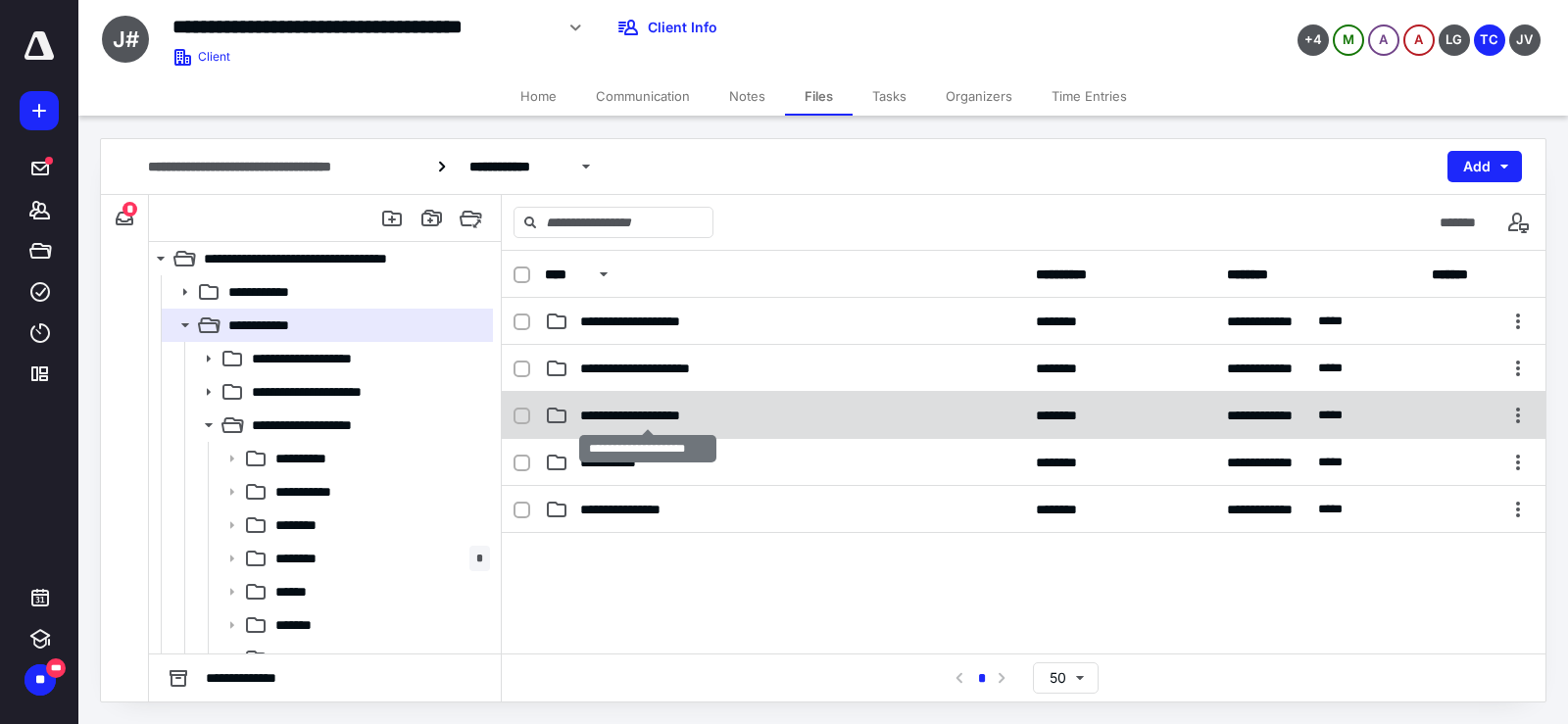 click on "**********" at bounding box center (648, 415) 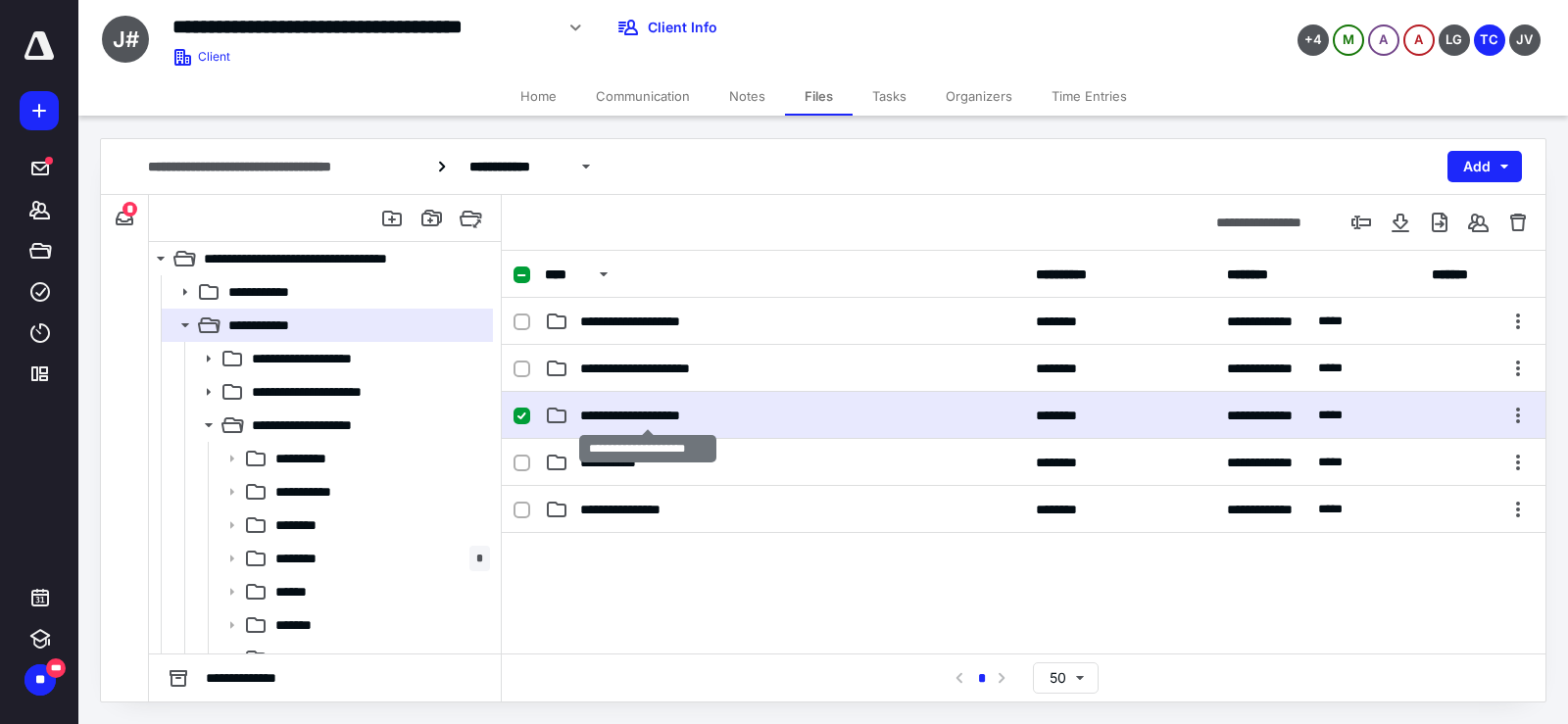click on "**********" at bounding box center (1023, 415) 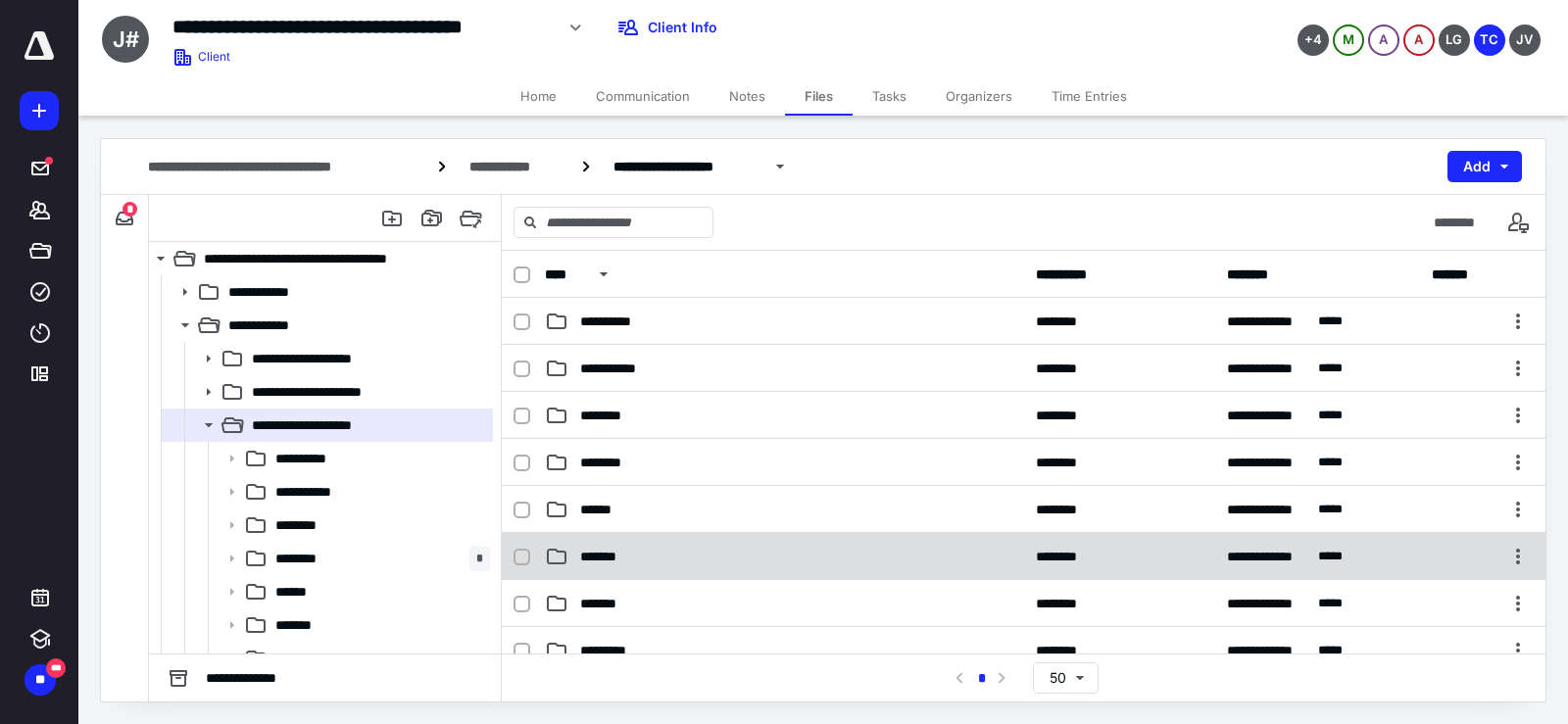 click on "*******" at bounding box center [784, 556] 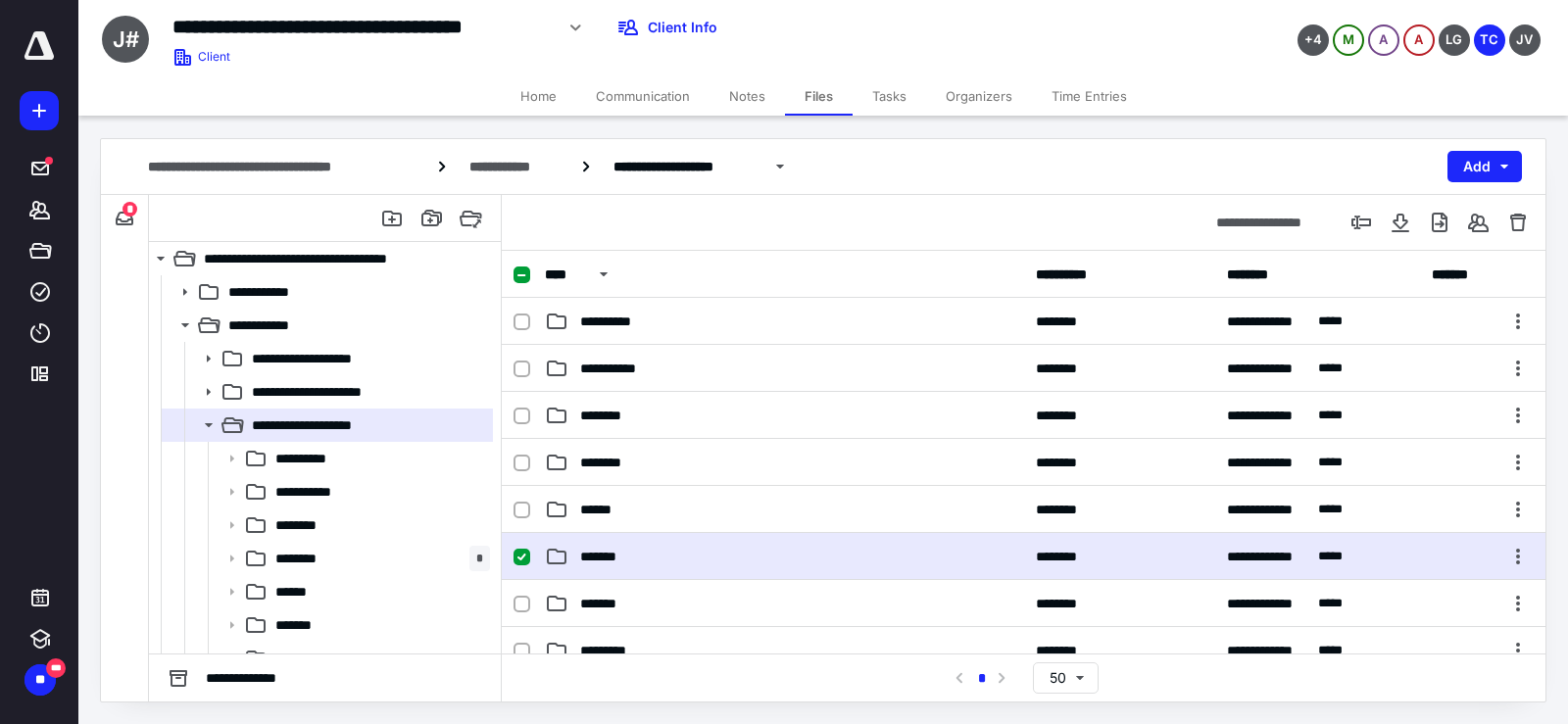 click on "*******" at bounding box center (784, 556) 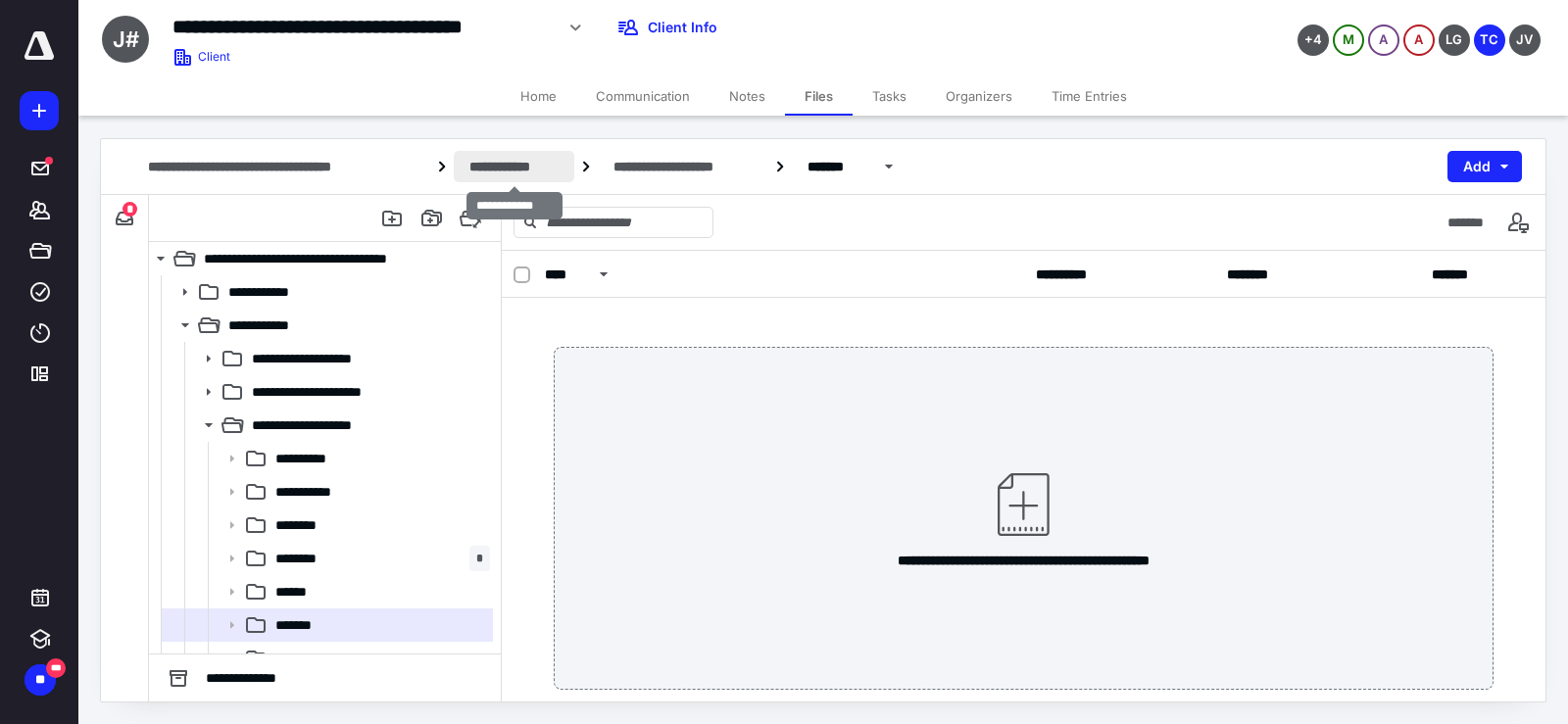 click on "**********" at bounding box center (514, 167) 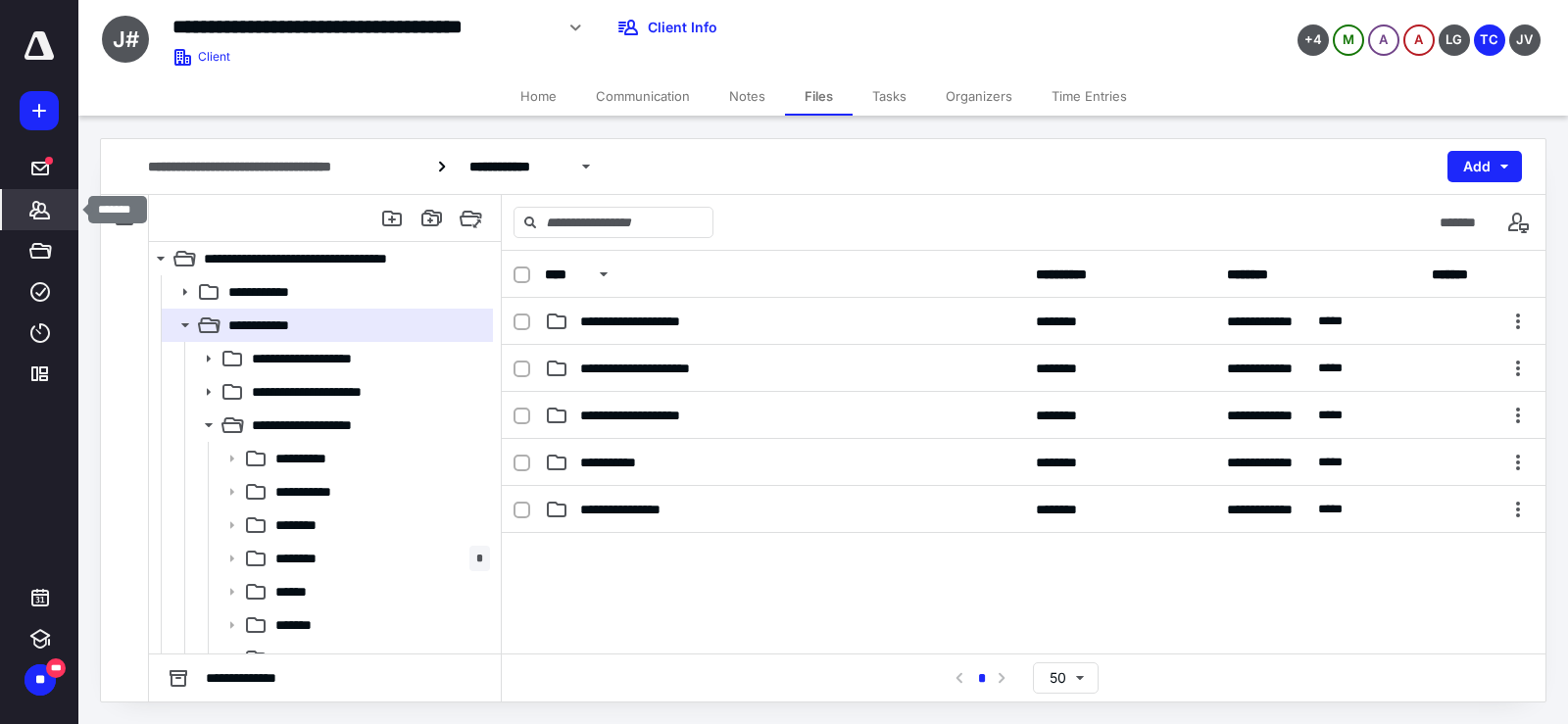 click 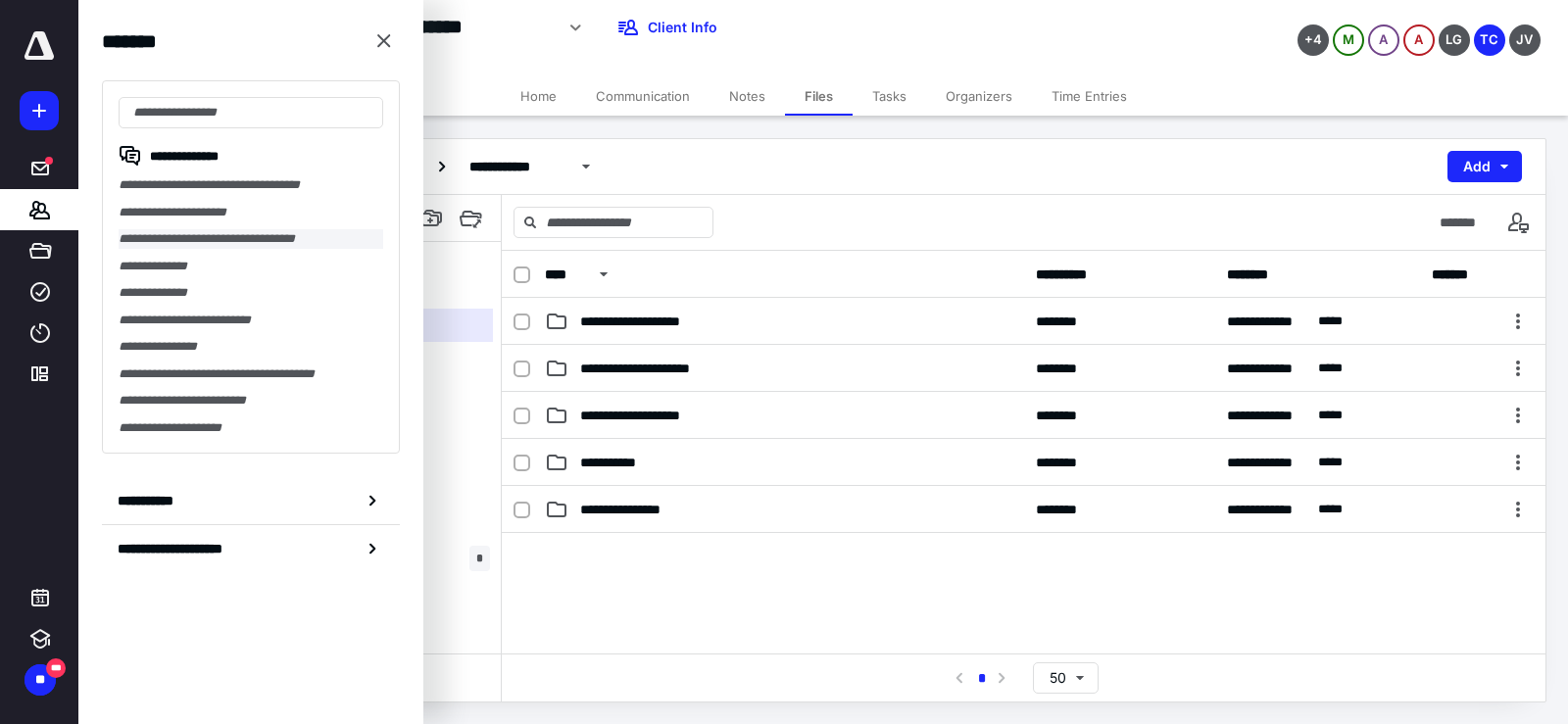 click on "**********" at bounding box center [251, 239] 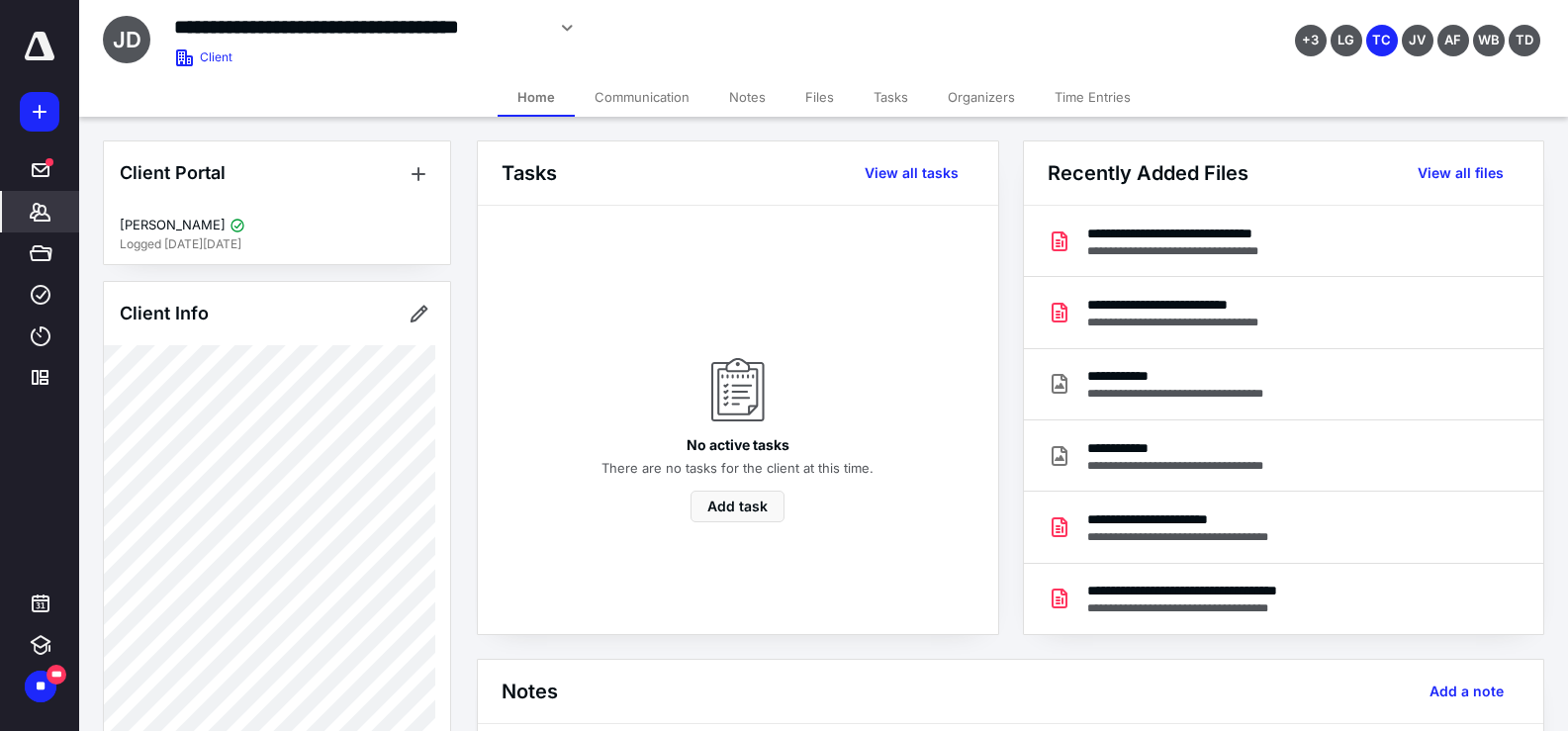click on "Files" at bounding box center (819, 97) 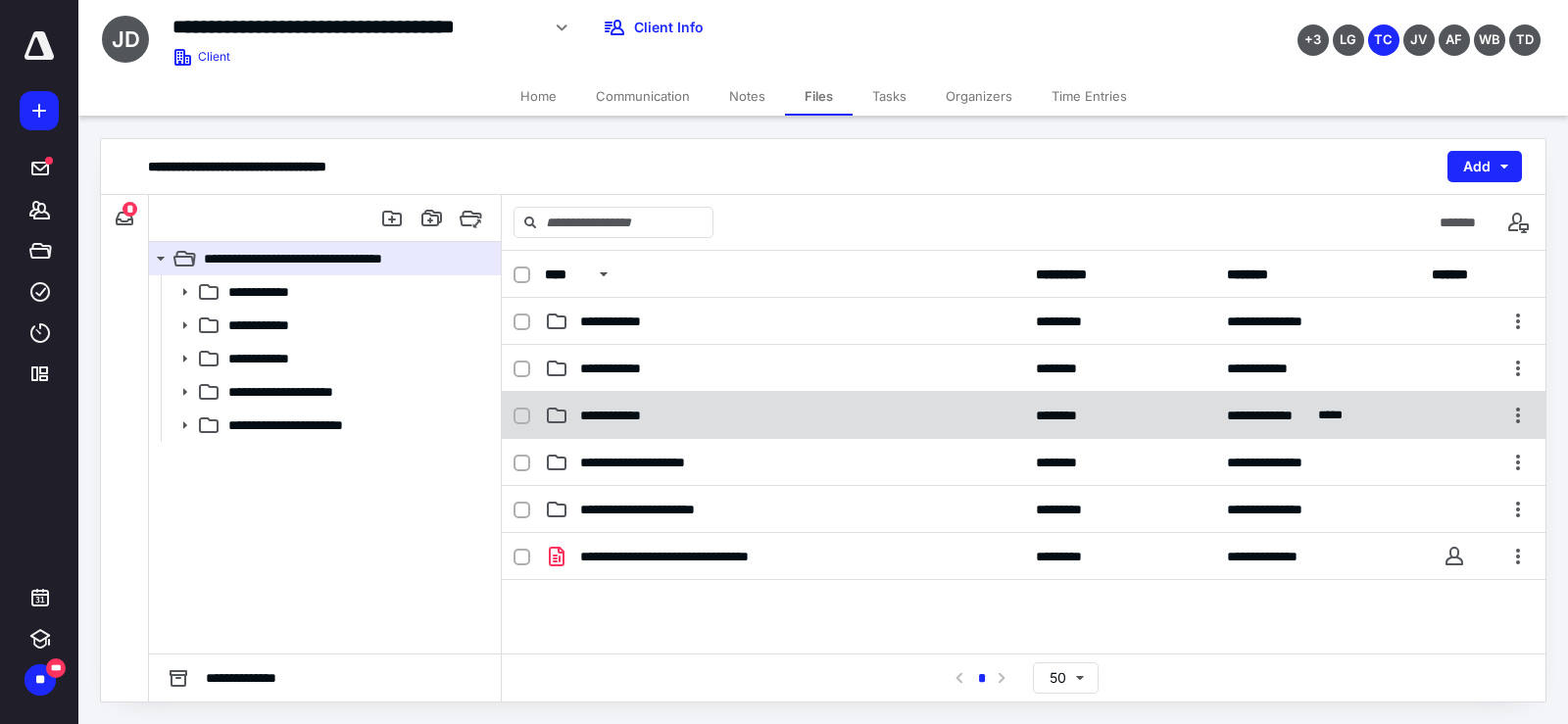 click on "**********" at bounding box center (784, 415) 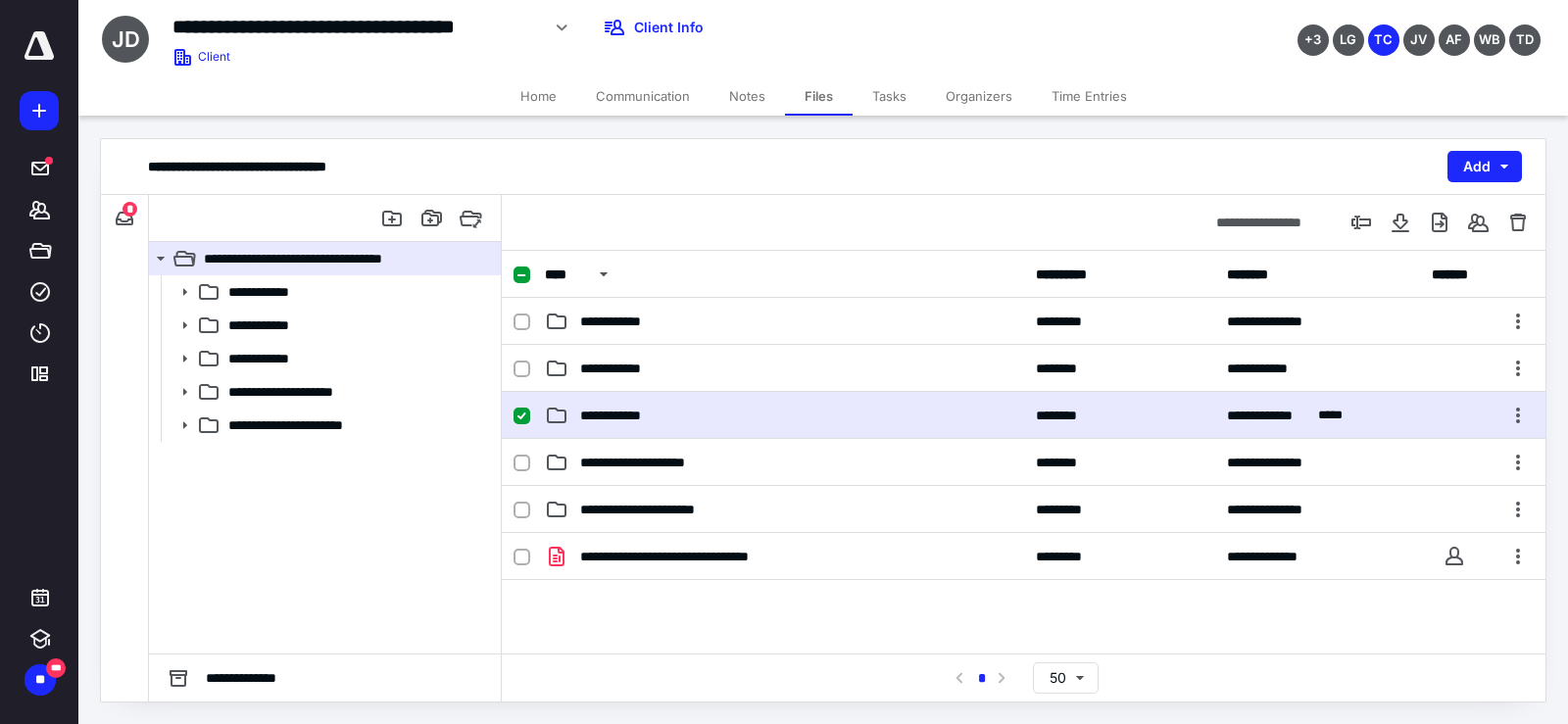 click on "**********" at bounding box center [784, 415] 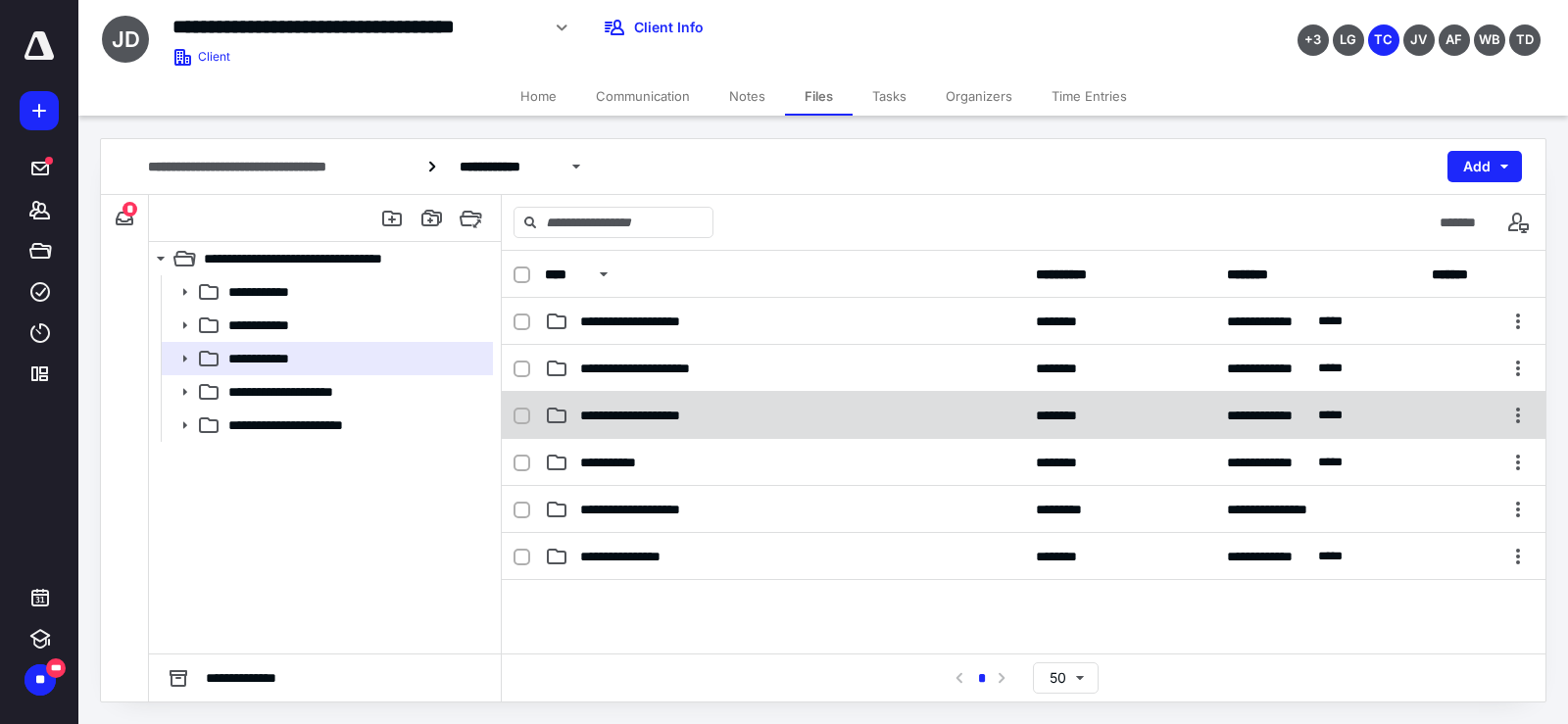 click on "**********" at bounding box center [648, 415] 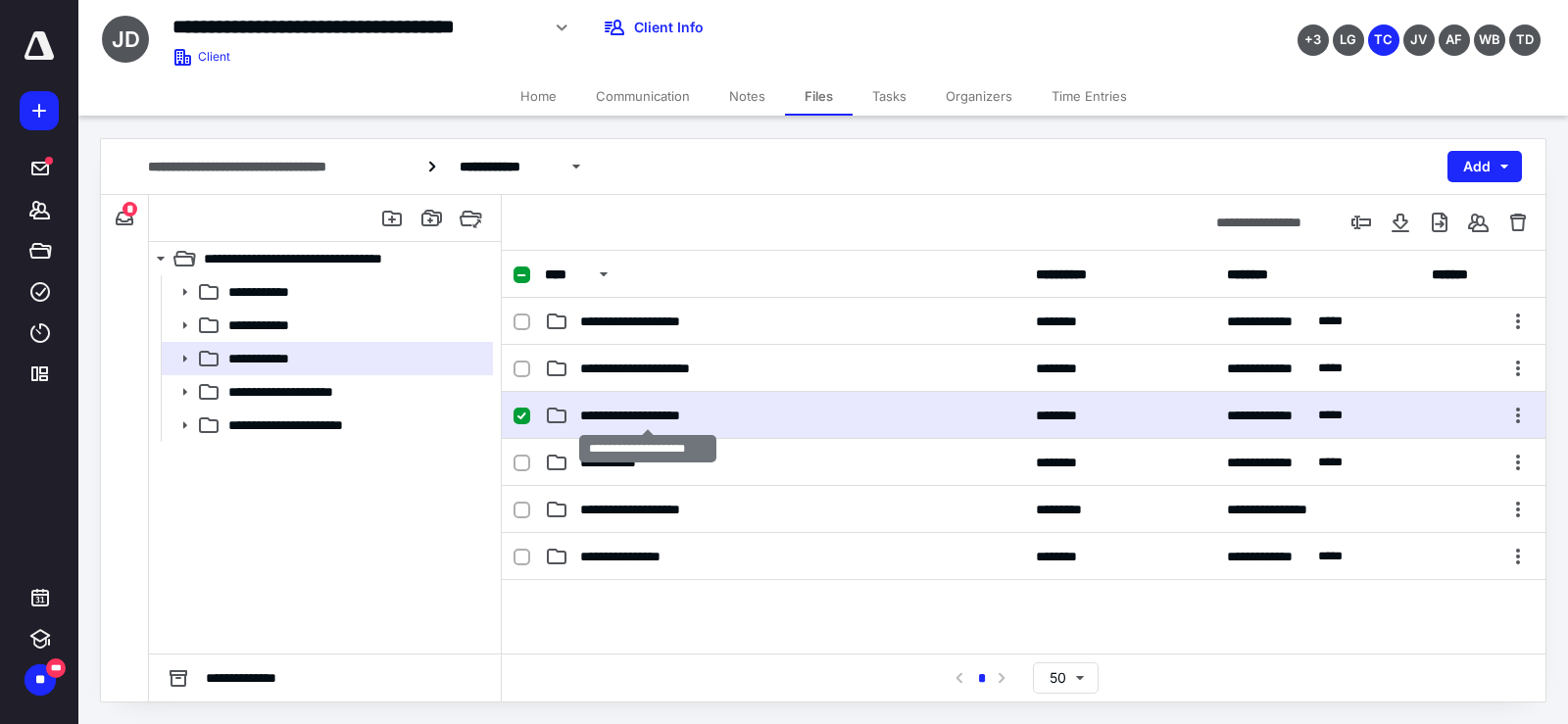 click on "**********" at bounding box center [648, 415] 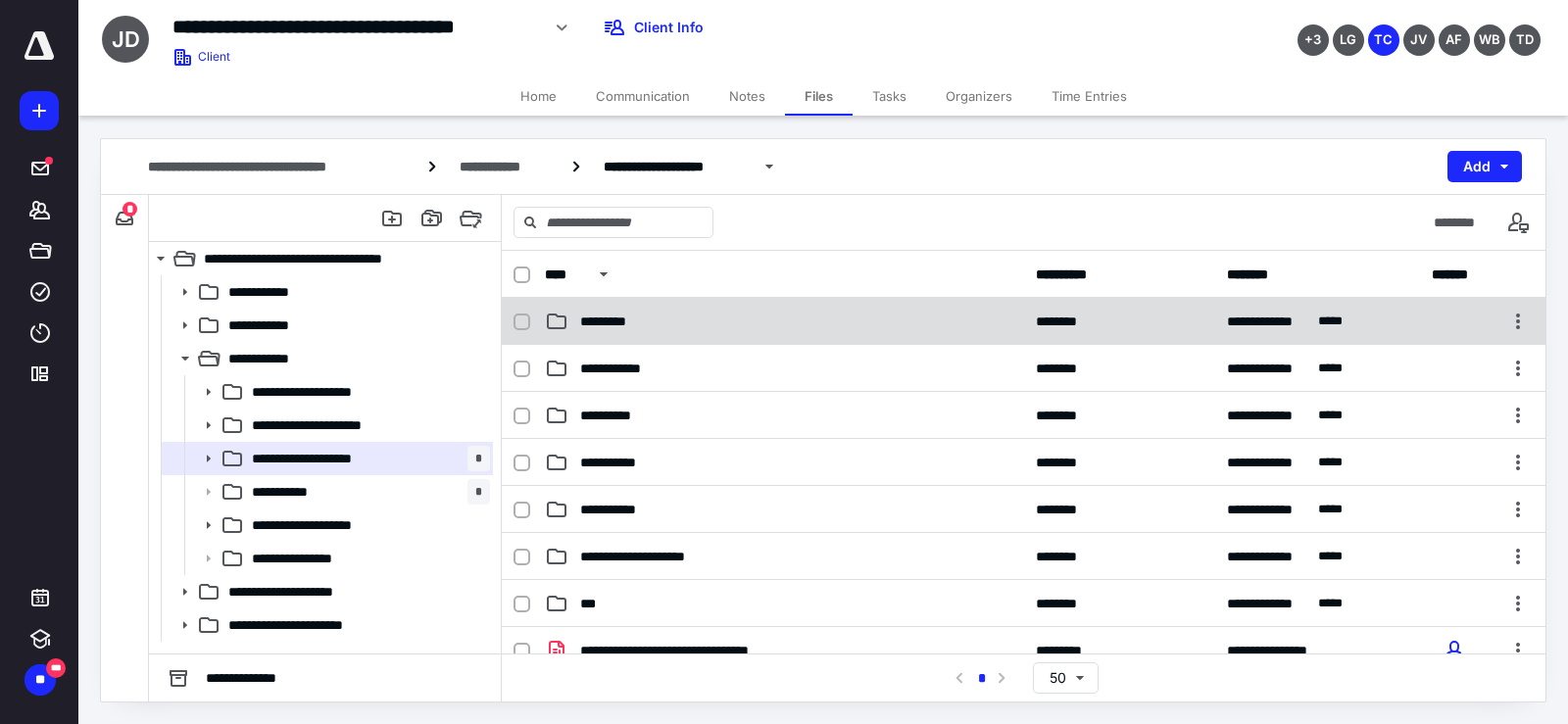 scroll, scrollTop: 294, scrollLeft: 0, axis: vertical 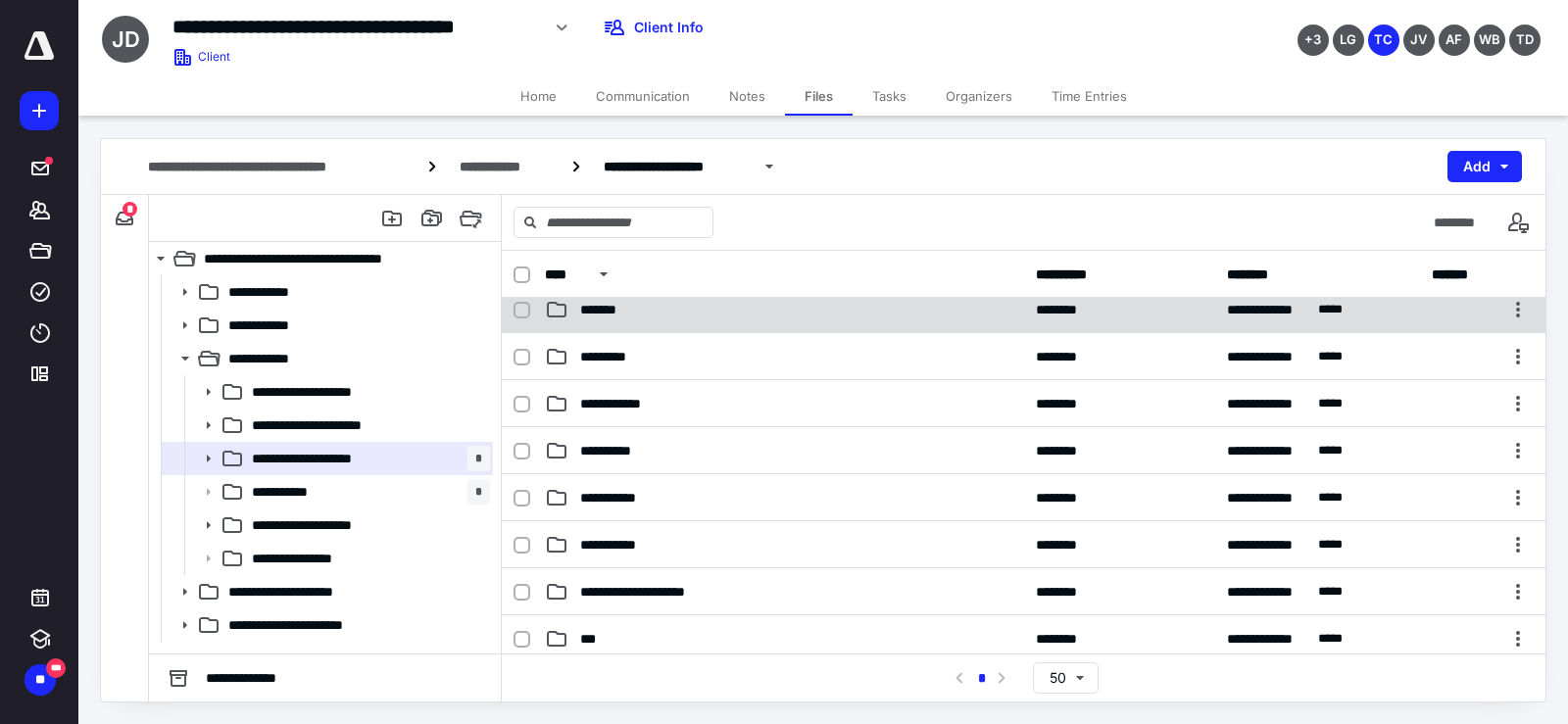 click on "*******" at bounding box center [784, 310] 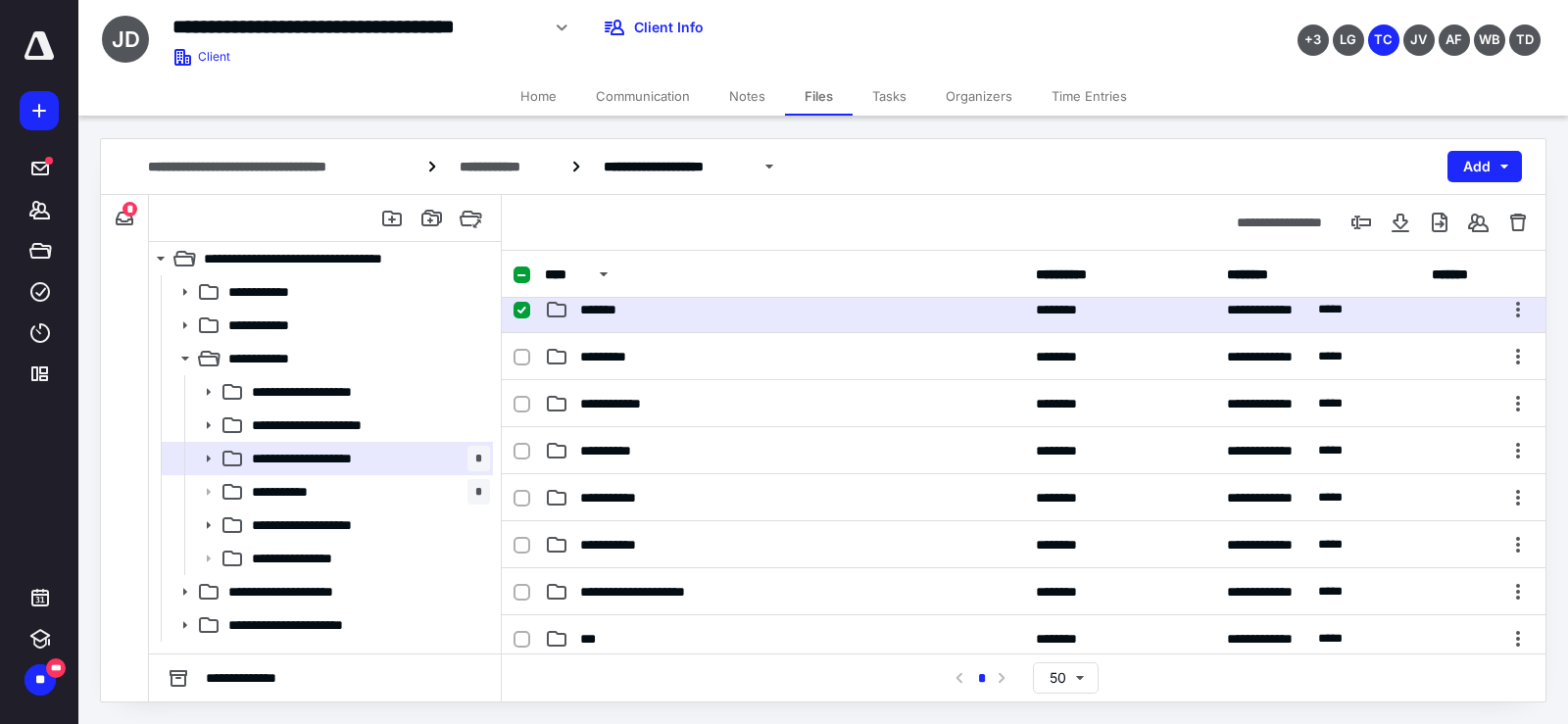 checkbox on "true" 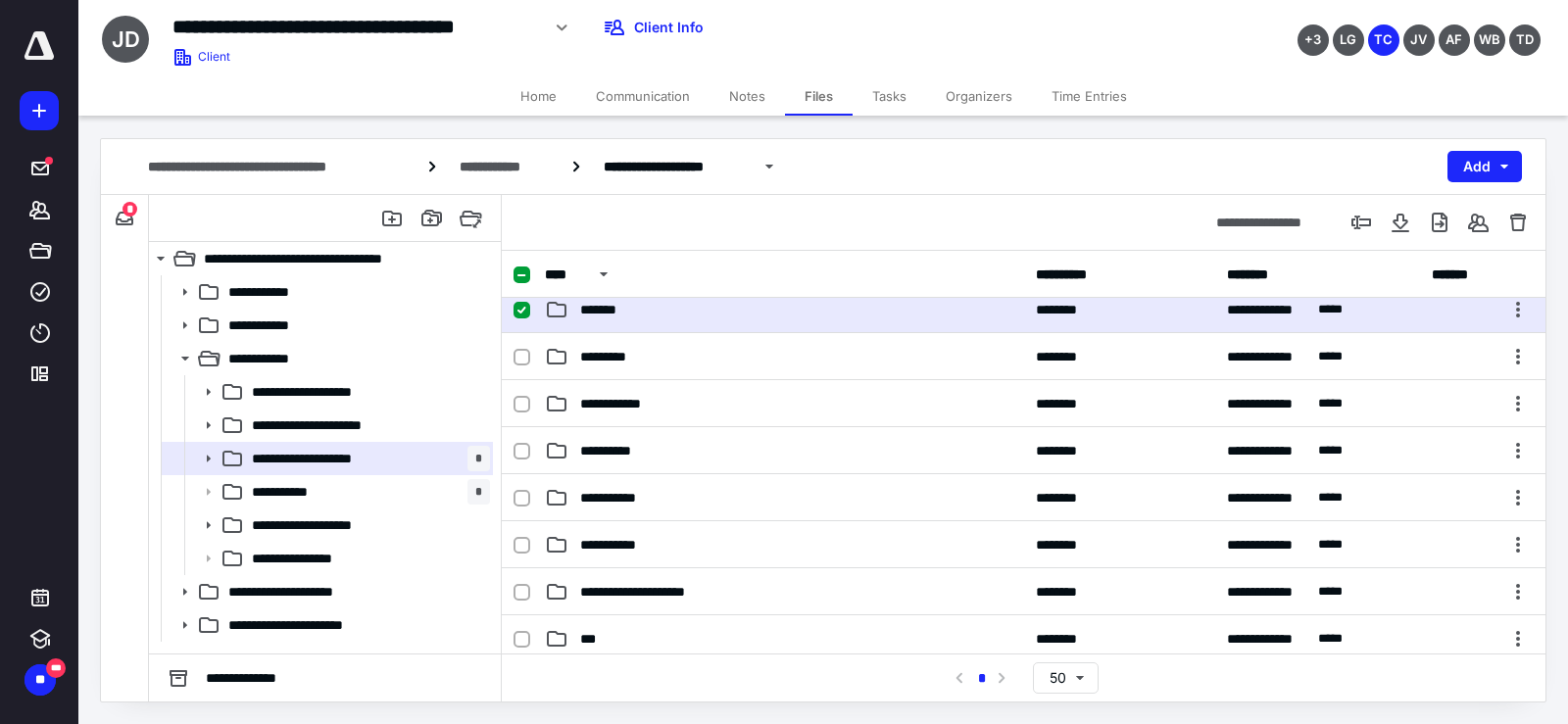 click on "*******" at bounding box center [784, 310] 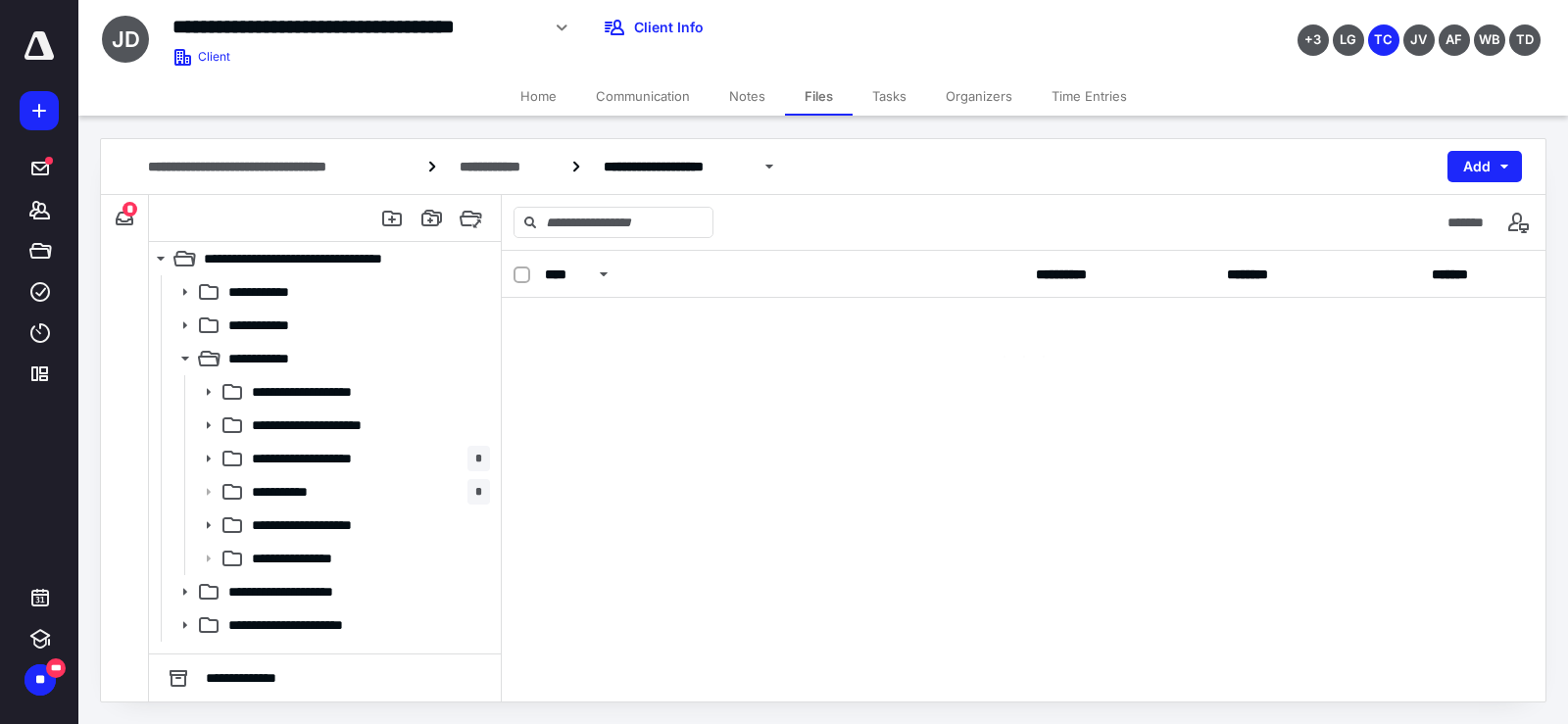 scroll, scrollTop: 0, scrollLeft: 0, axis: both 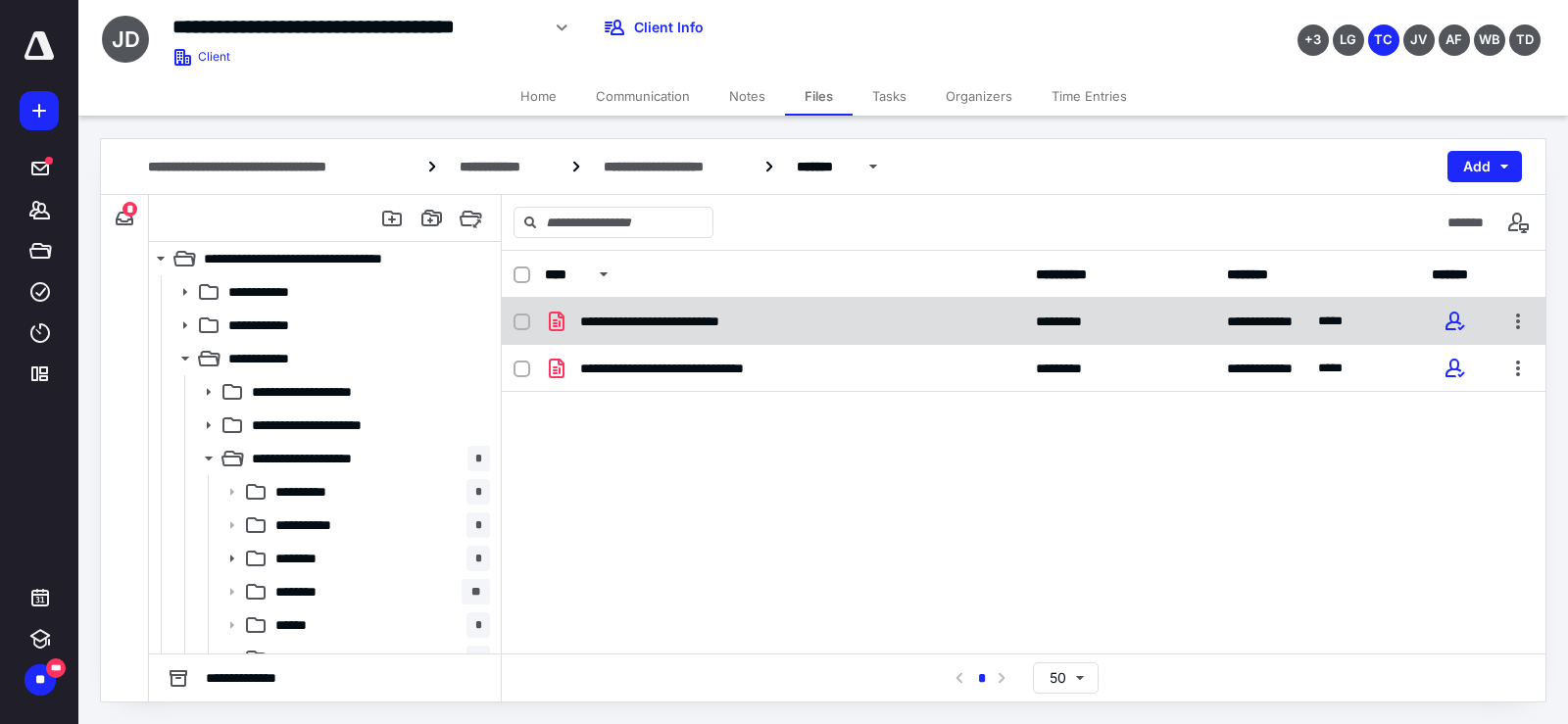 click on "**********" at bounding box center (784, 321) 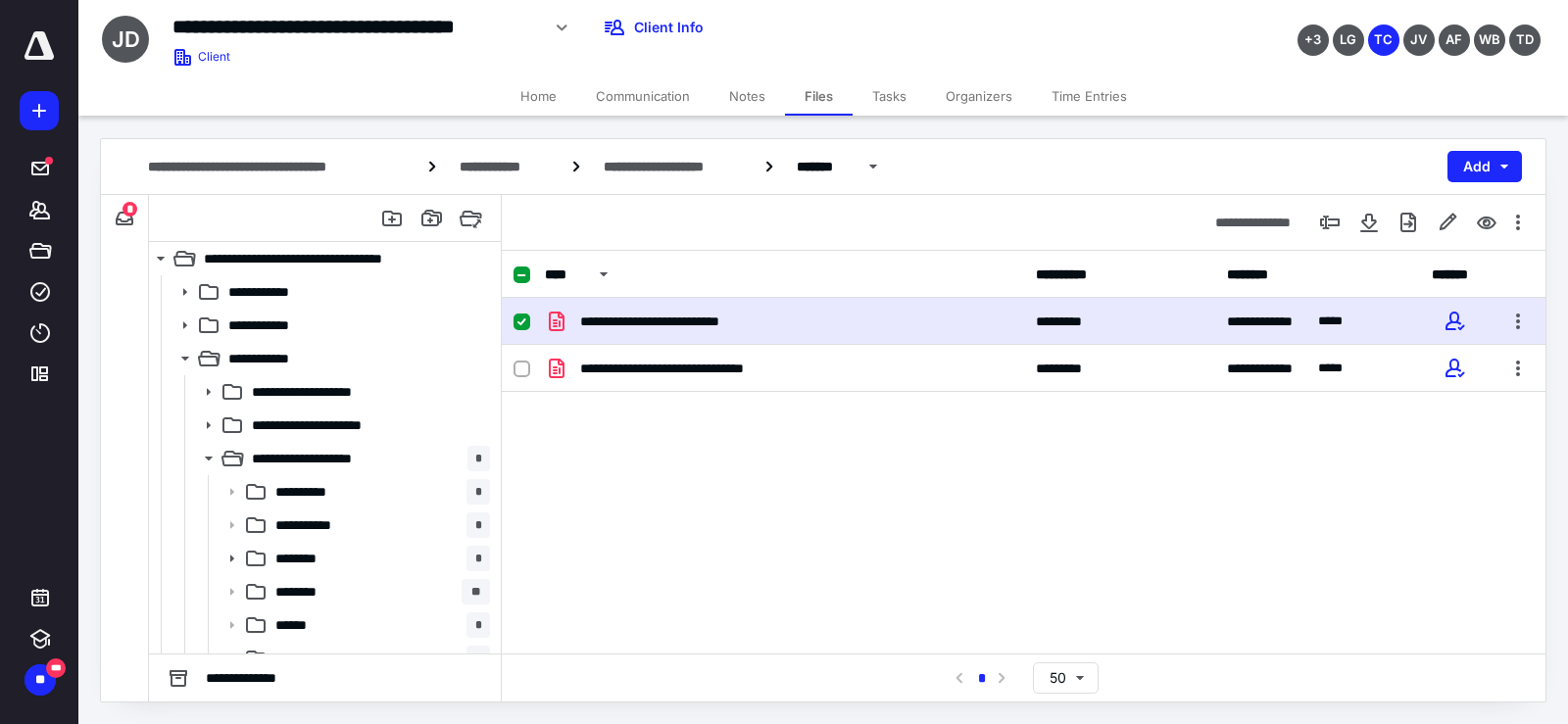 click on "**********" at bounding box center (784, 321) 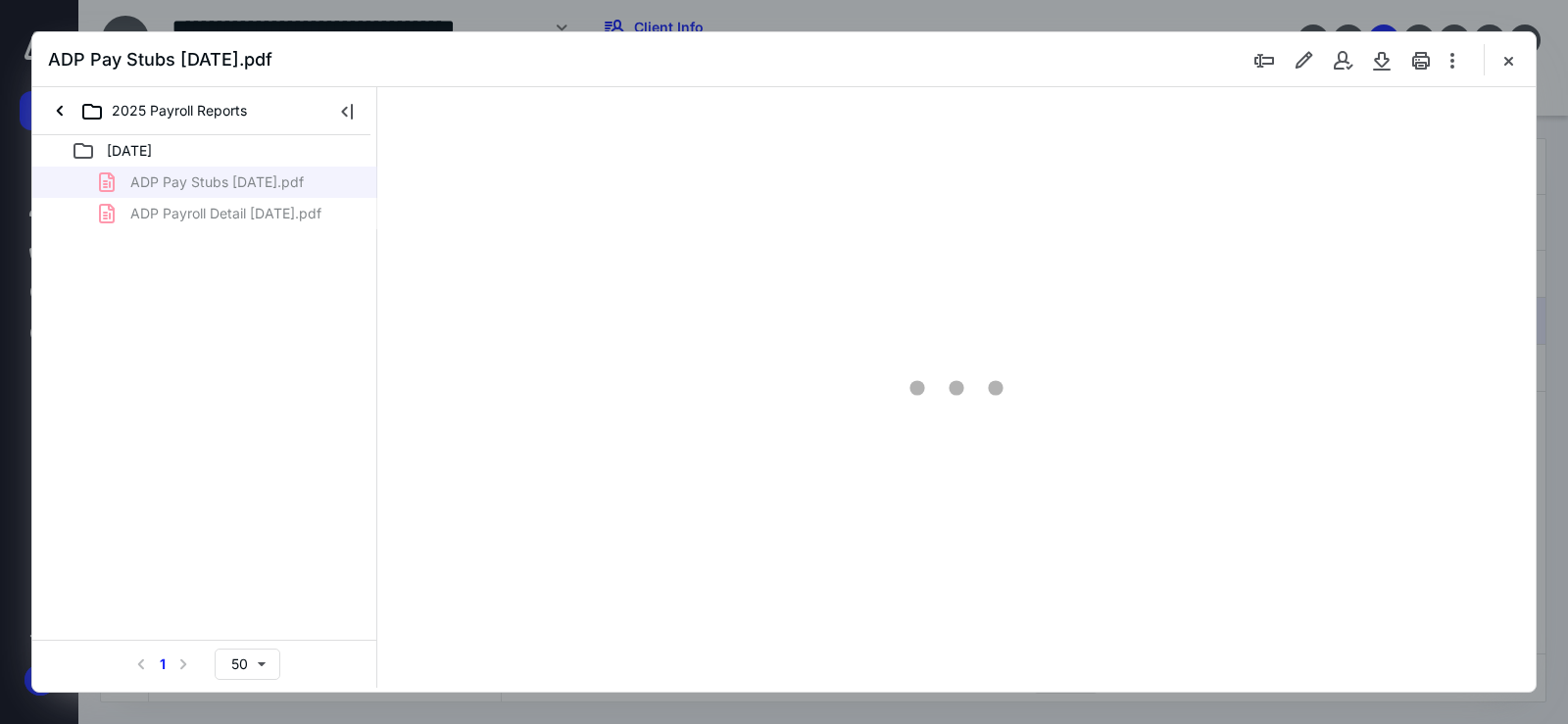 scroll, scrollTop: 0, scrollLeft: 0, axis: both 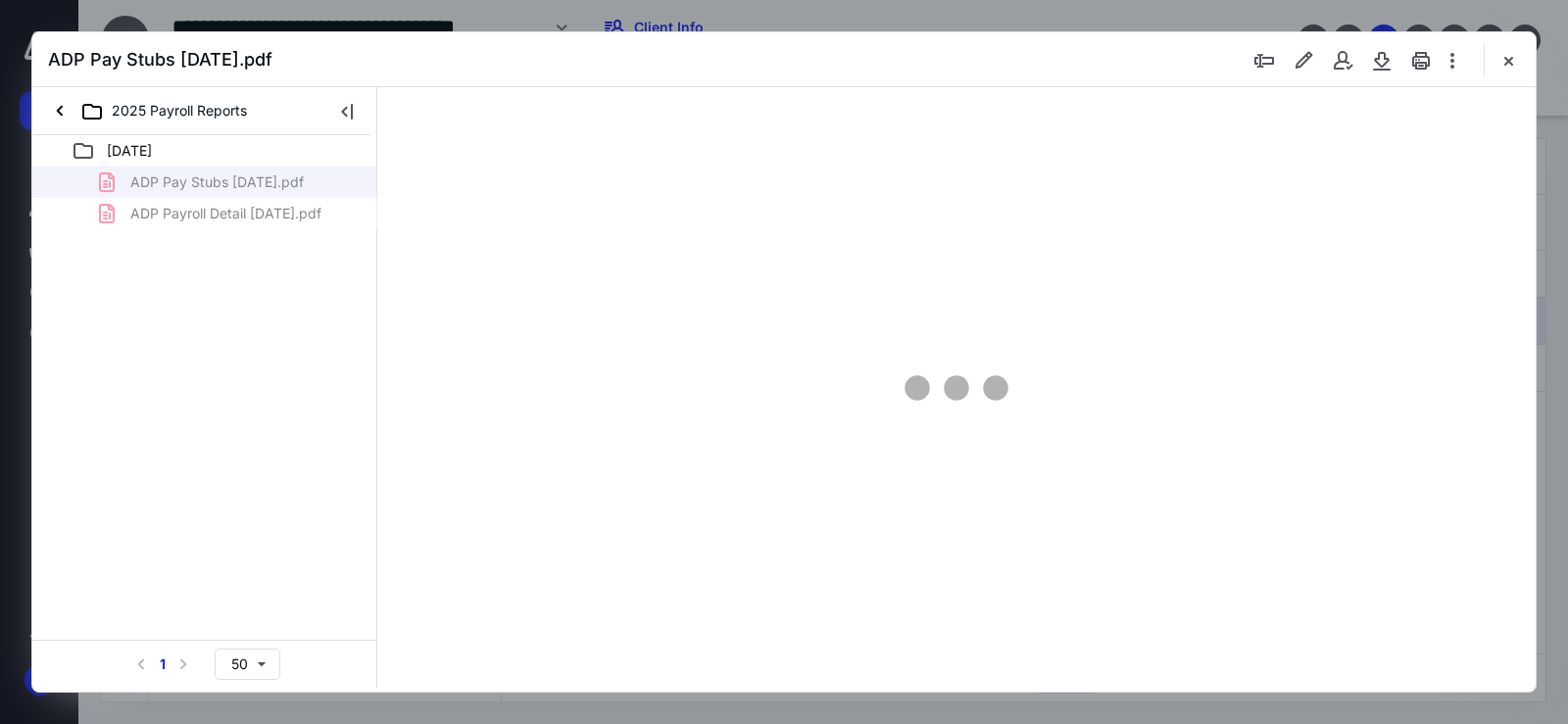 type on "189" 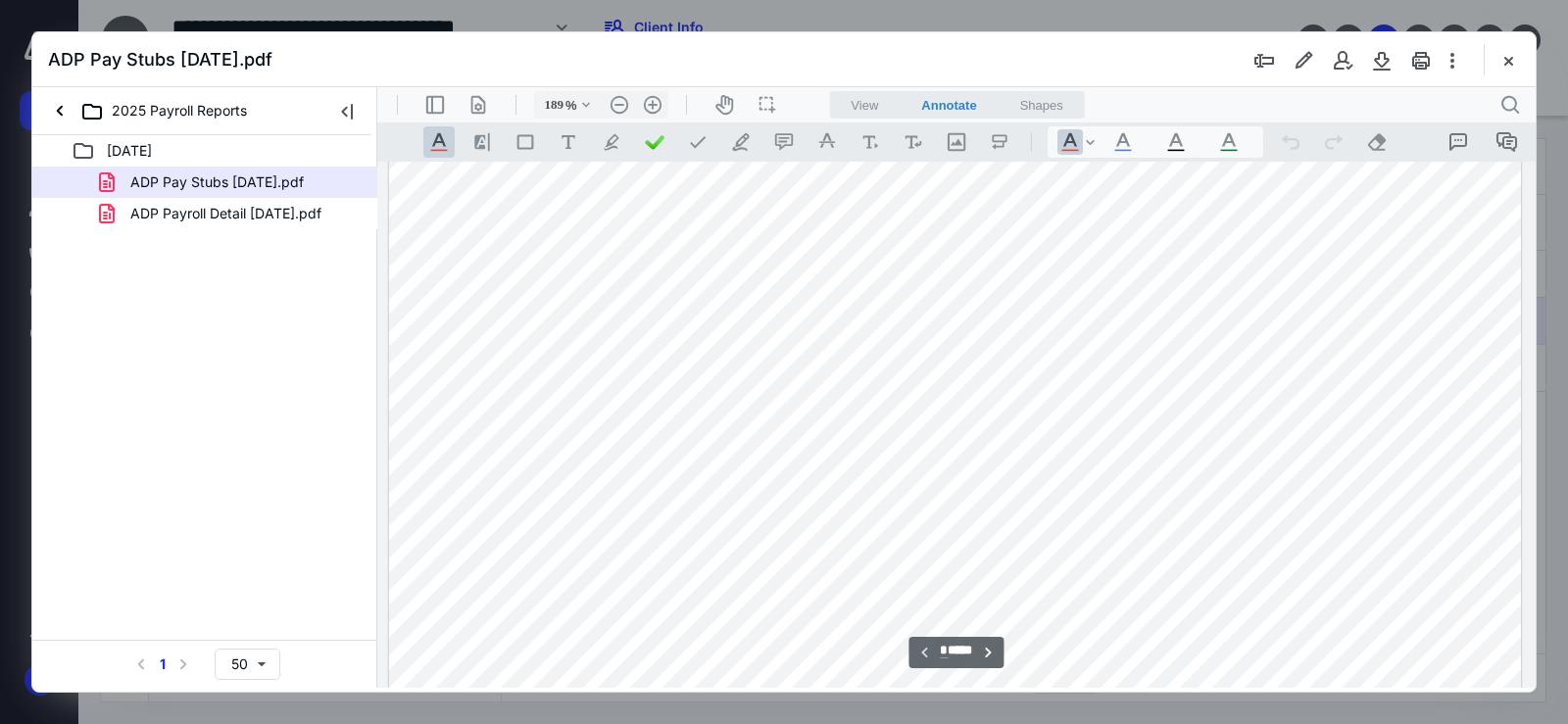 scroll, scrollTop: 0, scrollLeft: 0, axis: both 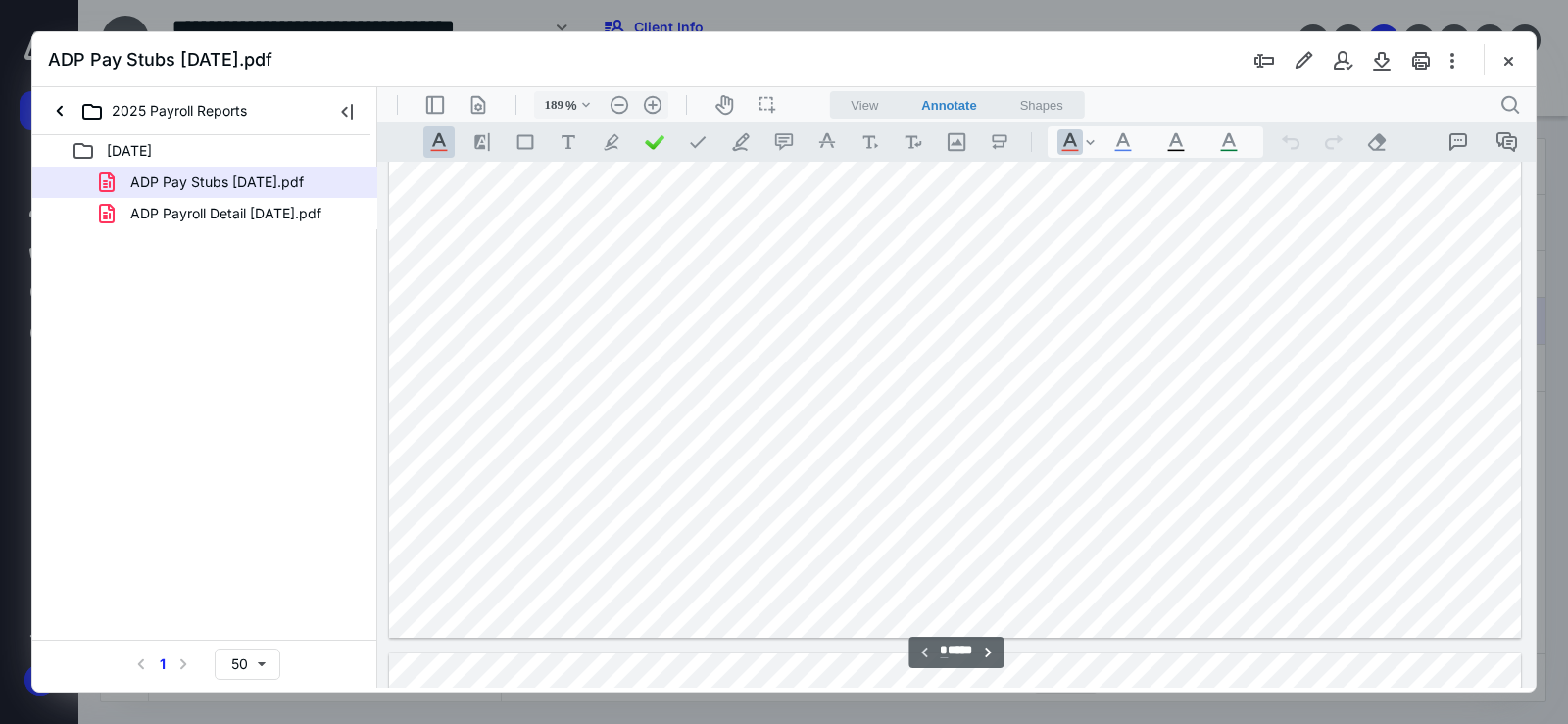type on "*" 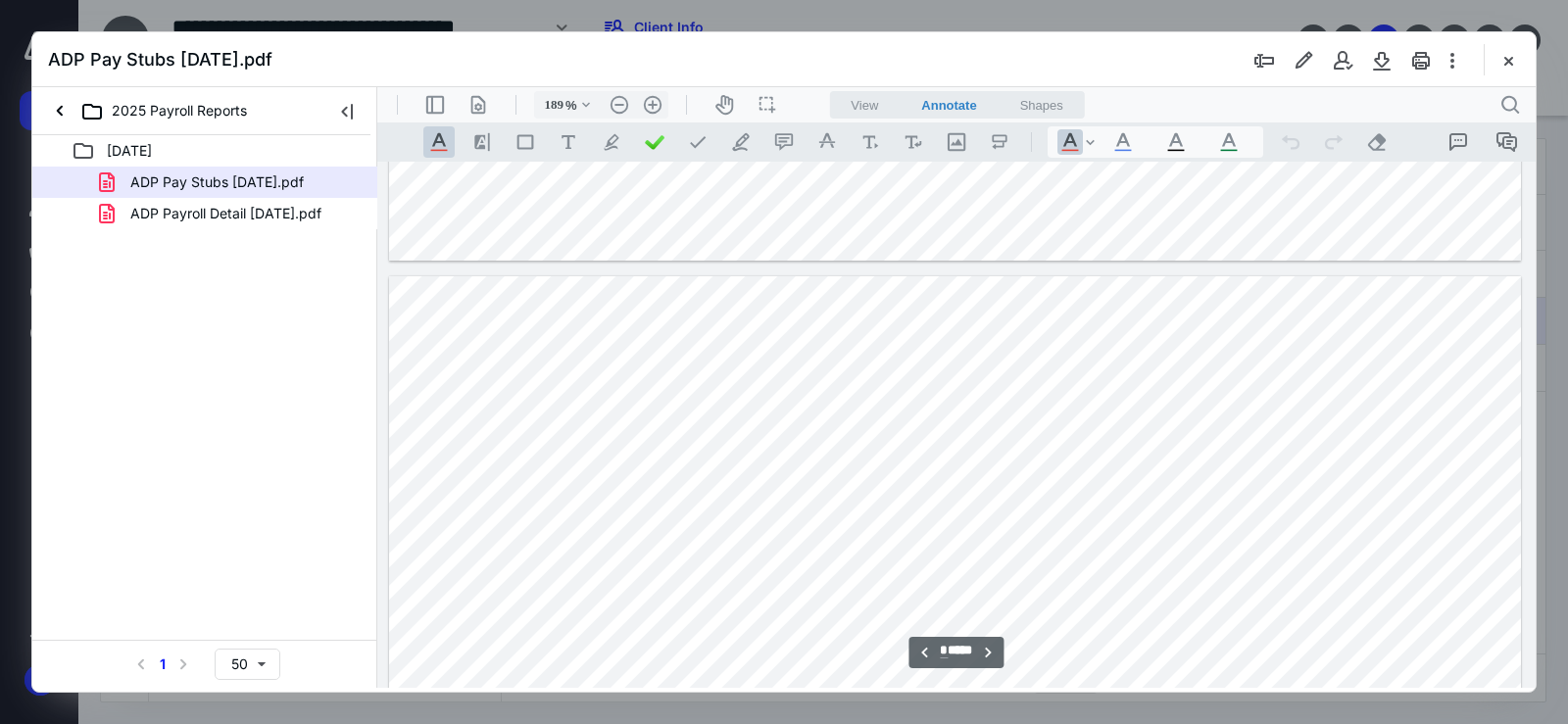 scroll, scrollTop: 1372, scrollLeft: 0, axis: vertical 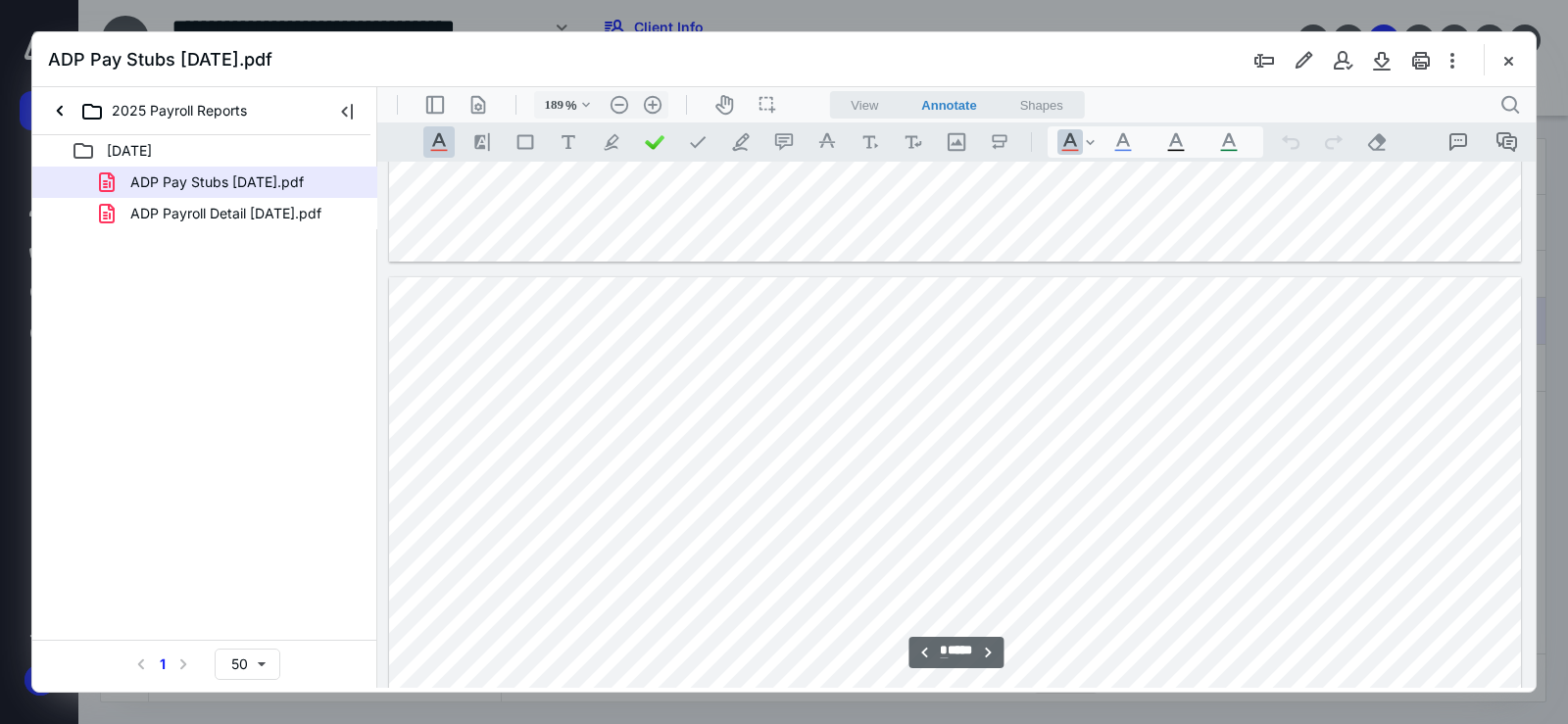 drag, startPoint x: 1506, startPoint y: 55, endPoint x: 1496, endPoint y: 54, distance: 10.049876 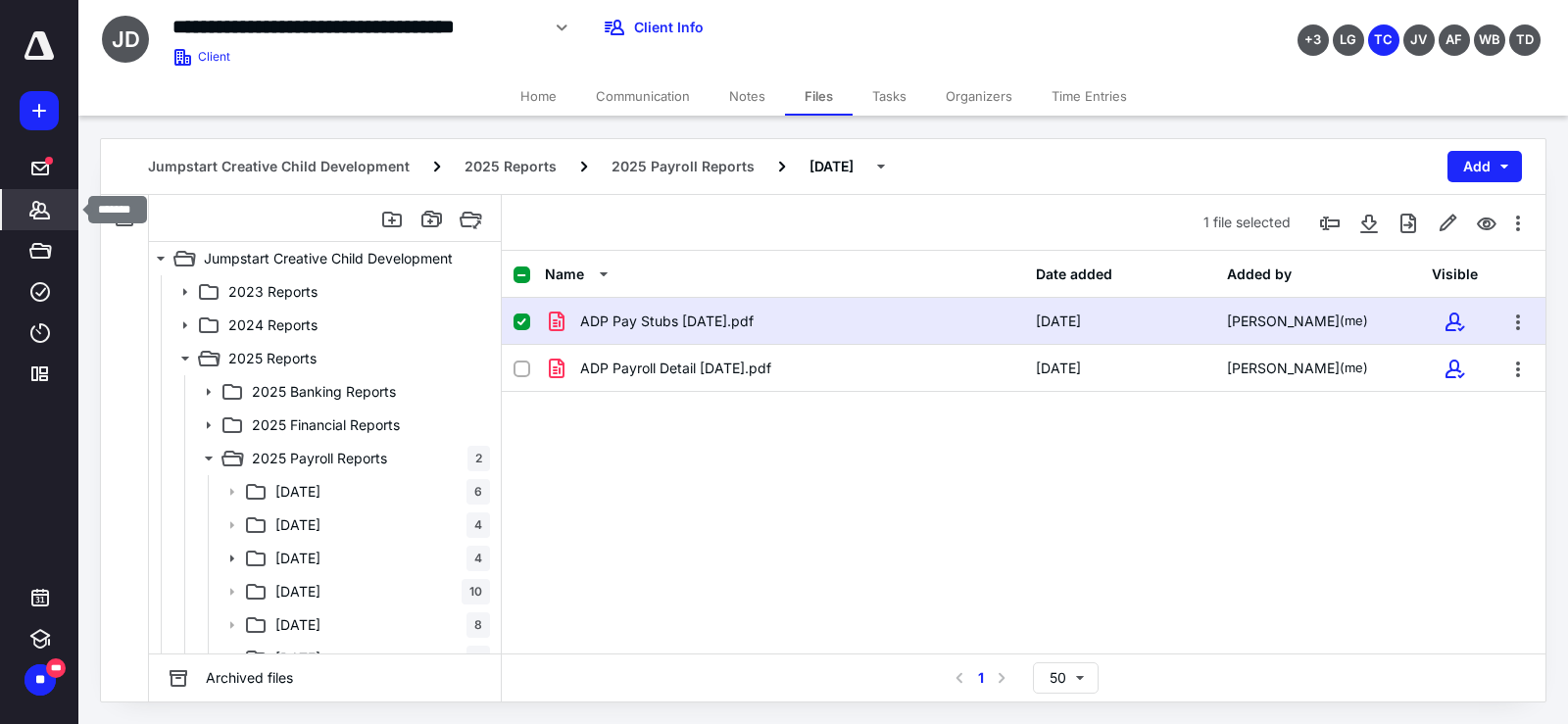 click on "*******" at bounding box center (40, 210) 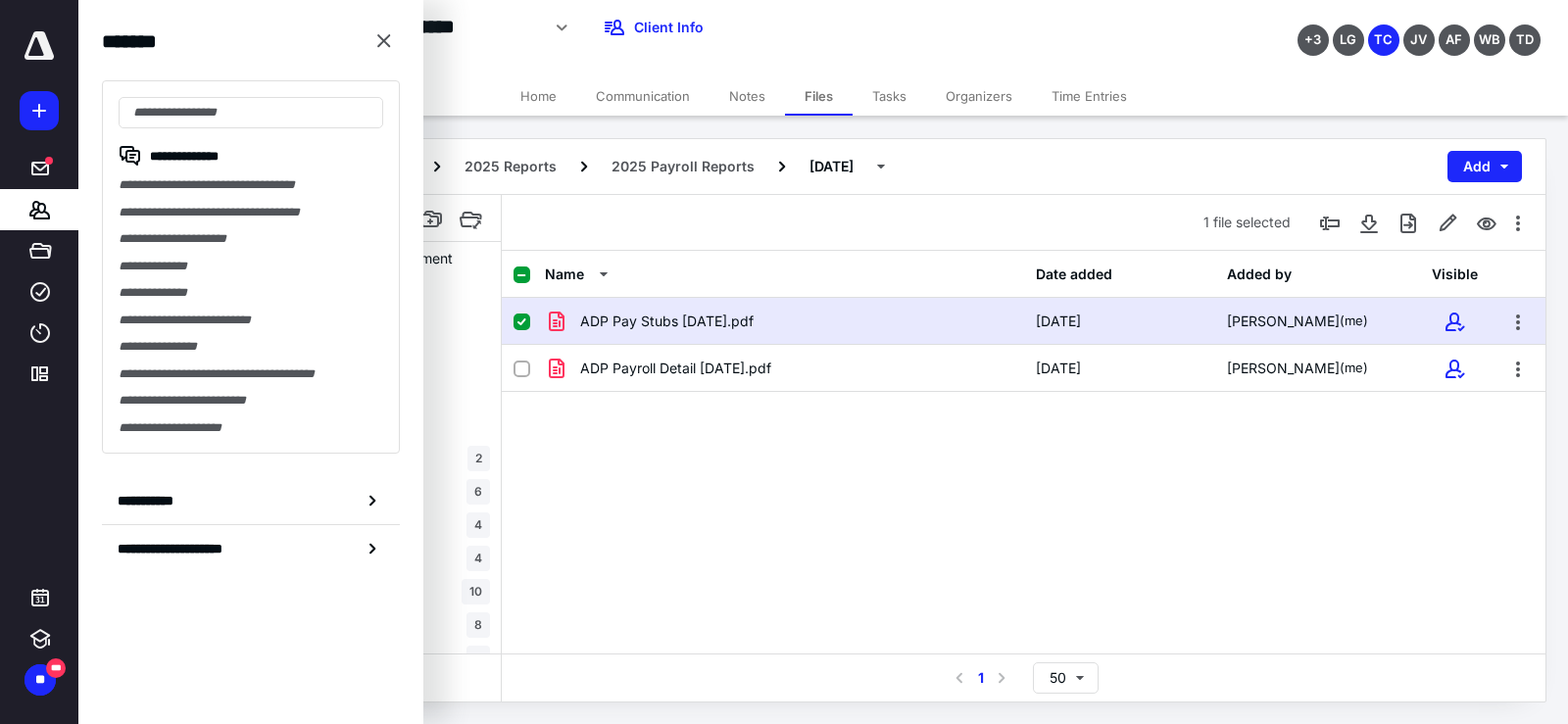 click on "**********" at bounding box center (251, 213) 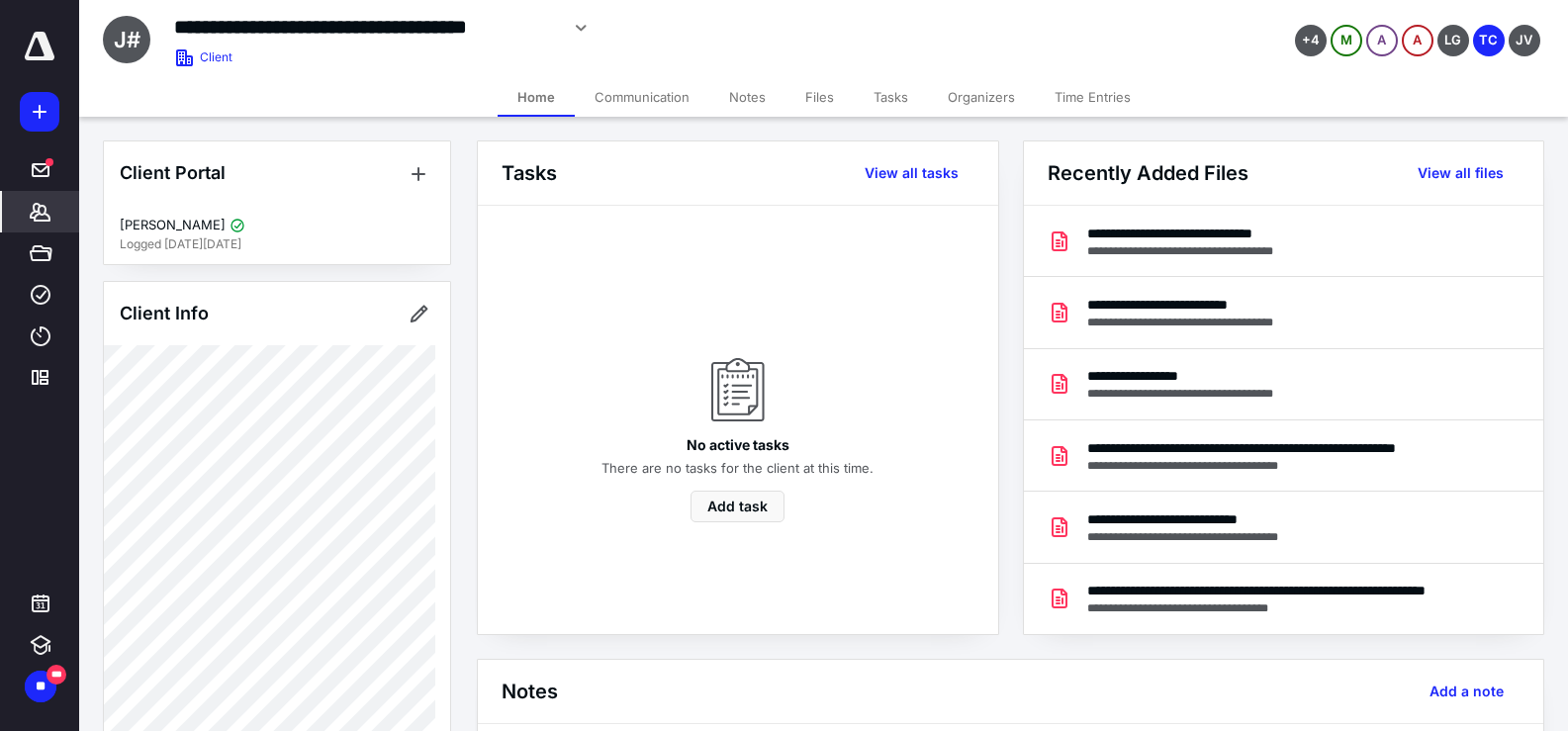 click on "Files" at bounding box center (819, 97) 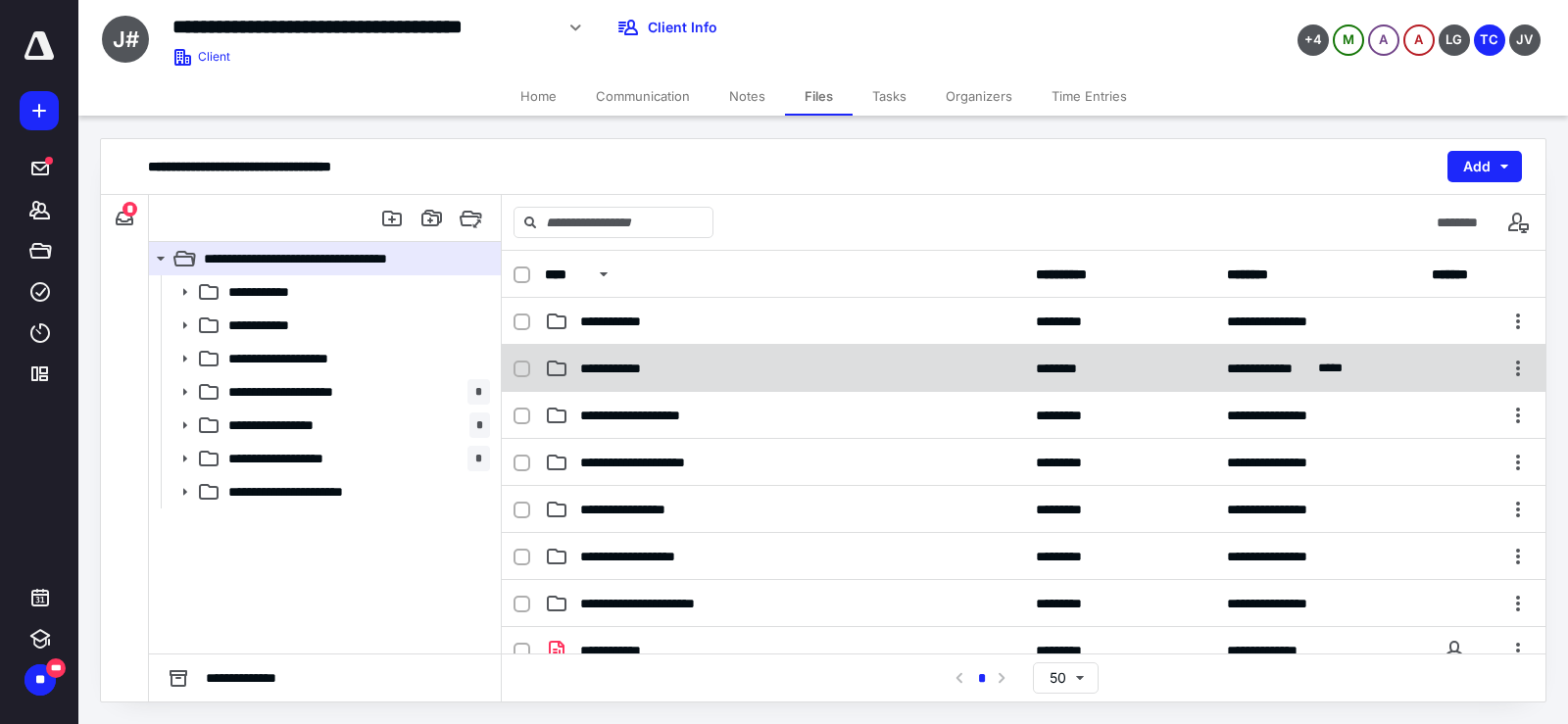 click on "**********" at bounding box center [784, 368] 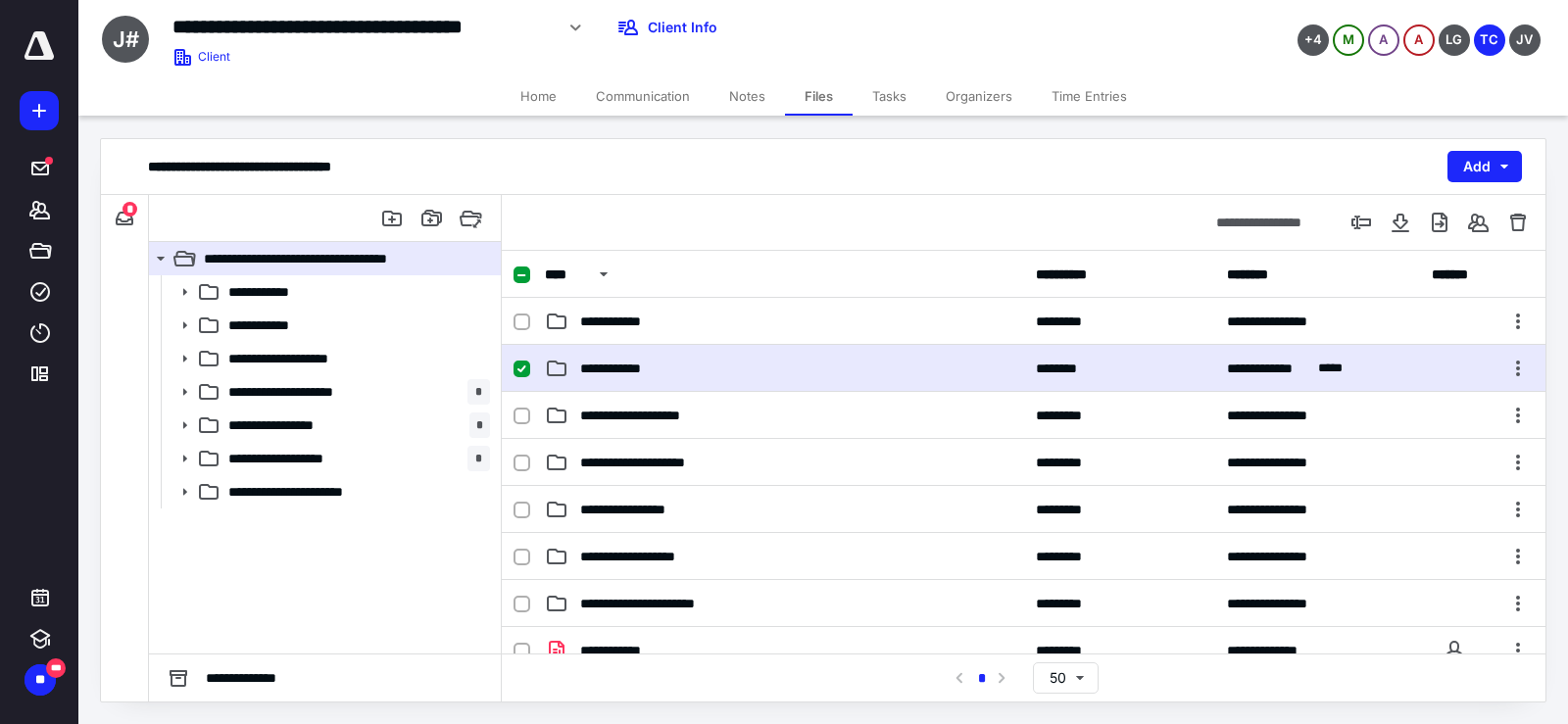 click on "**********" at bounding box center [784, 368] 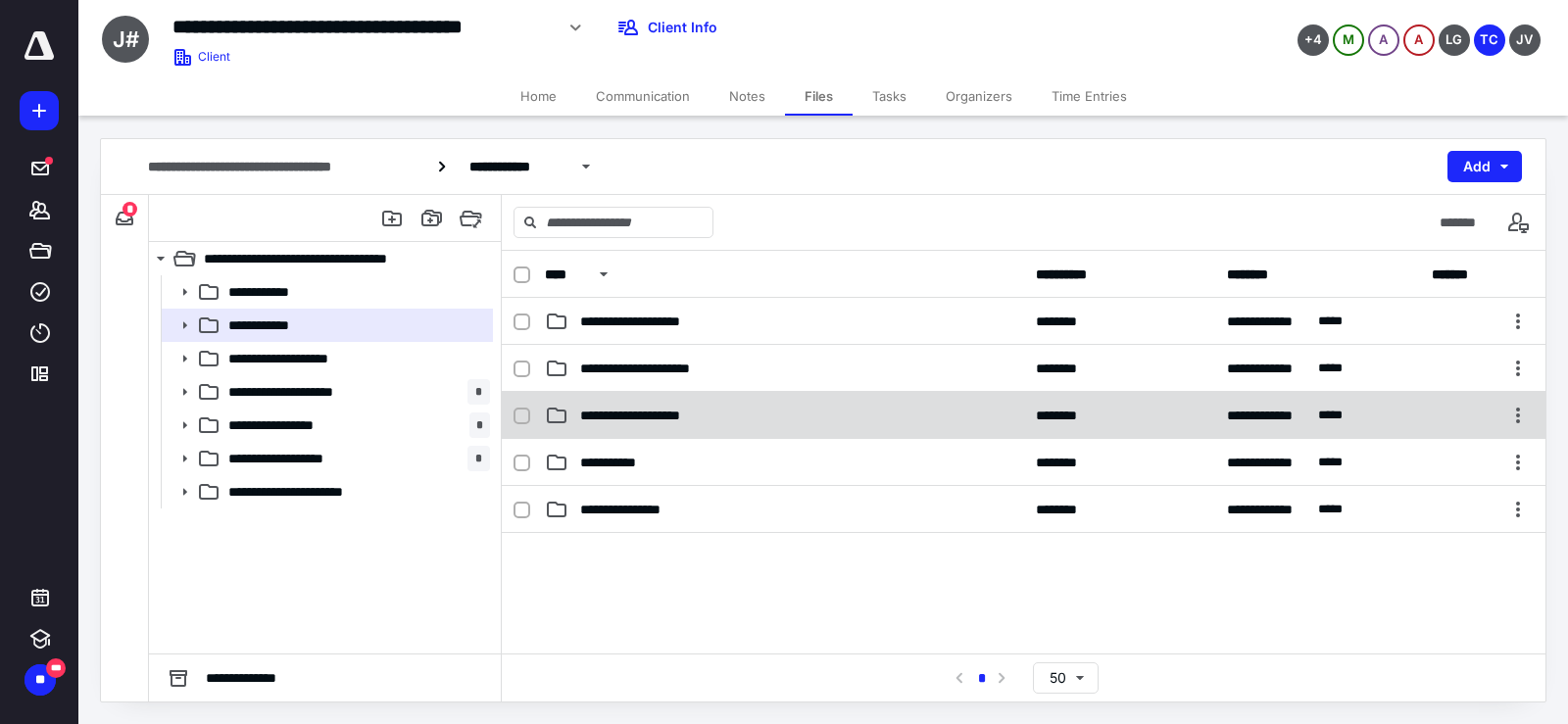 click on "**********" at bounding box center (784, 415) 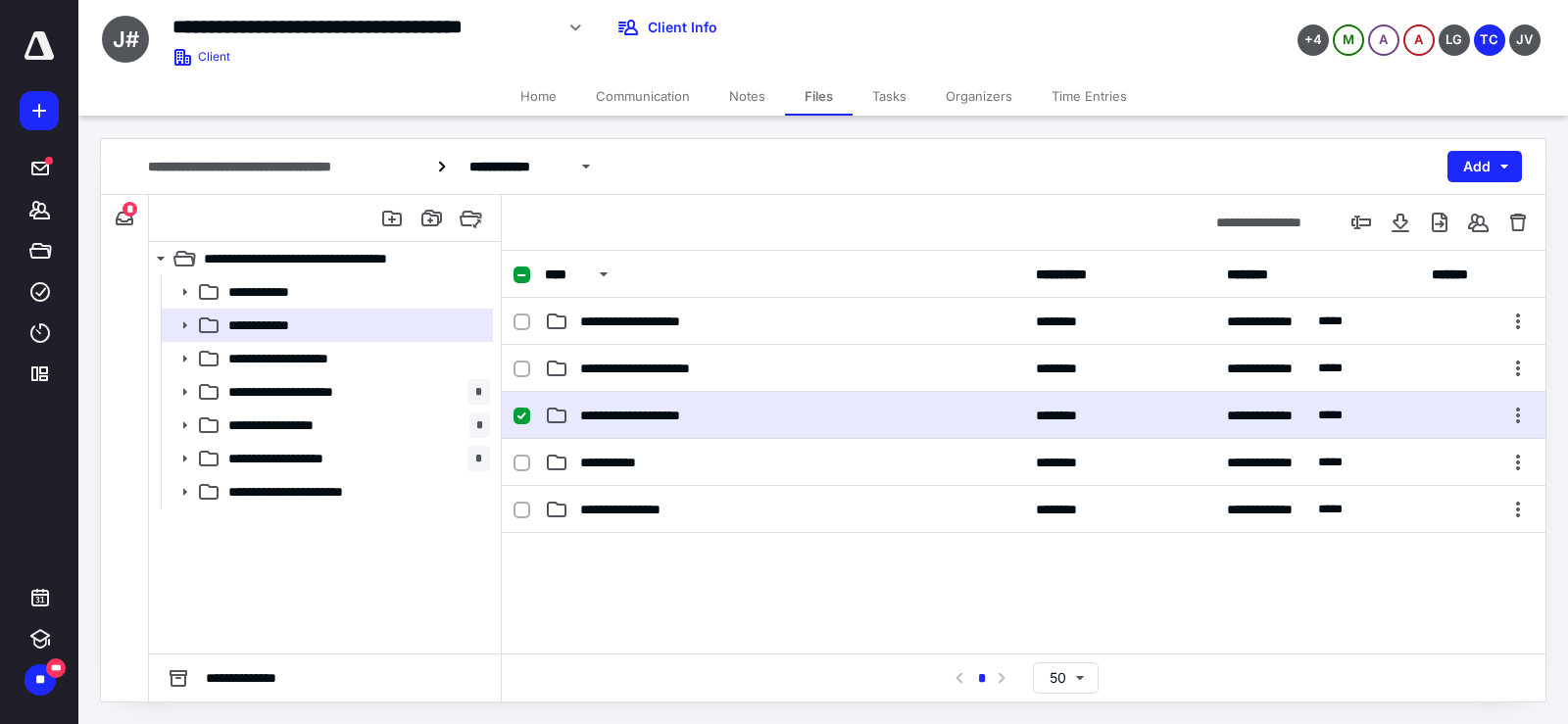 click on "**********" at bounding box center (784, 415) 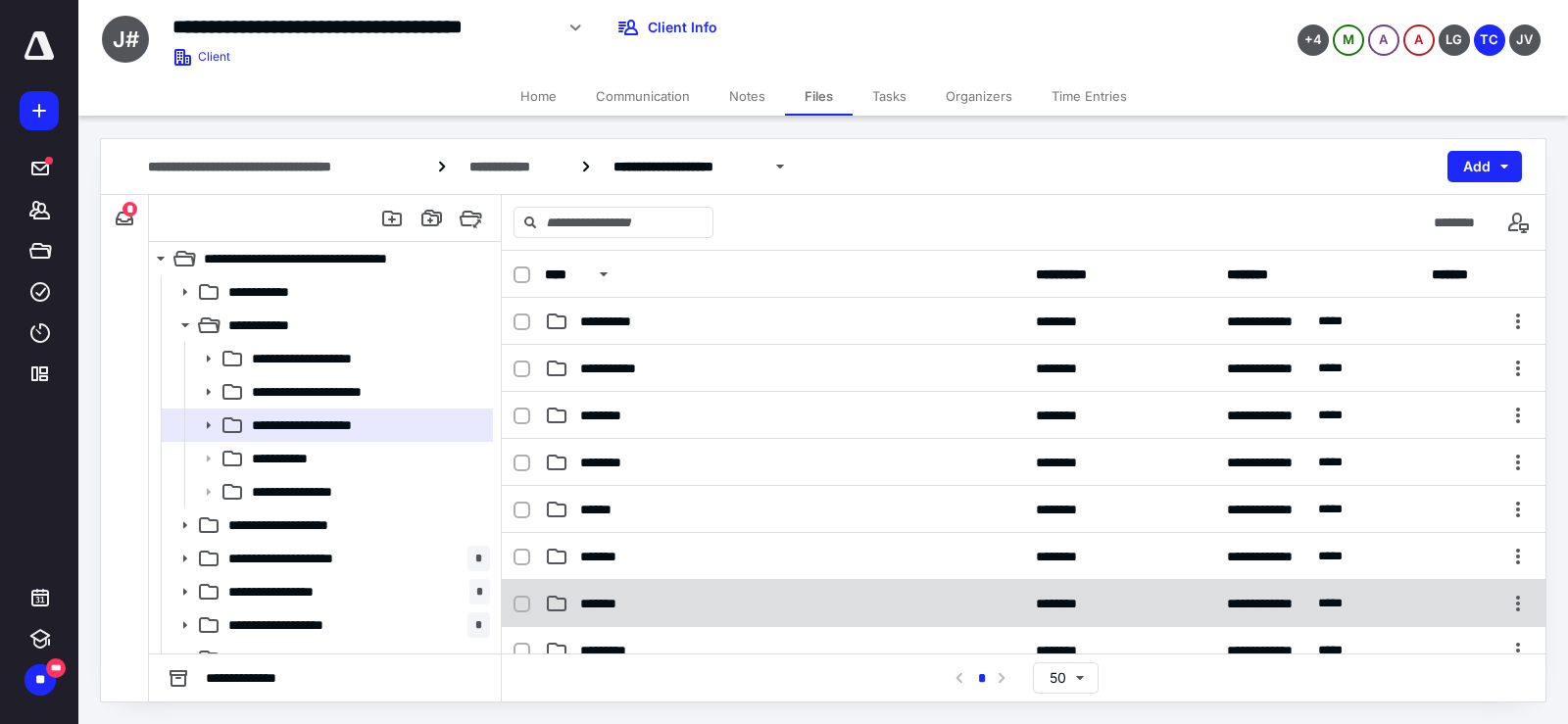 click on "*******" at bounding box center (784, 603) 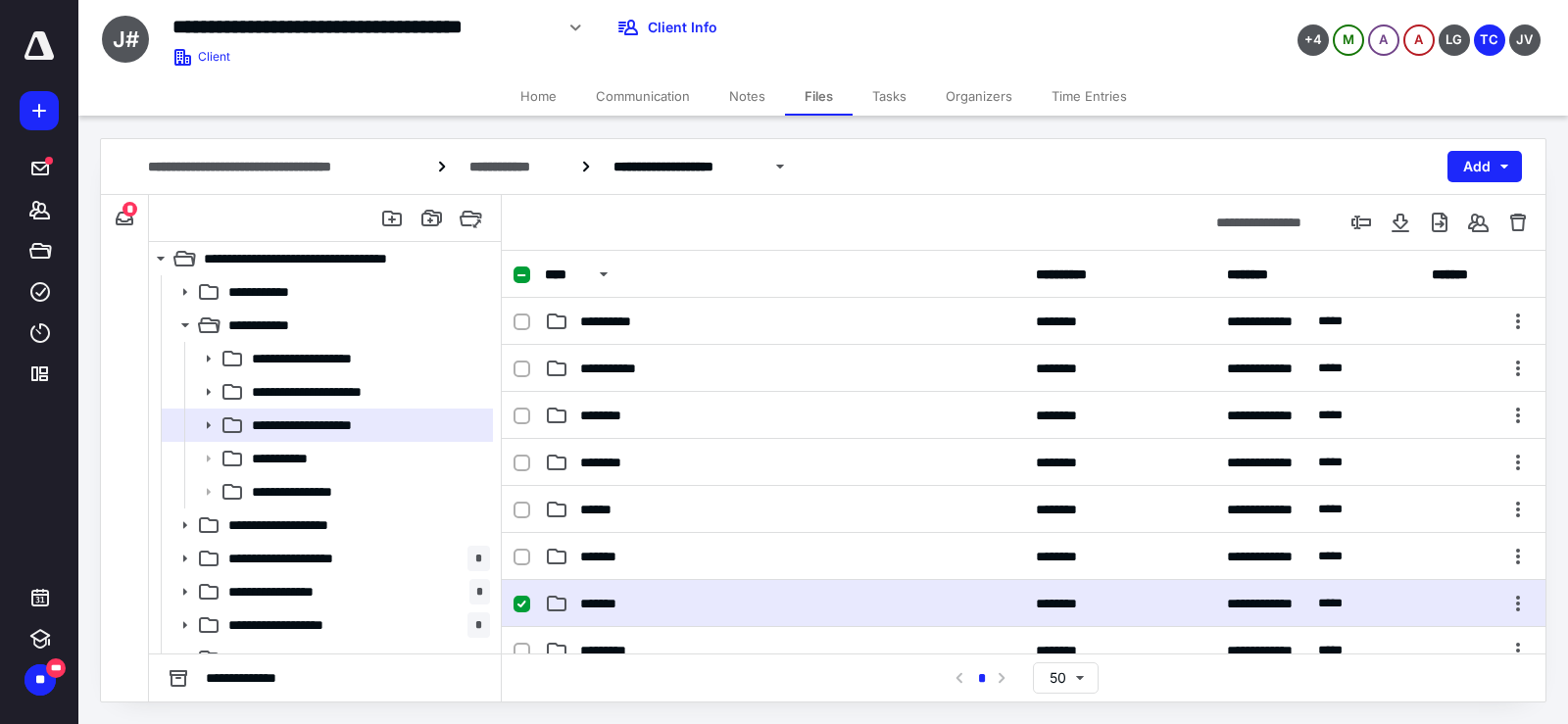 click on "*******" at bounding box center (784, 603) 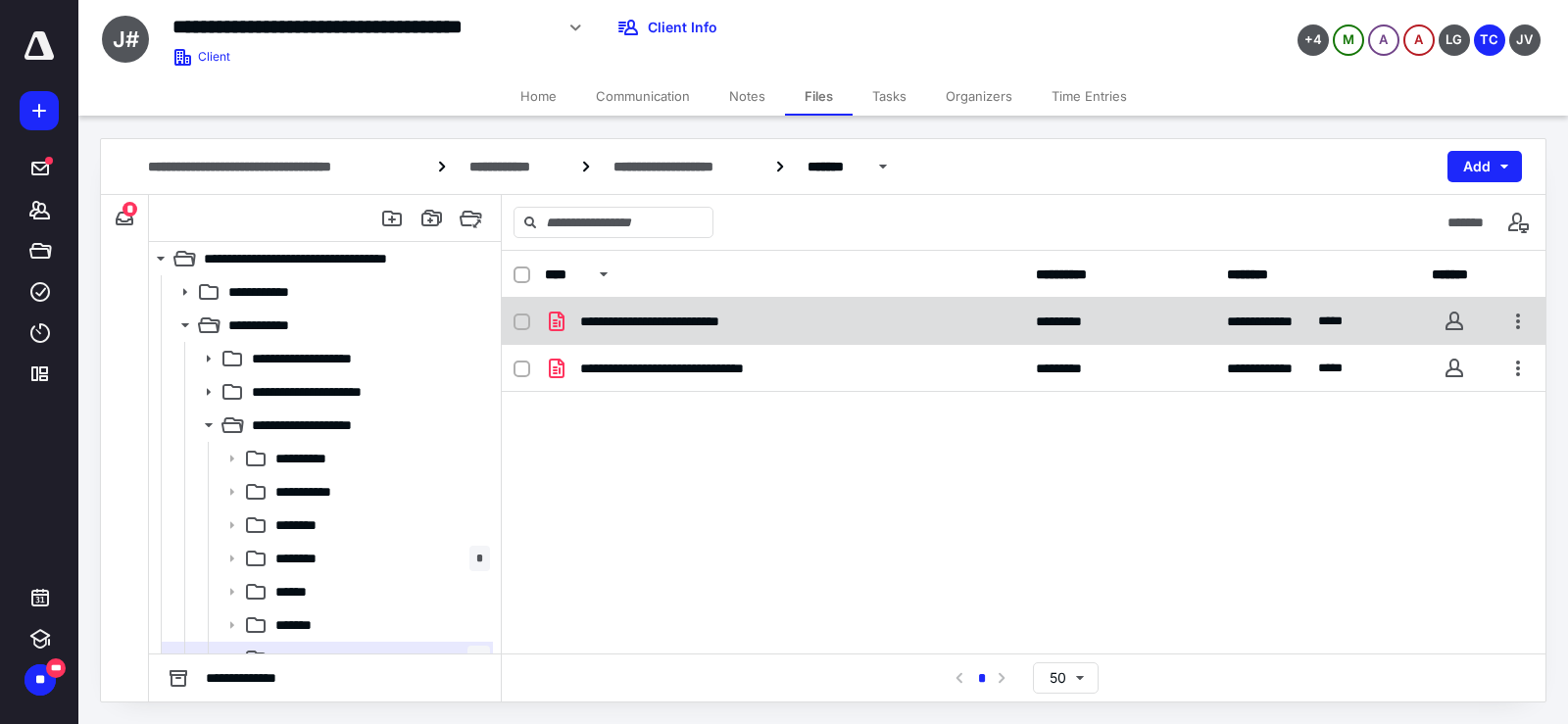click on "**********" at bounding box center [784, 321] 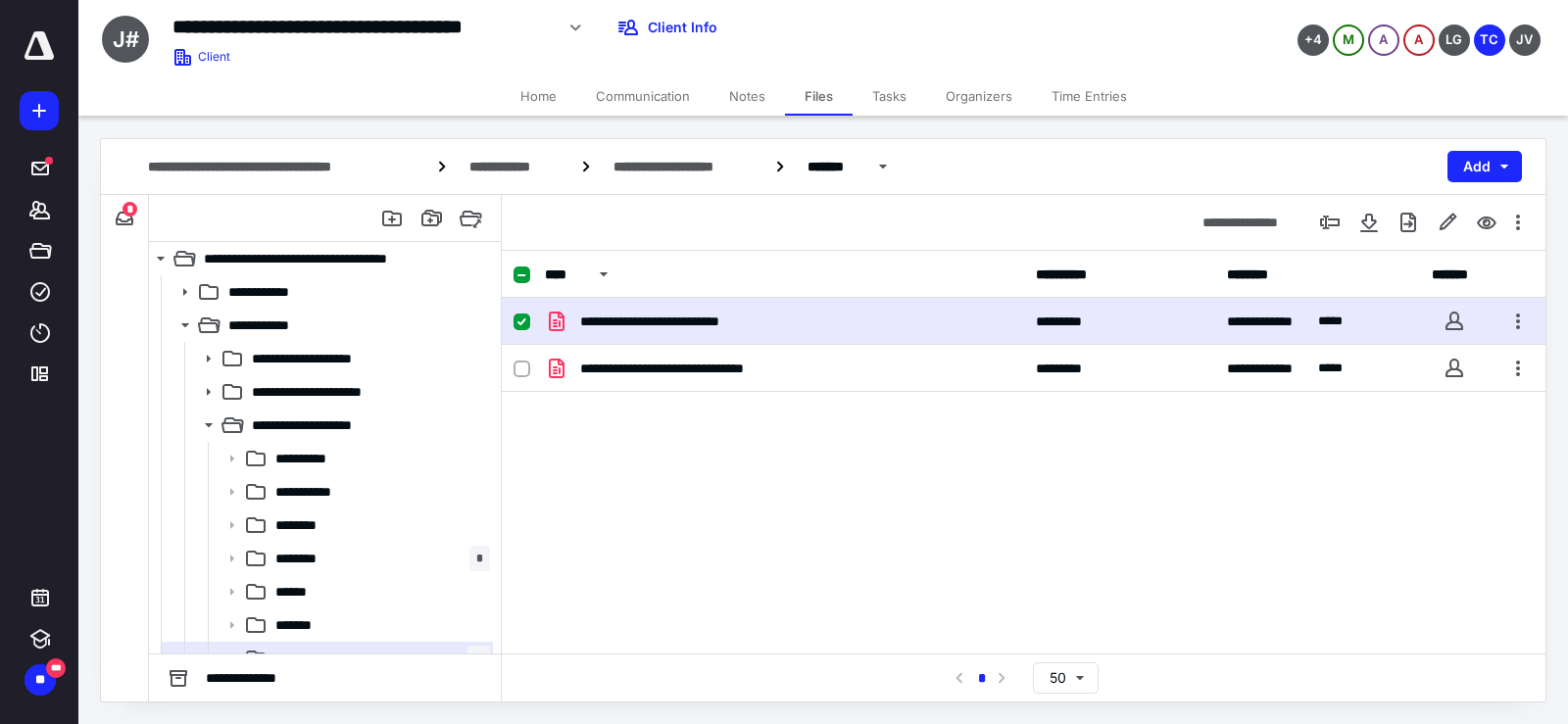 click on "**********" at bounding box center (784, 321) 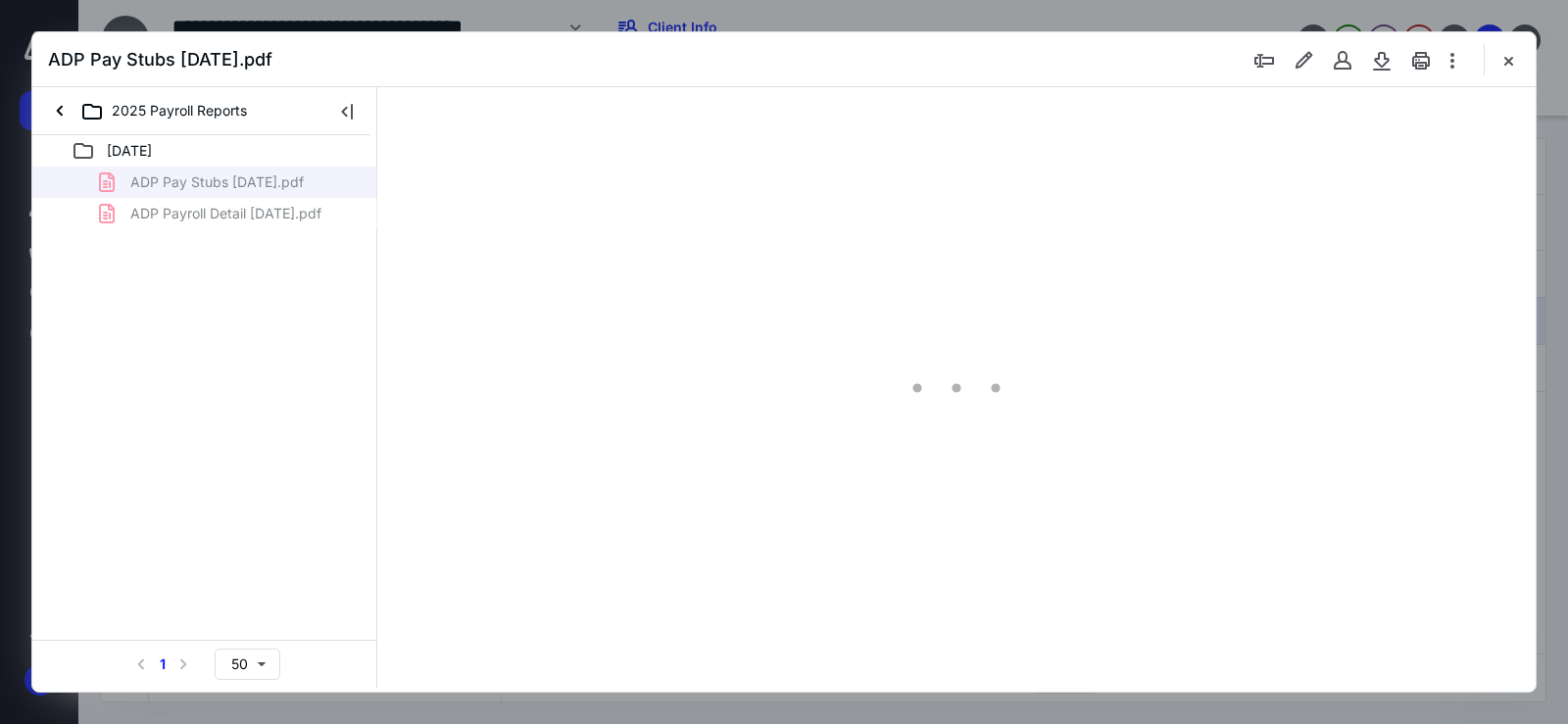 scroll, scrollTop: 0, scrollLeft: 0, axis: both 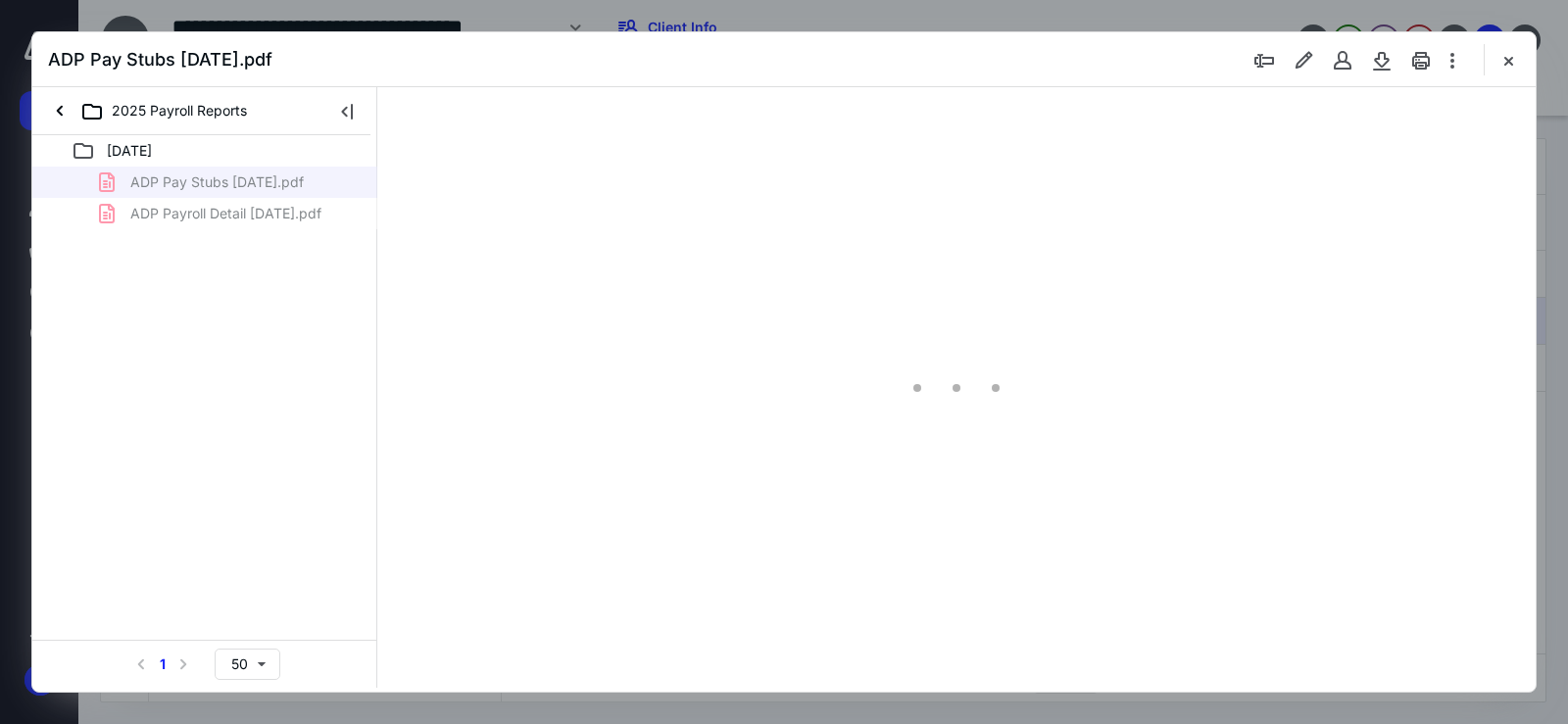 type on "189" 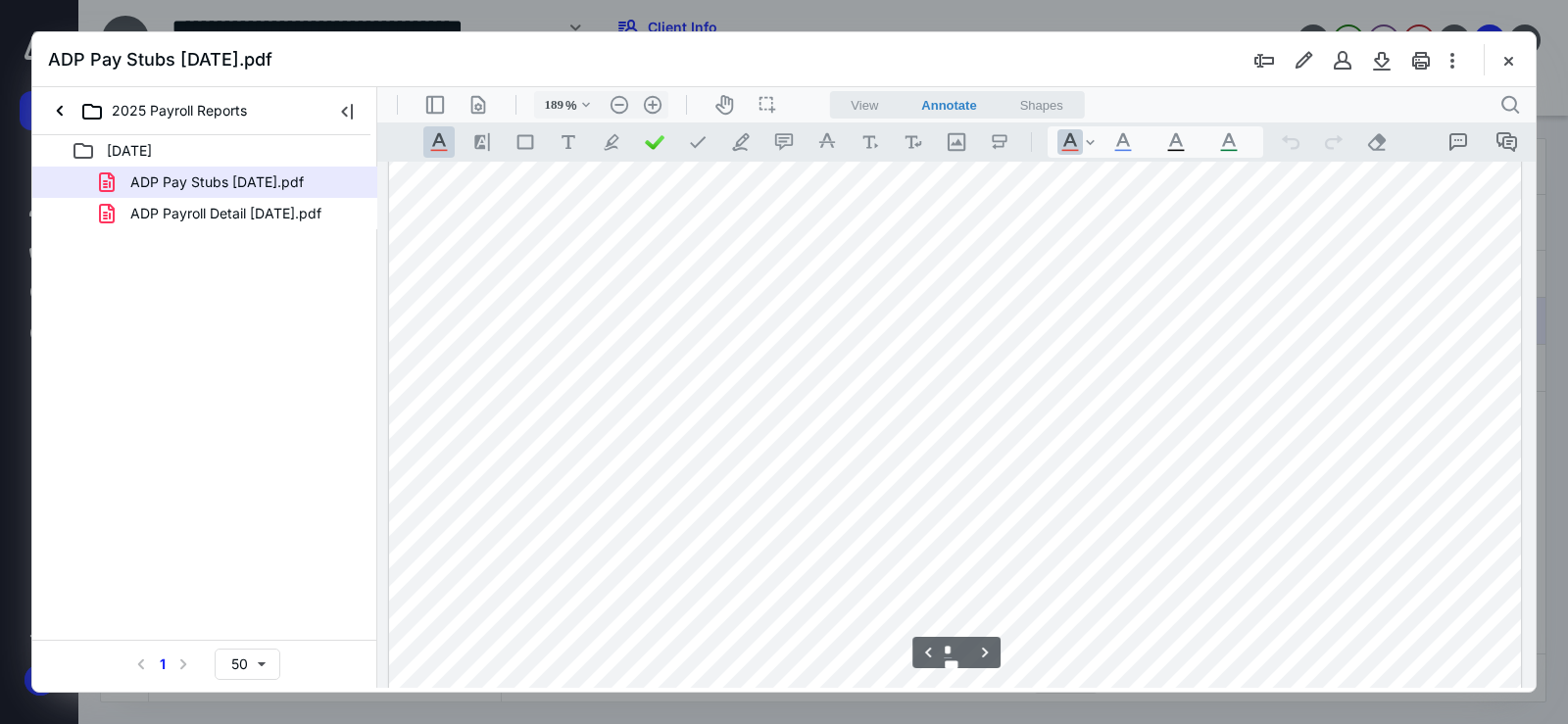 scroll, scrollTop: 4589, scrollLeft: 0, axis: vertical 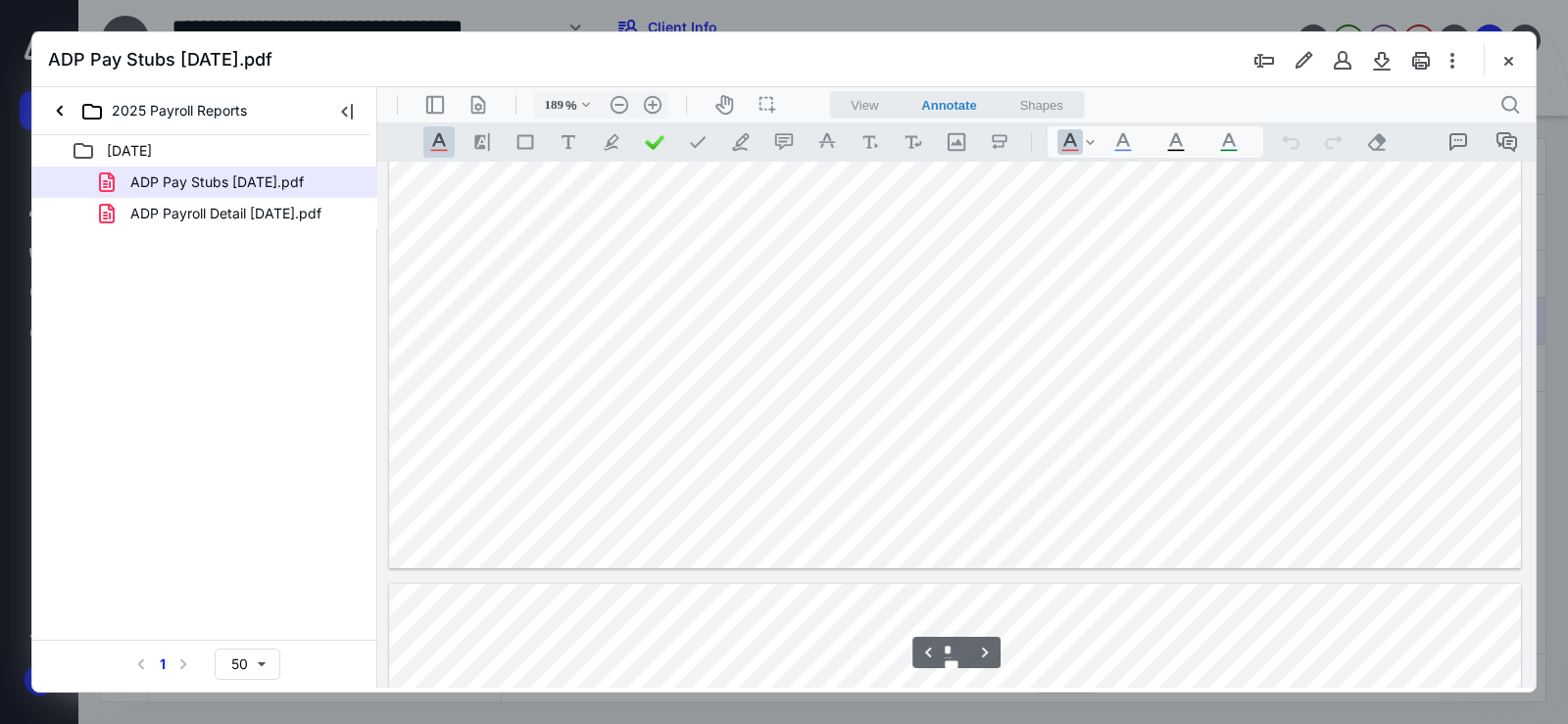 type on "*" 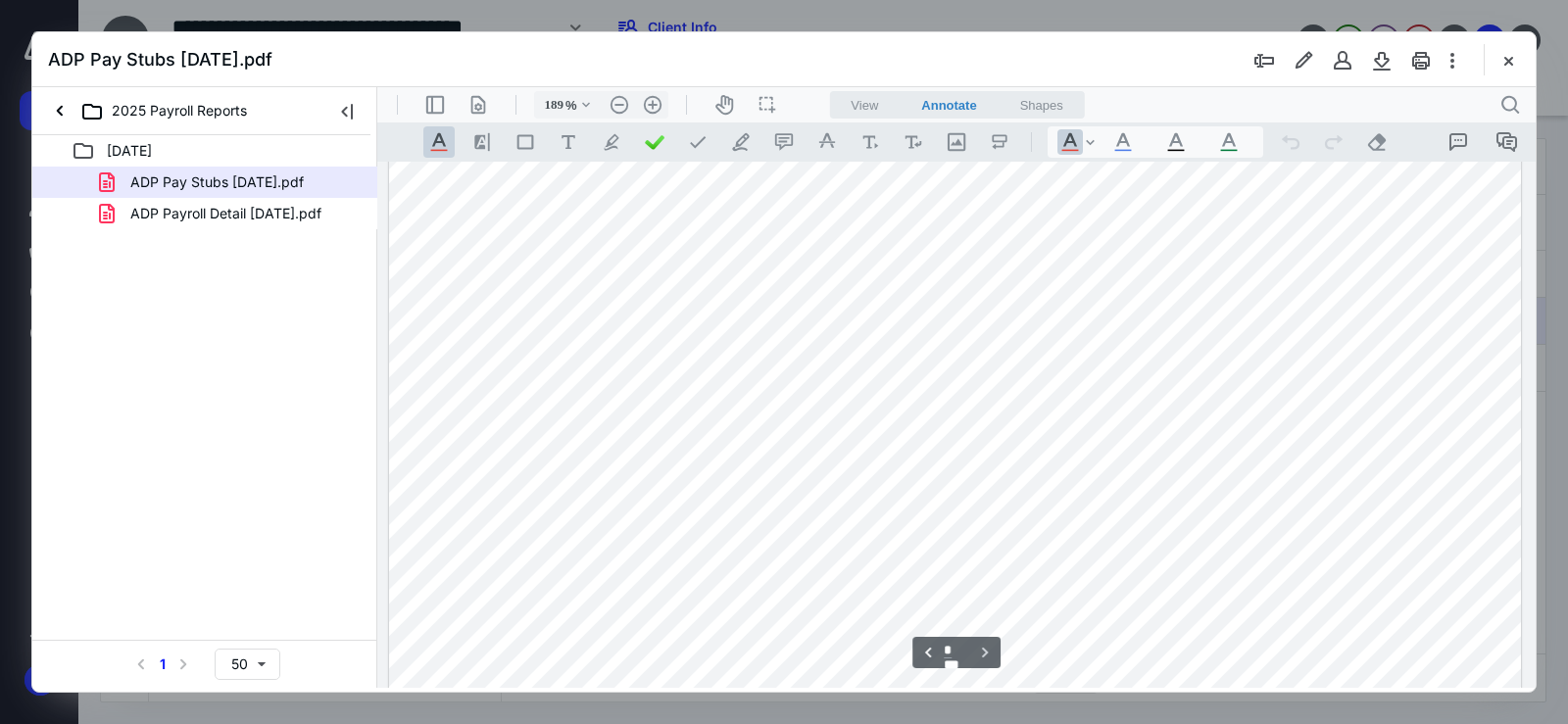 scroll, scrollTop: 6871, scrollLeft: 0, axis: vertical 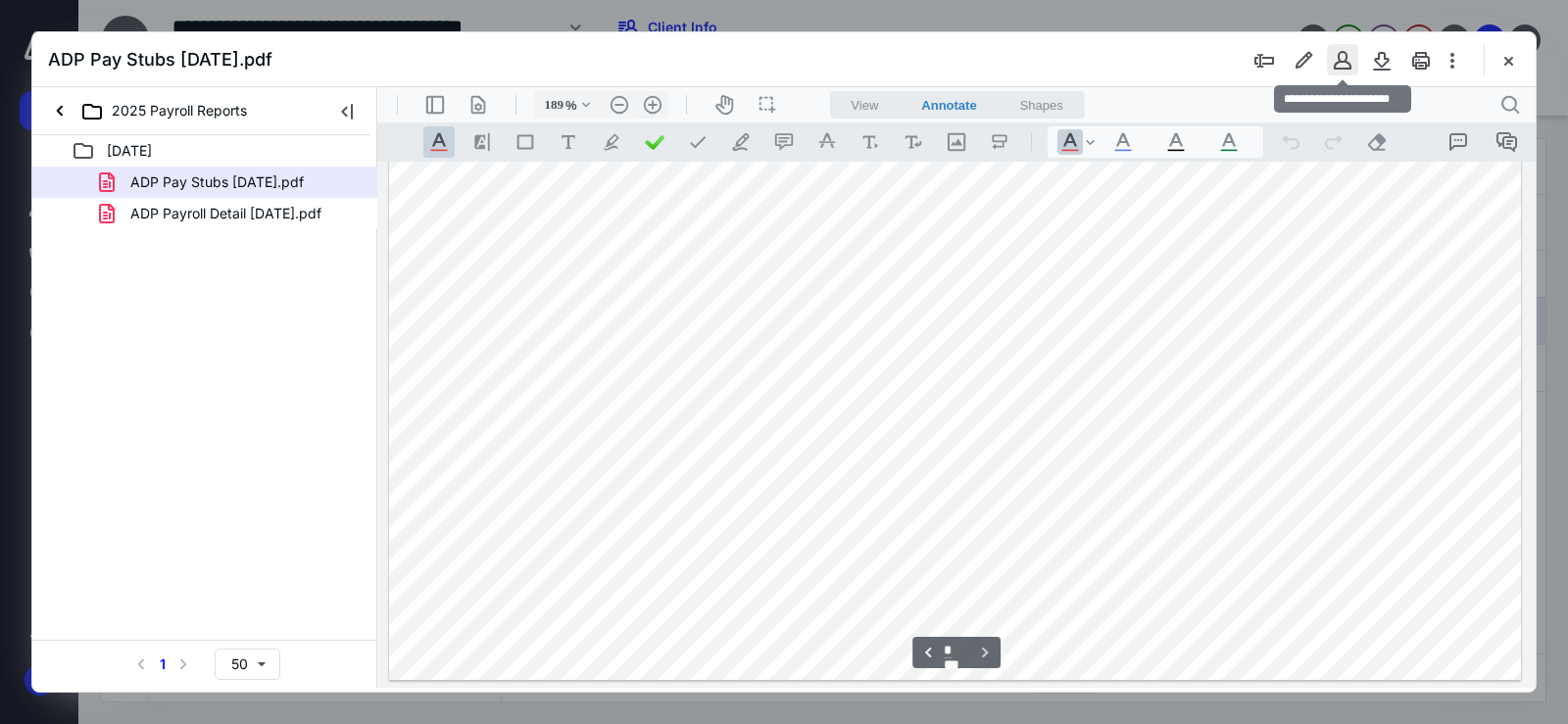 click at bounding box center (1343, 60) 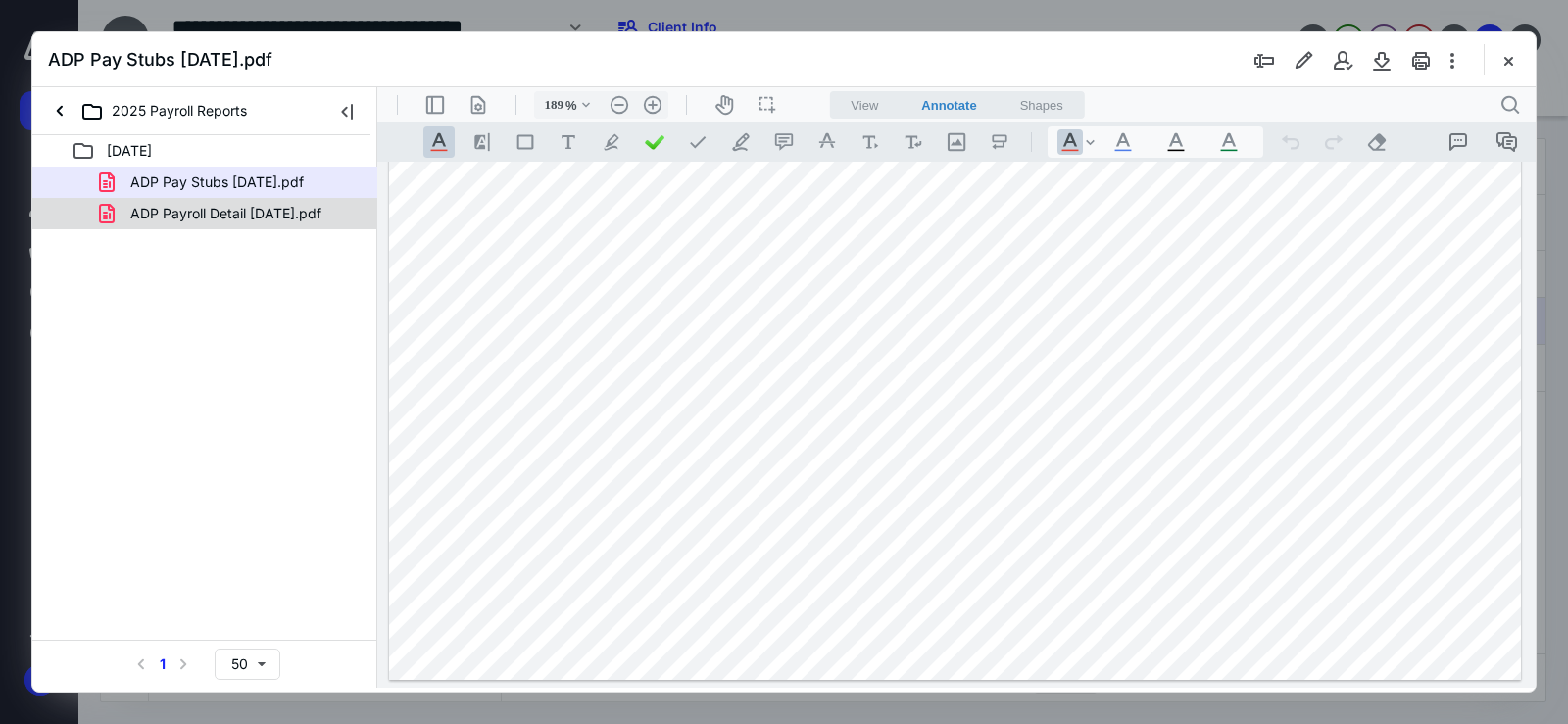 click on "ADP Payroll Detail [DATE].pdf" at bounding box center [225, 214] 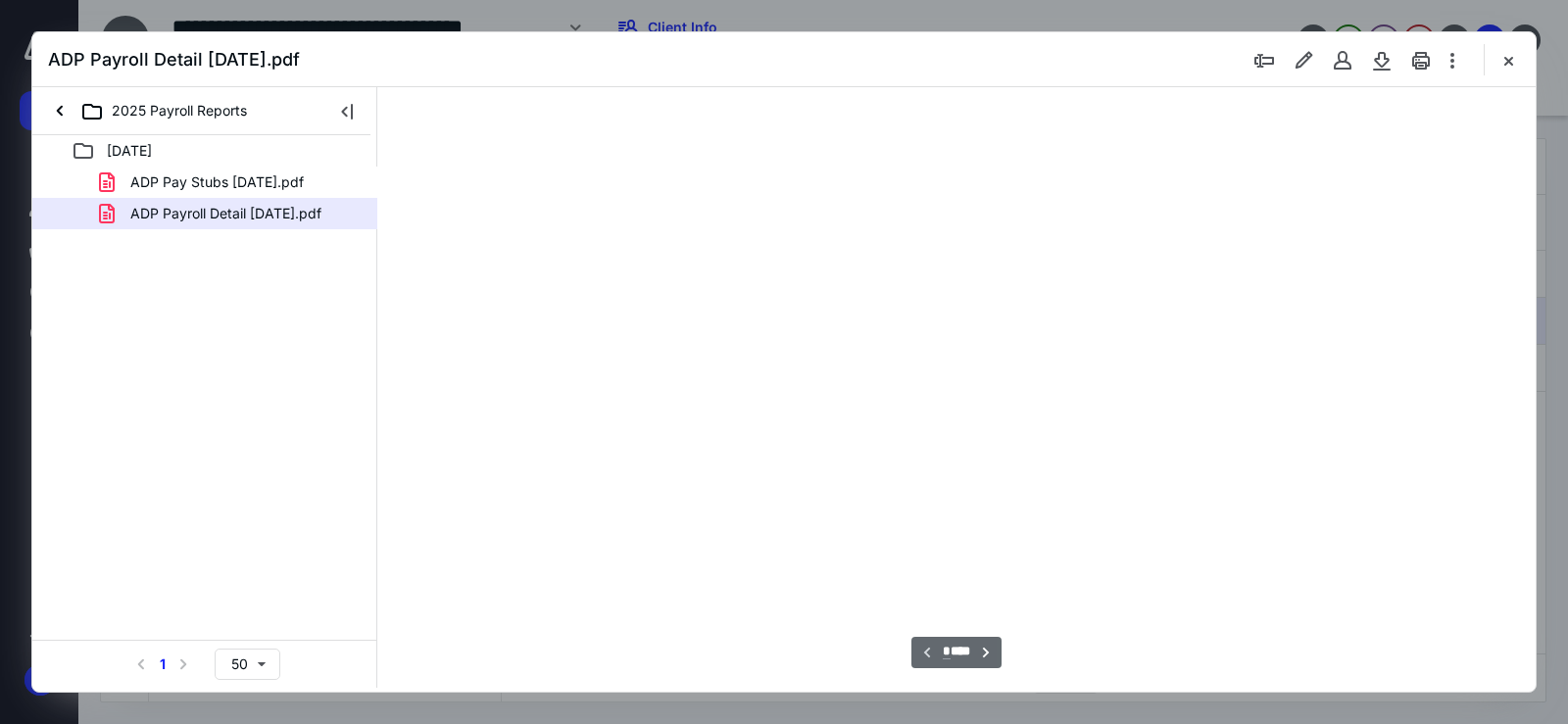 scroll, scrollTop: 82, scrollLeft: 0, axis: vertical 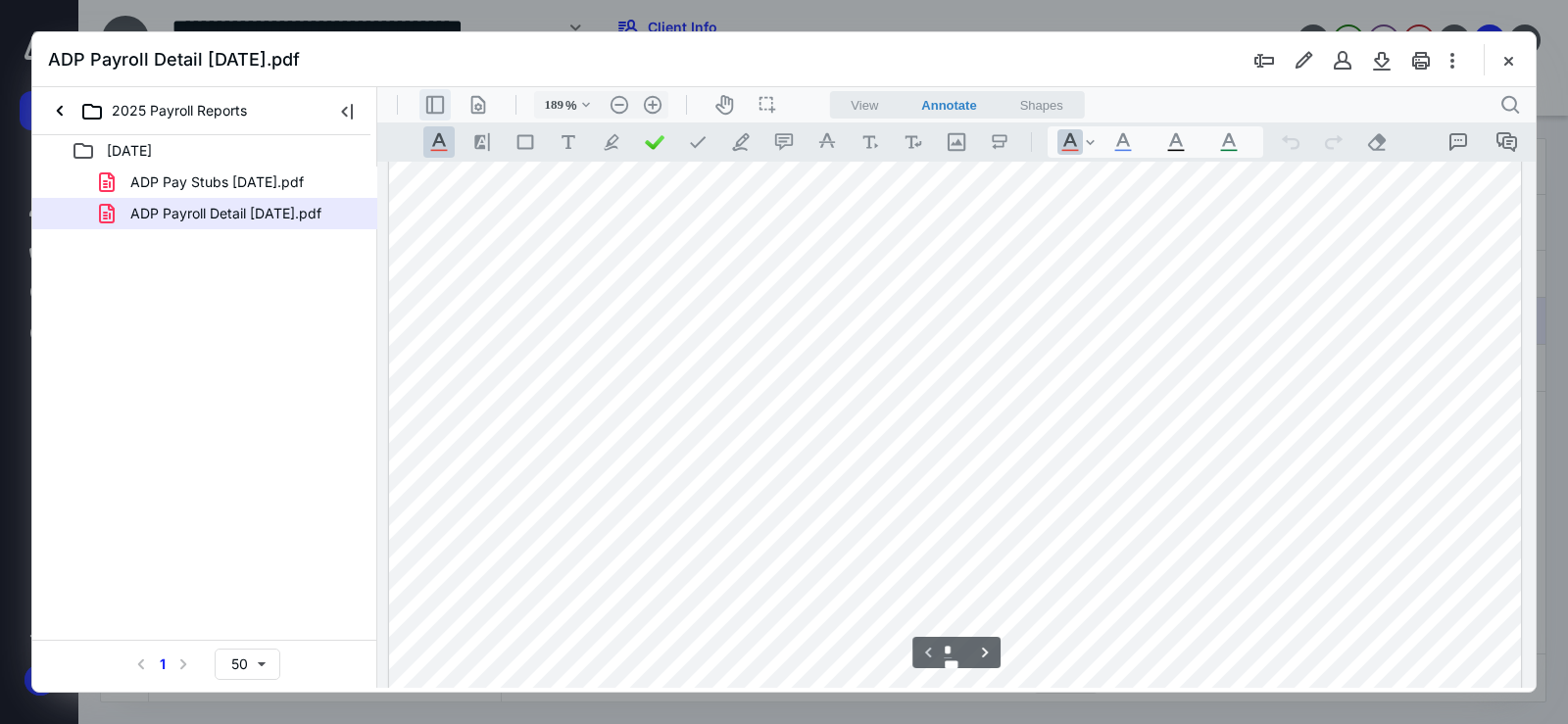 click on ".cls-1{fill:#abb0c4;} icon - header - sidebar - line" at bounding box center (435, 105) 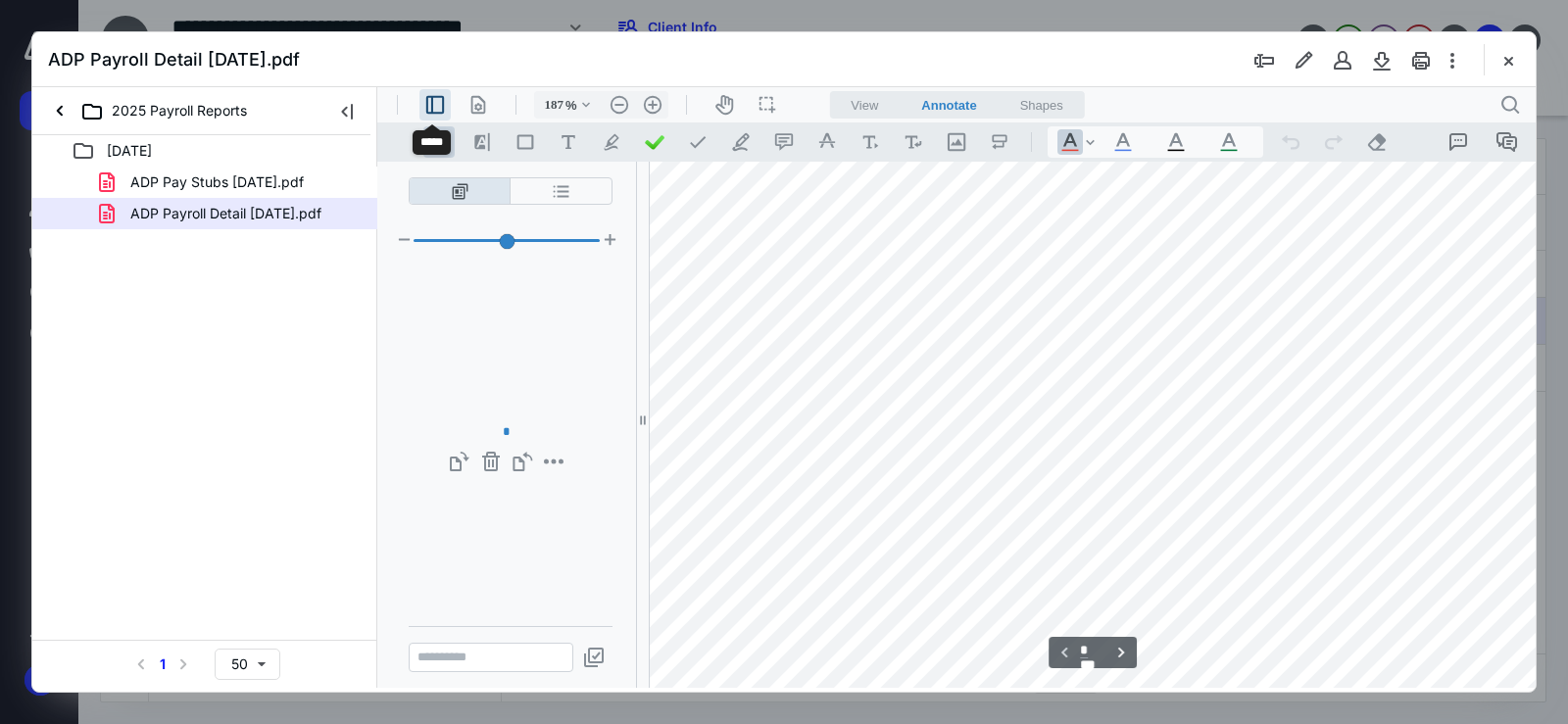 type on "143" 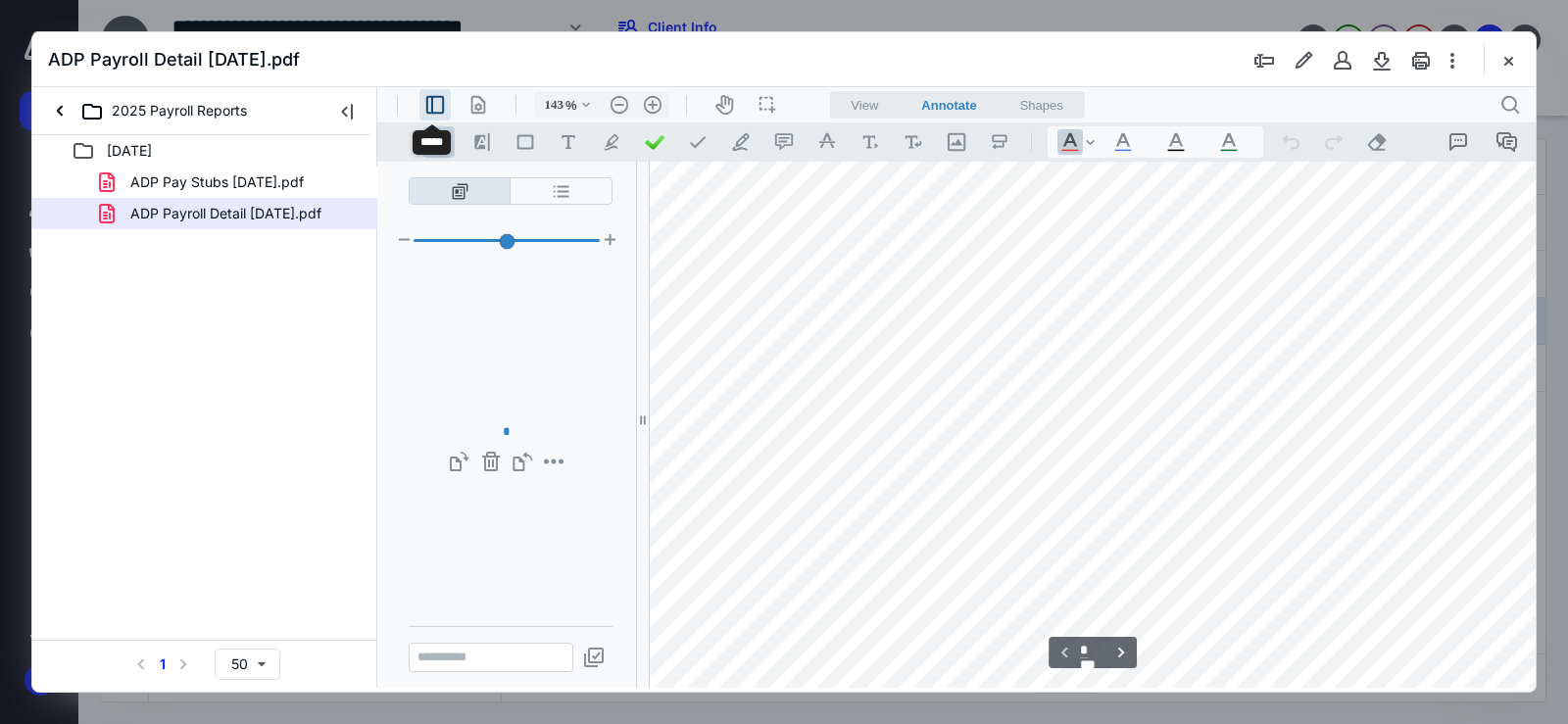 scroll, scrollTop: 80, scrollLeft: 0, axis: vertical 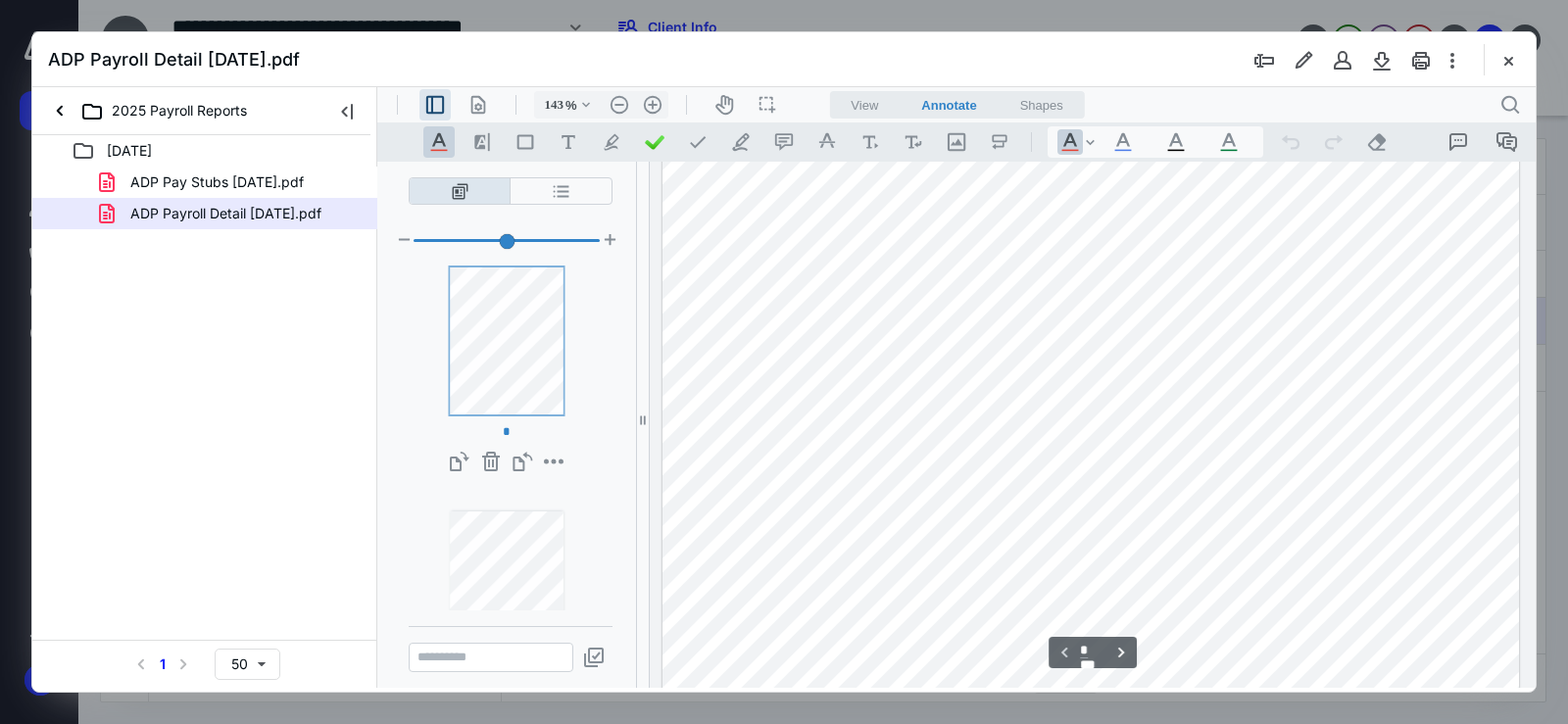 drag, startPoint x: 432, startPoint y: 481, endPoint x: 435, endPoint y: 470, distance: 11.401754 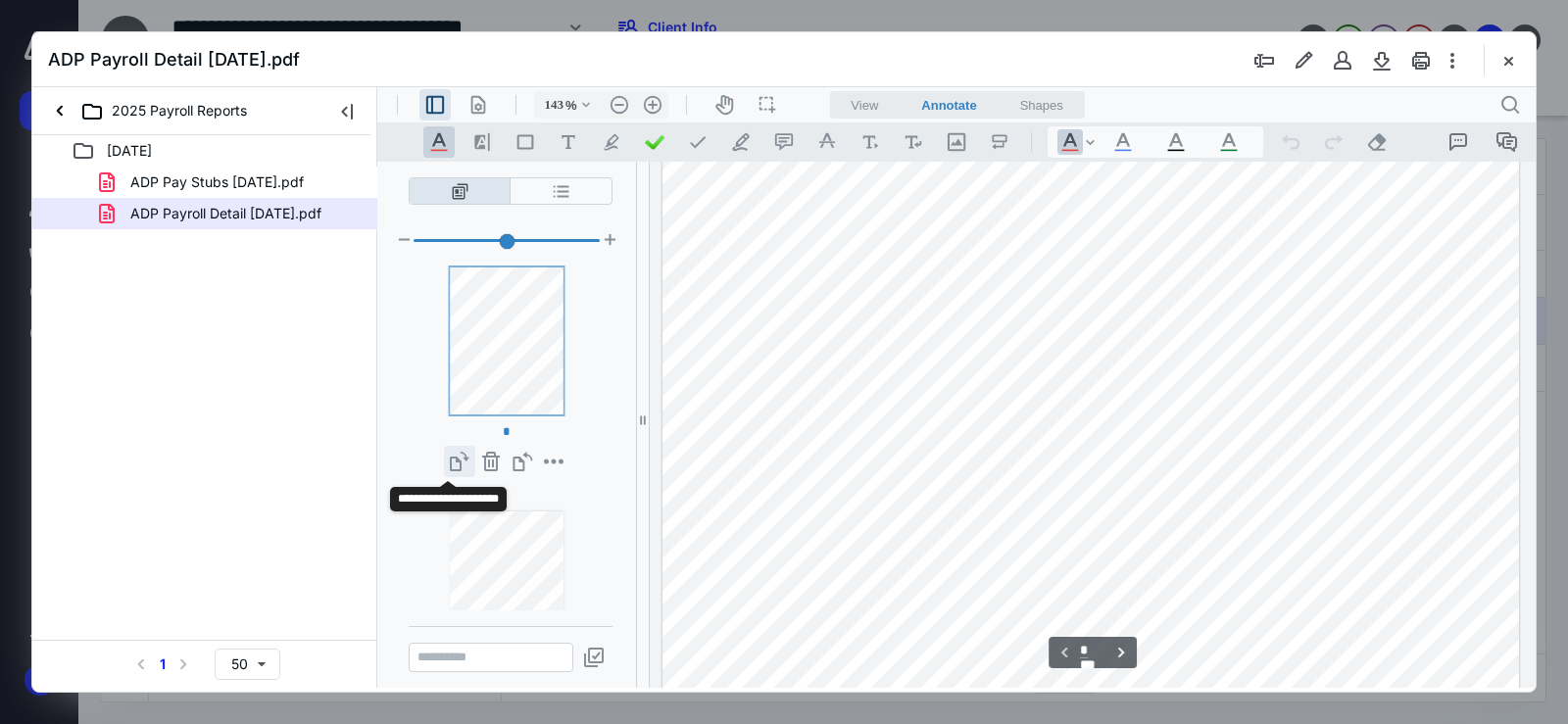 click on "**********" at bounding box center [460, 461] 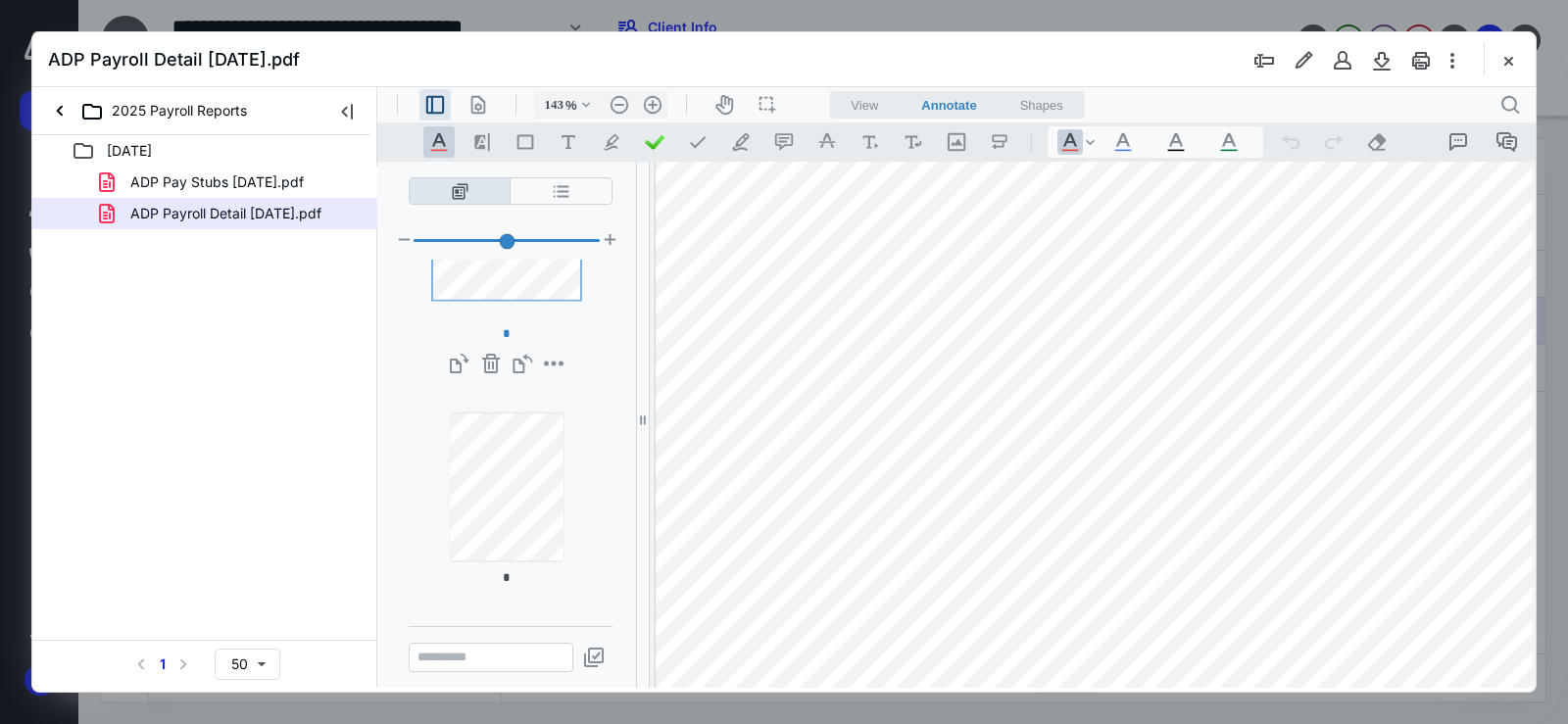 scroll, scrollTop: 100, scrollLeft: 0, axis: vertical 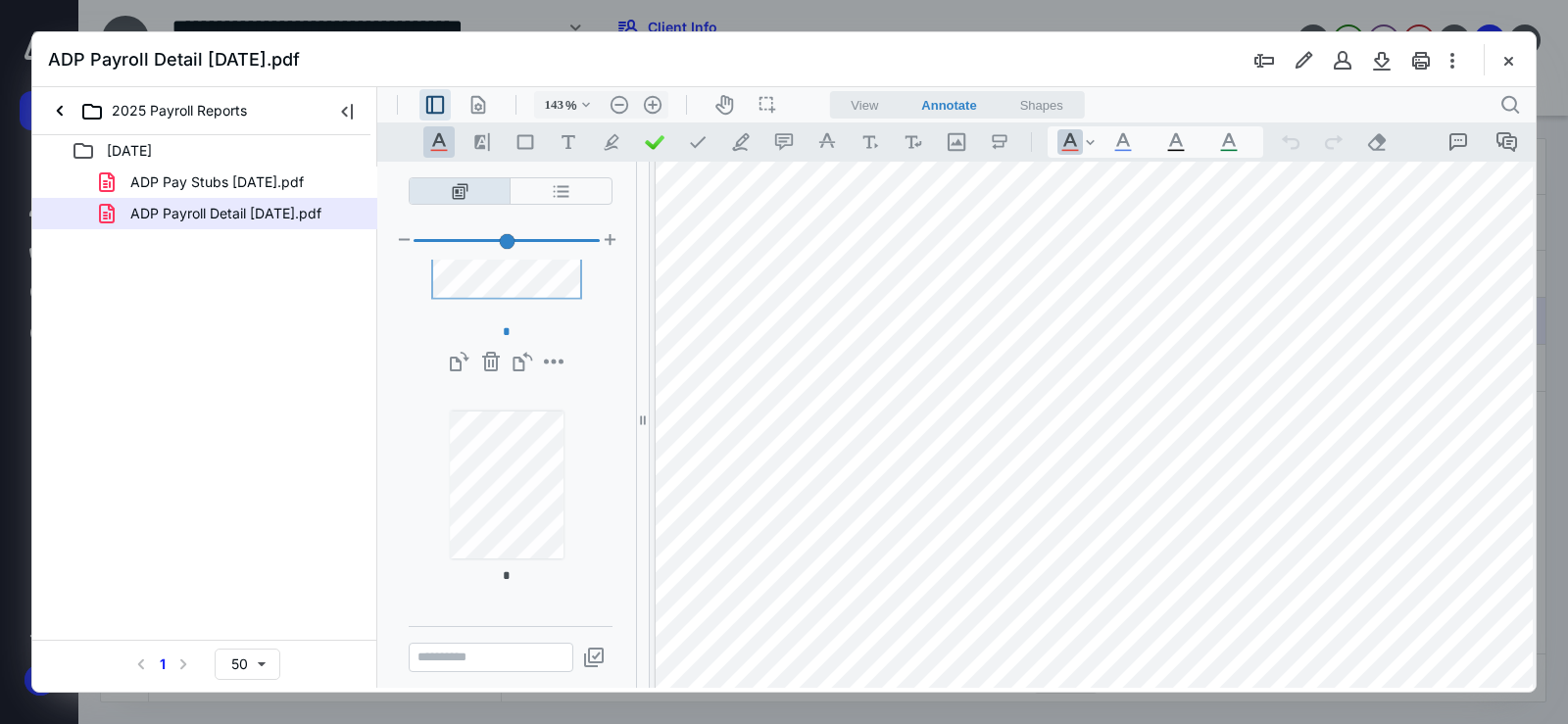 type on "*" 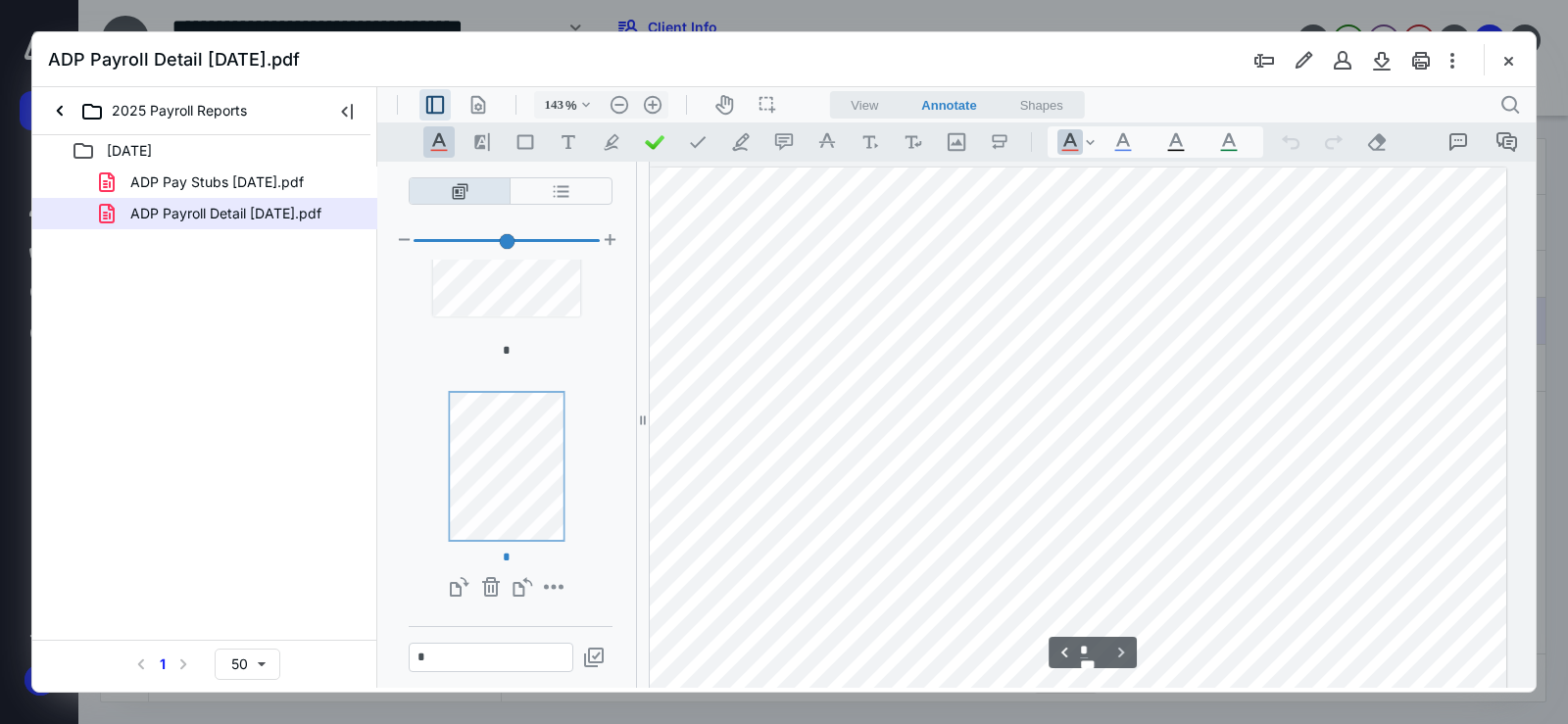 drag, startPoint x: 449, startPoint y: 584, endPoint x: 449, endPoint y: 567, distance: 17 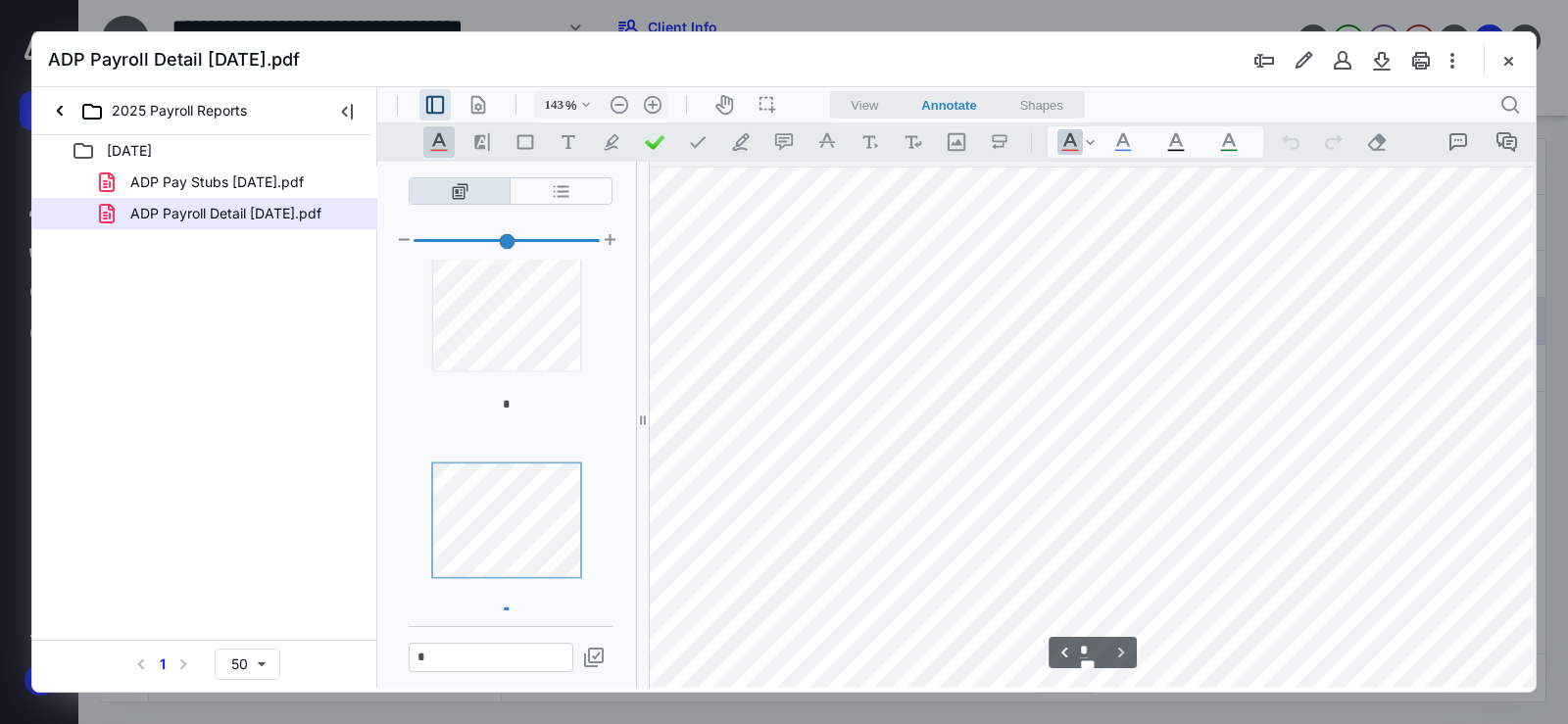 scroll, scrollTop: 0, scrollLeft: 0, axis: both 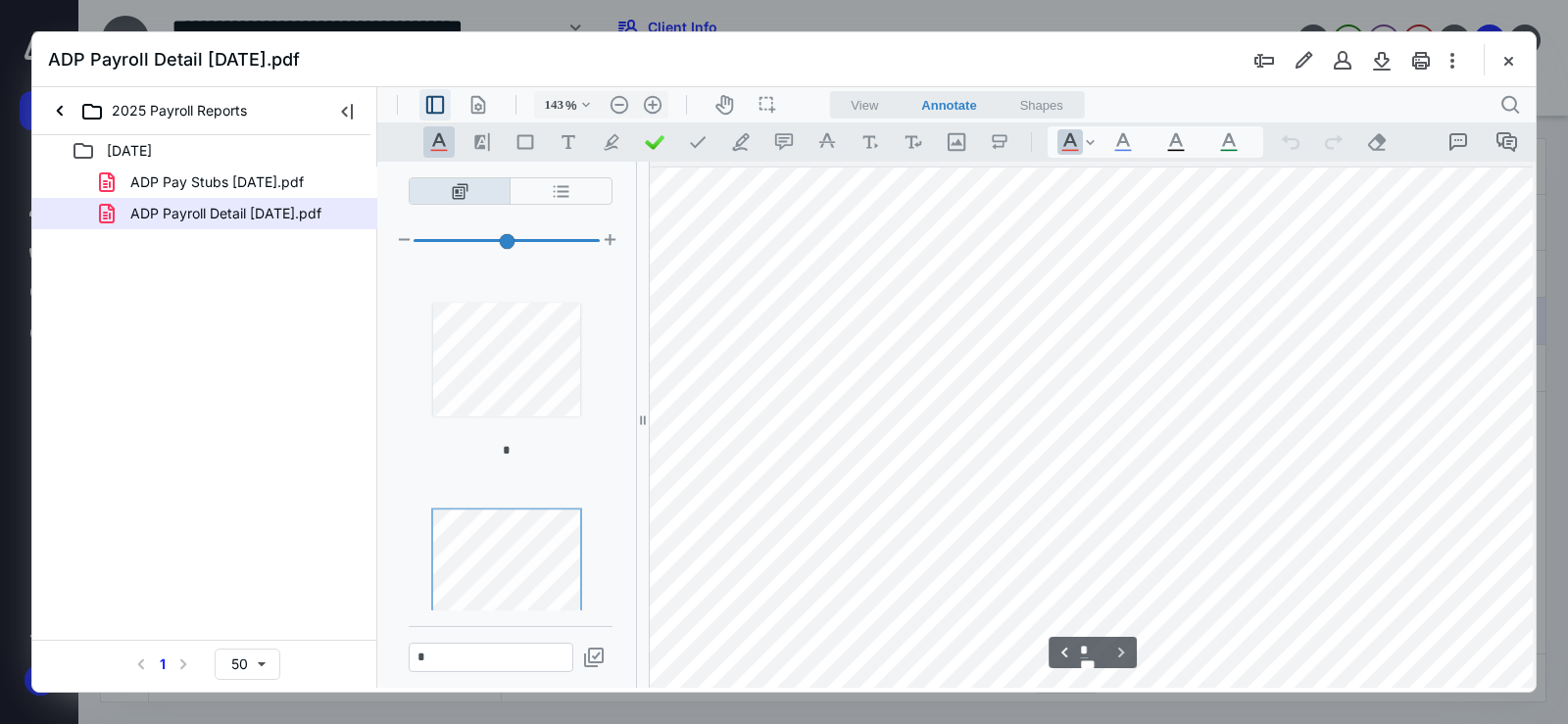 click on ".cls-1{fill:#abb0c4;} icon - header - sidebar - line" at bounding box center (435, 105) 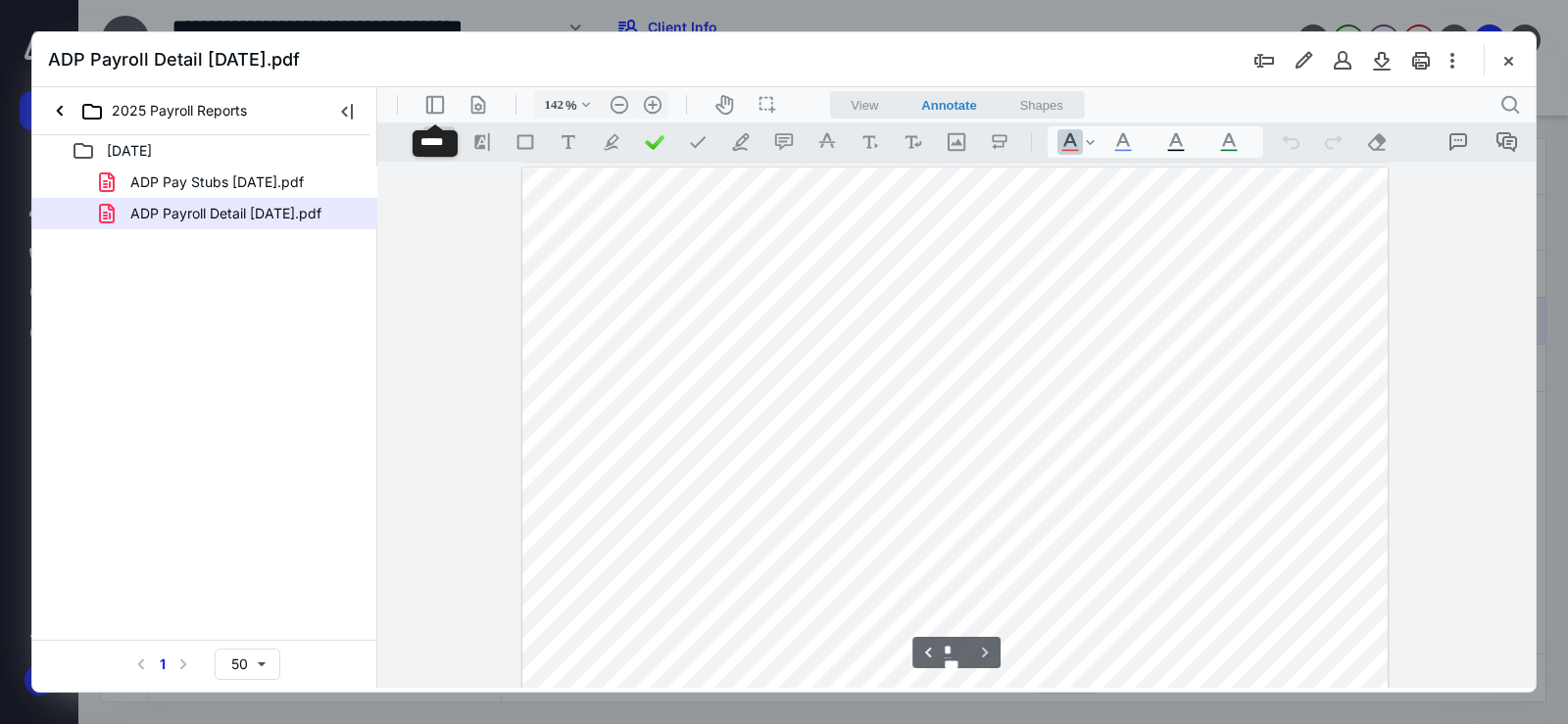 type on "146" 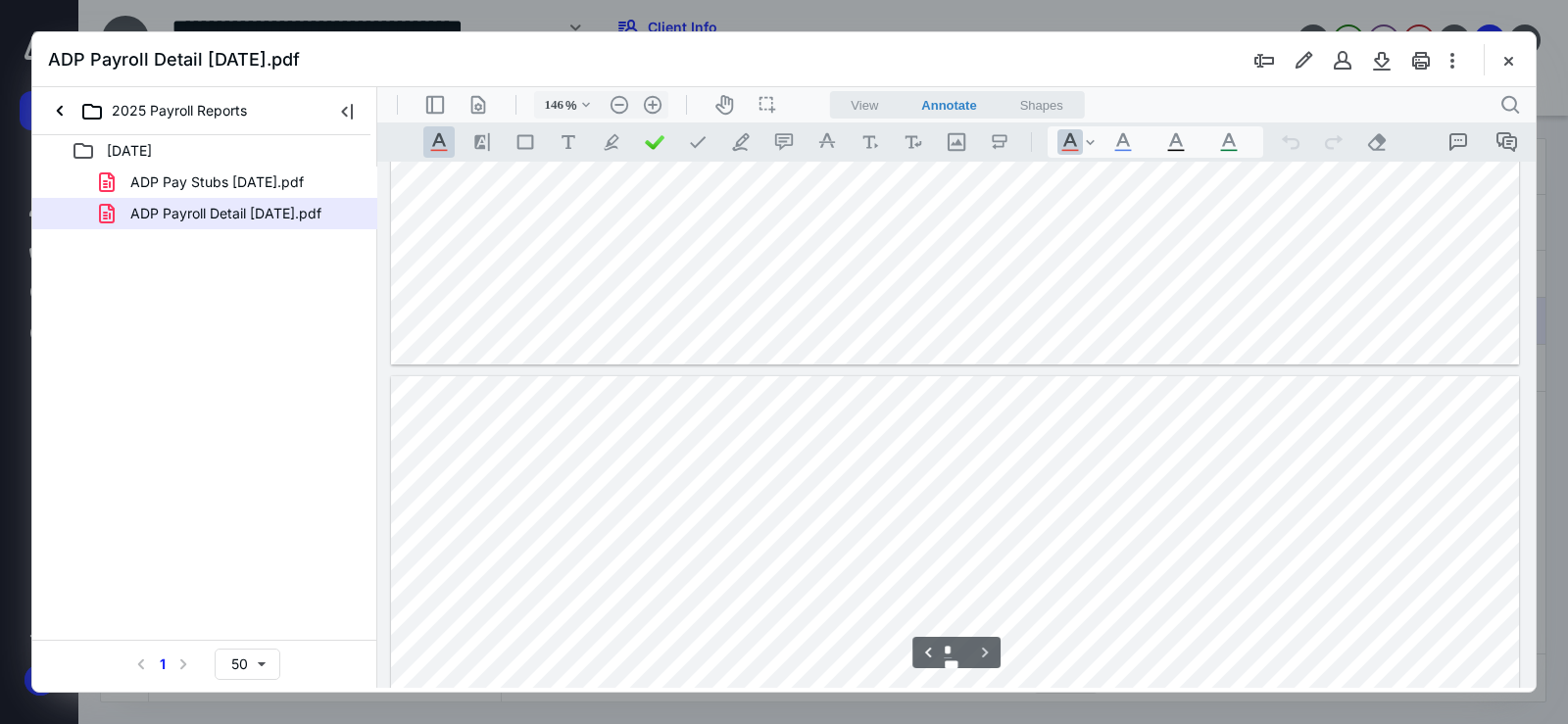 scroll, scrollTop: 884, scrollLeft: 0, axis: vertical 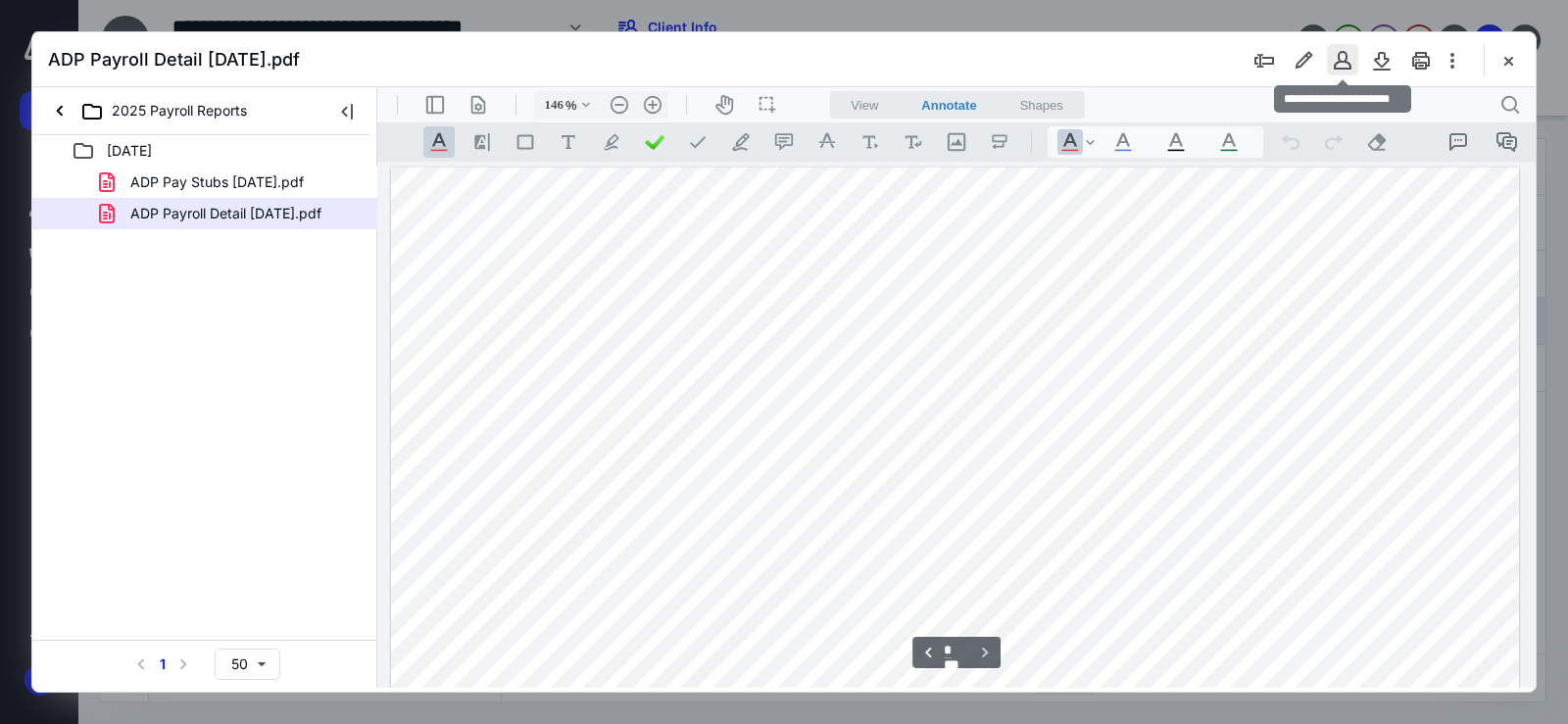 click at bounding box center [1343, 60] 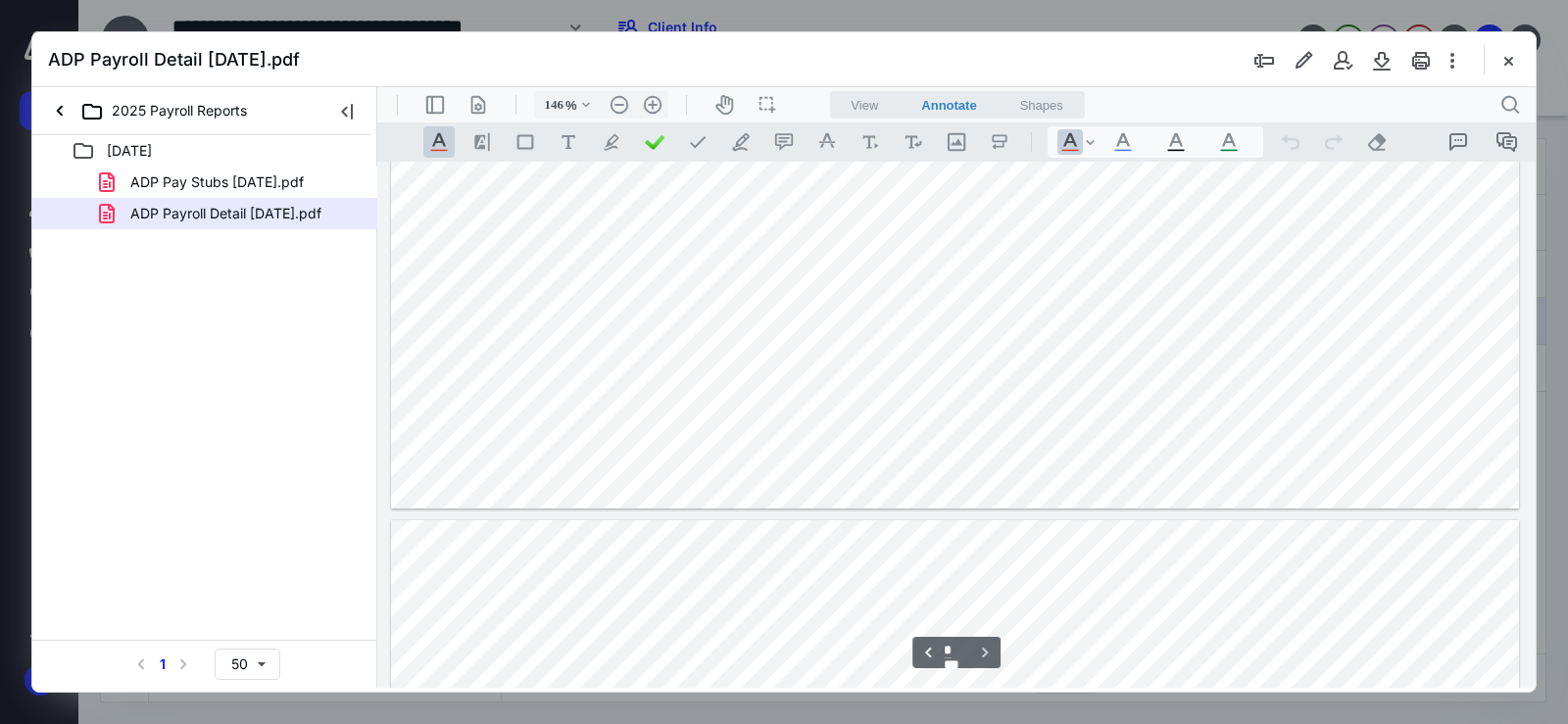 type on "*" 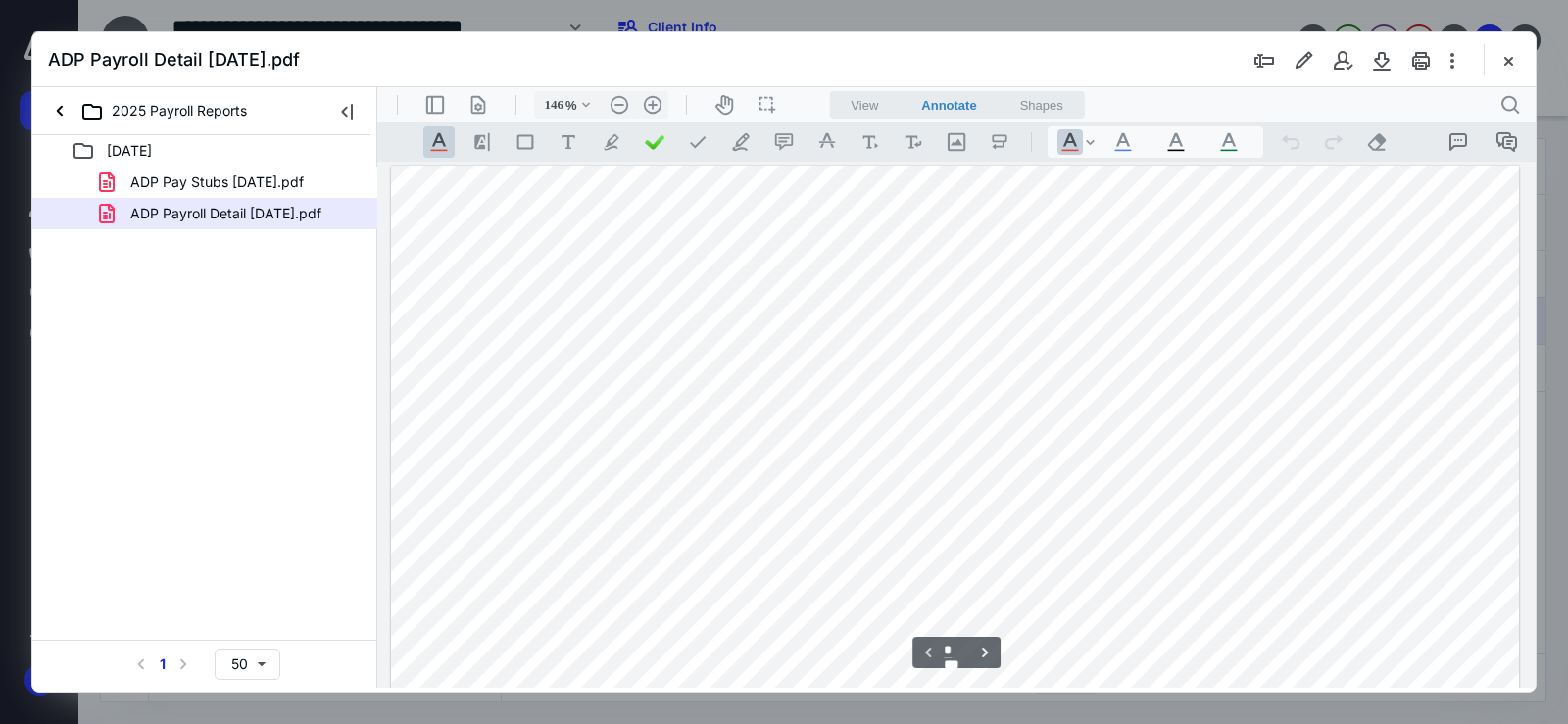 scroll, scrollTop: 0, scrollLeft: 0, axis: both 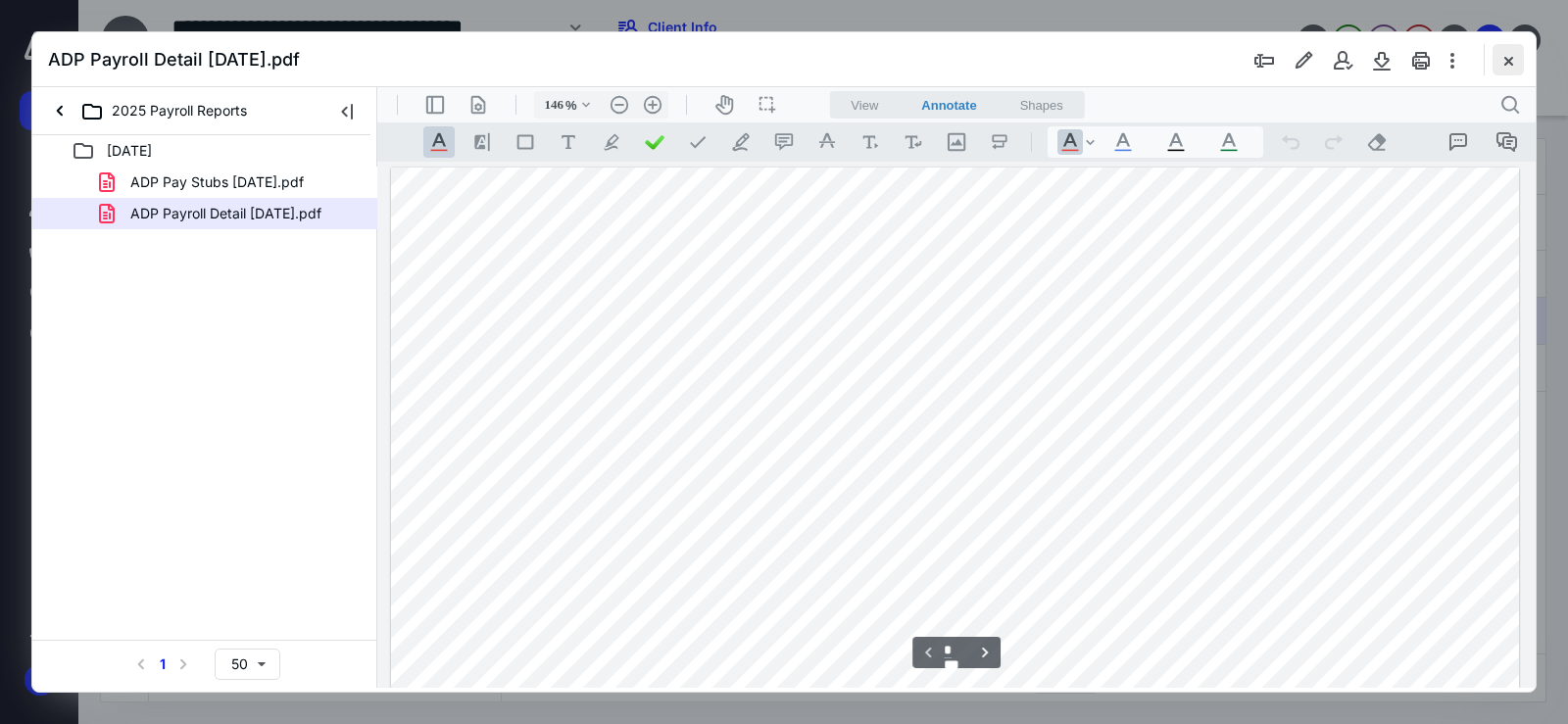 click at bounding box center (1508, 60) 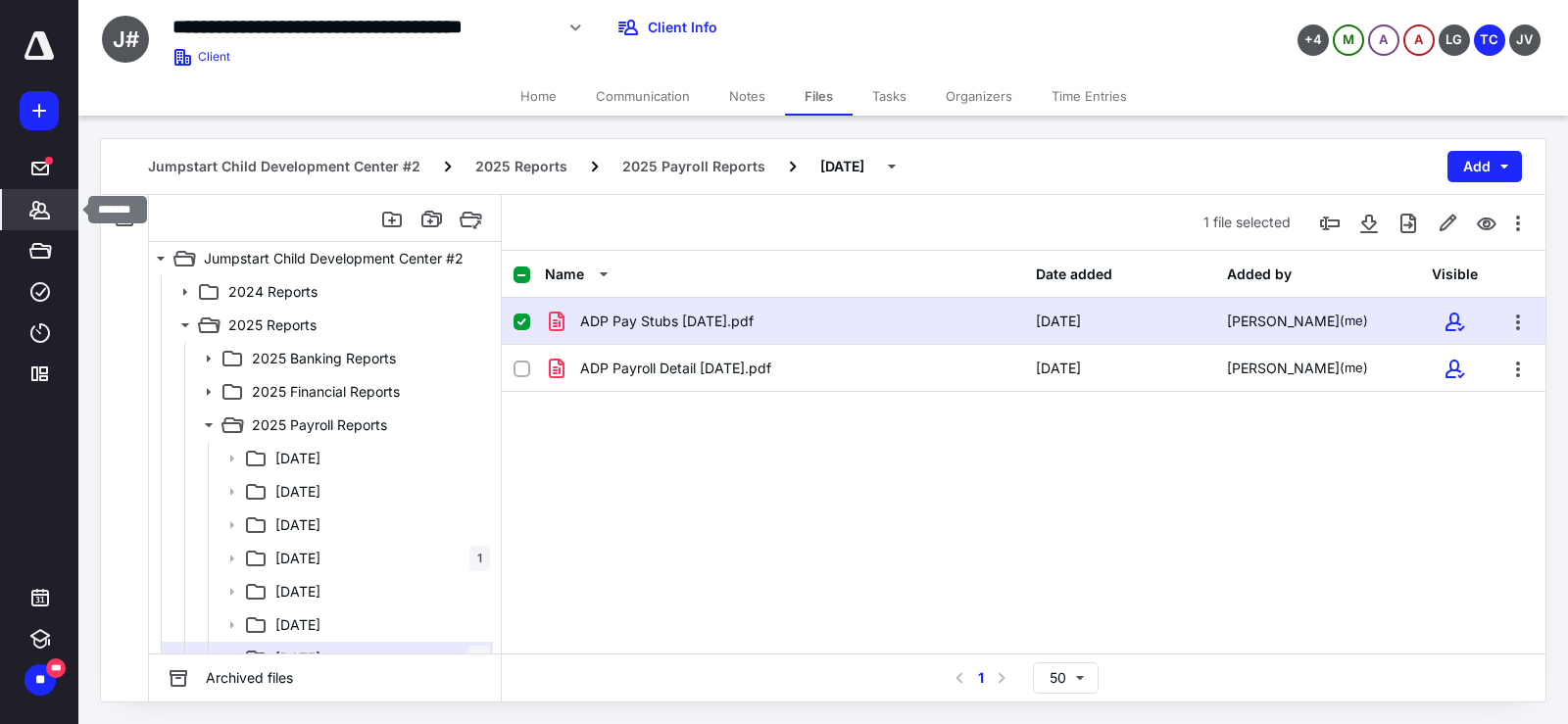 click 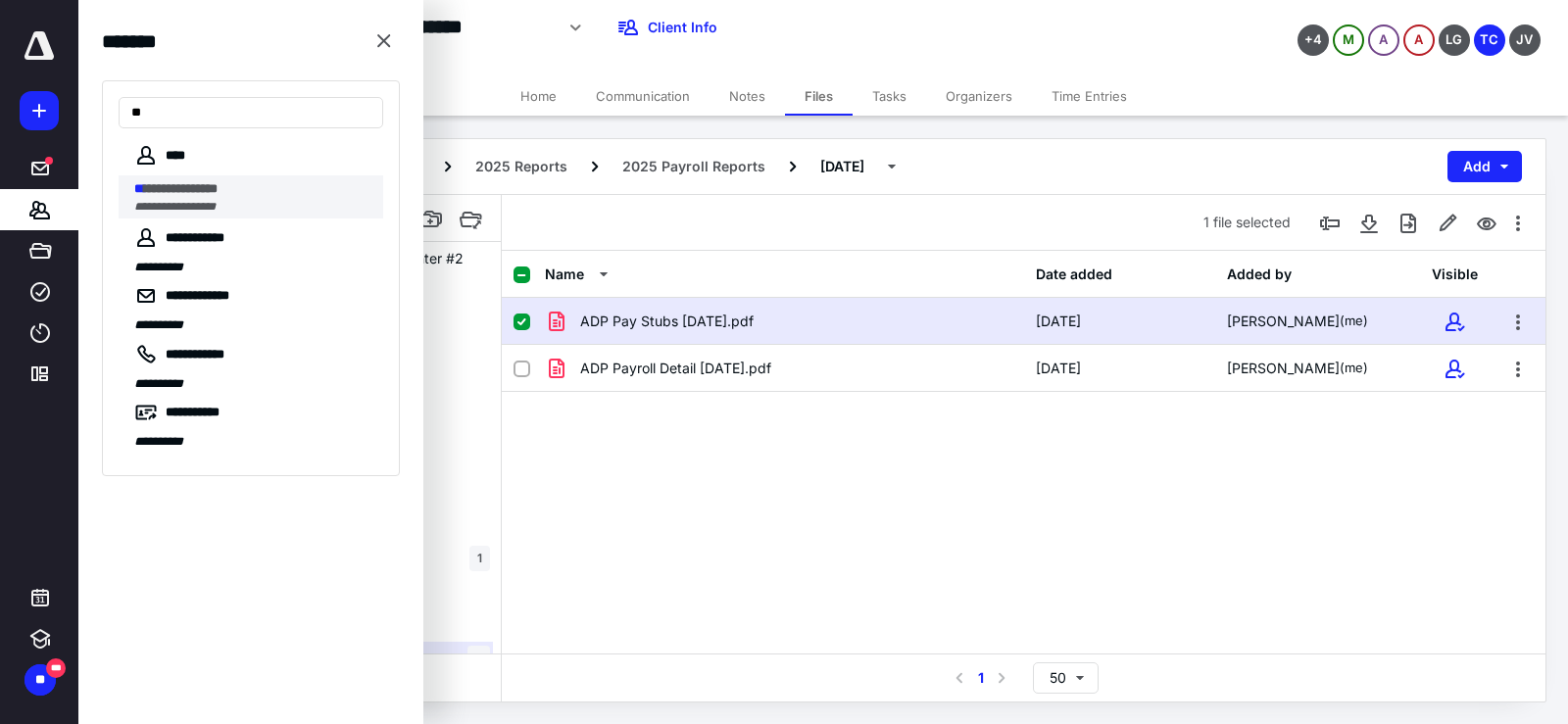 type on "**" 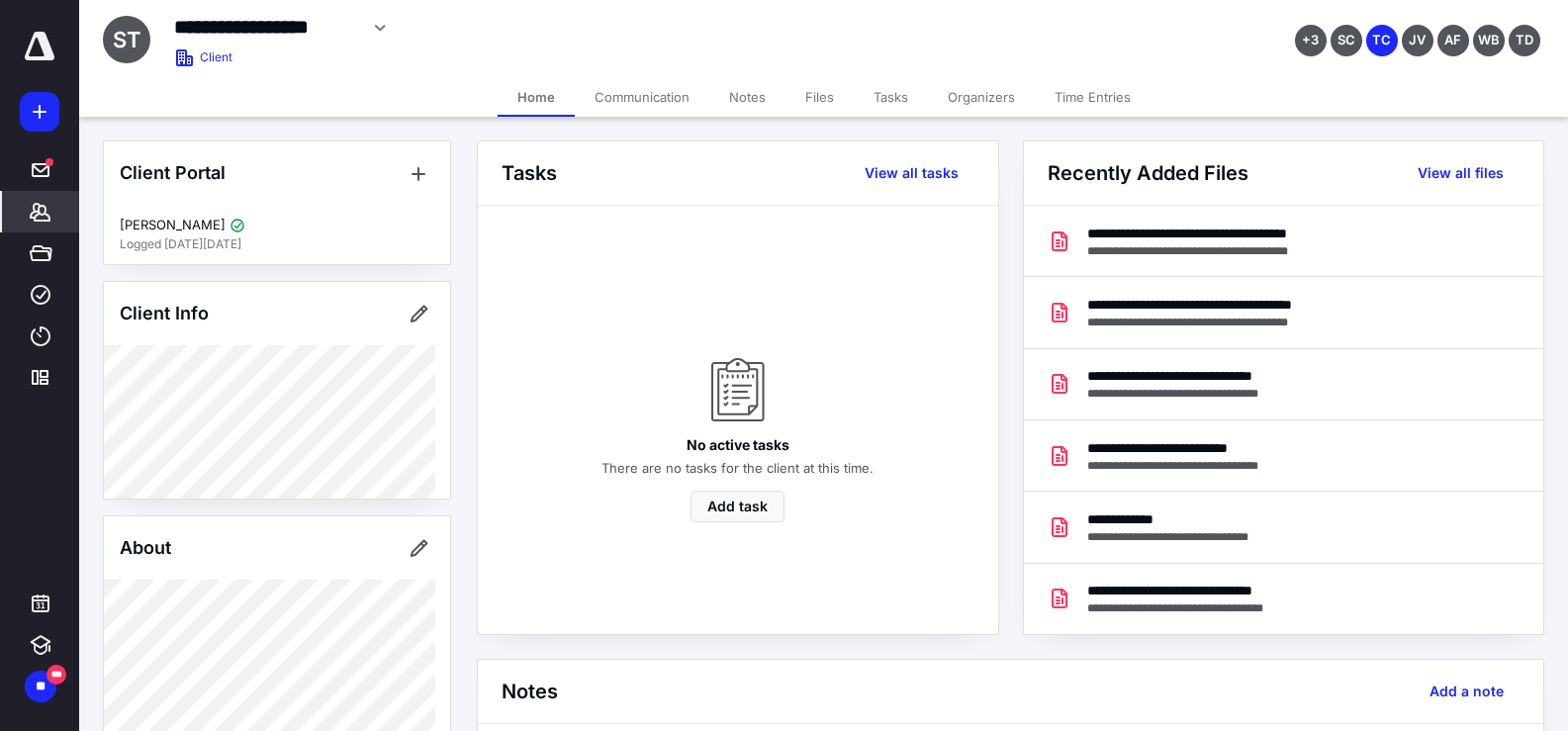 click on "Files" at bounding box center (819, 97) 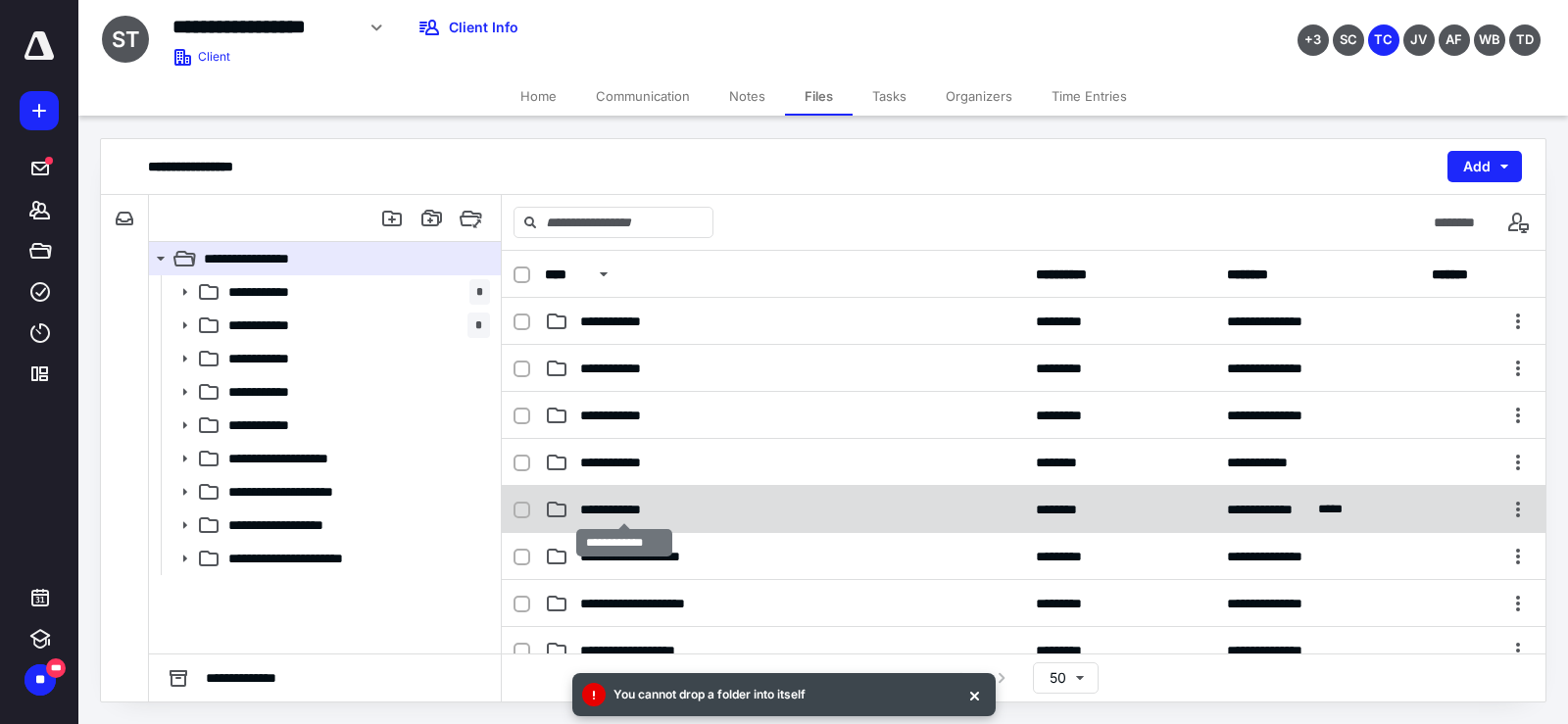 click on "**********" at bounding box center [623, 509] 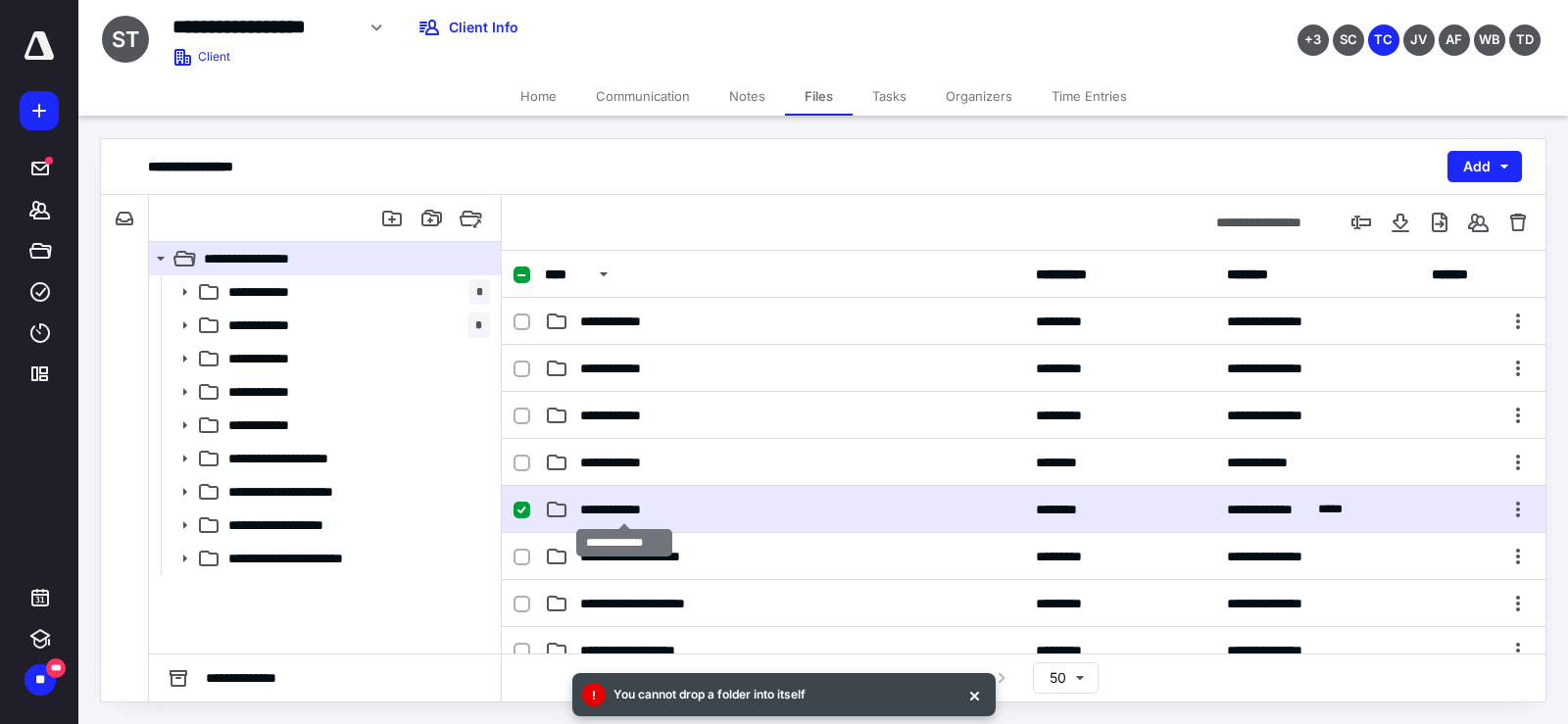 click on "**********" at bounding box center [623, 509] 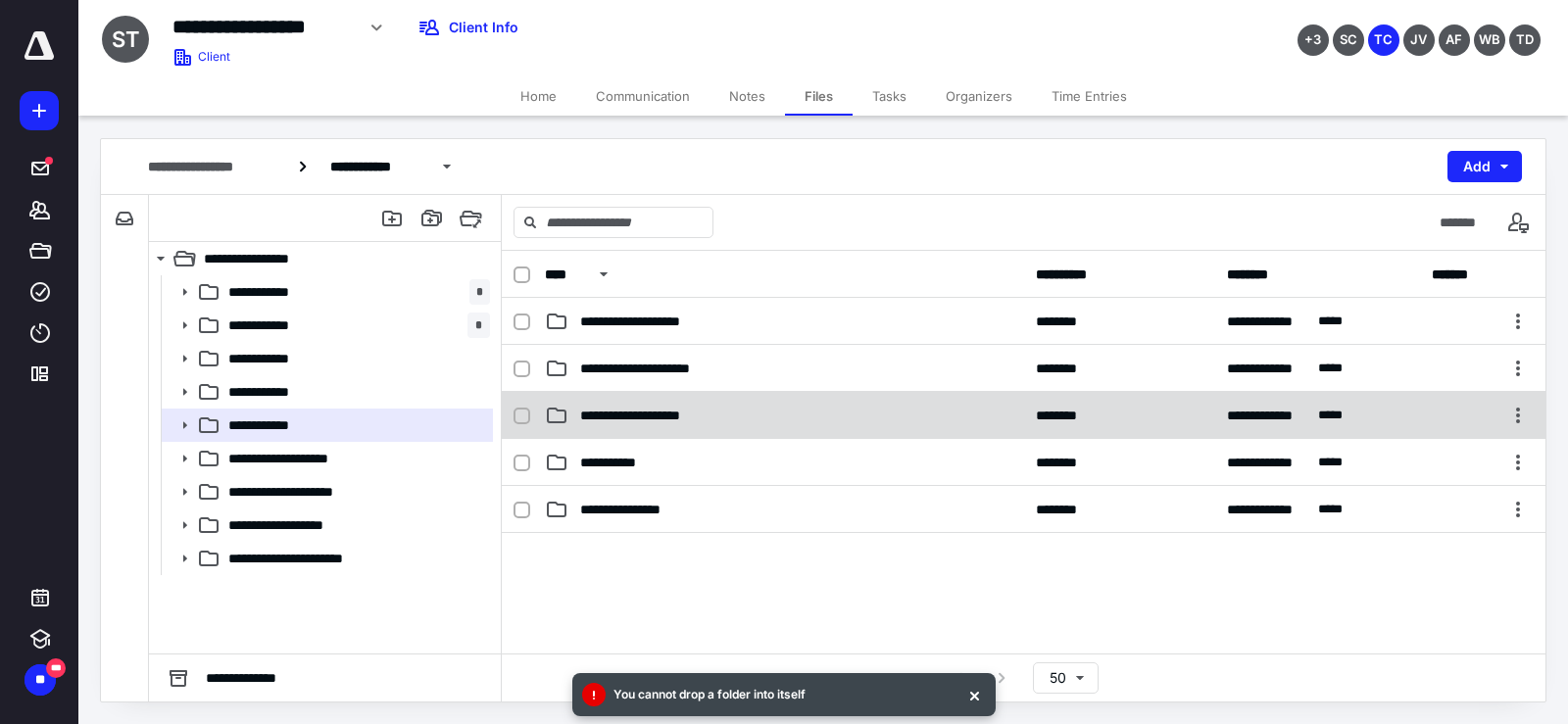 click on "**********" at bounding box center (648, 415) 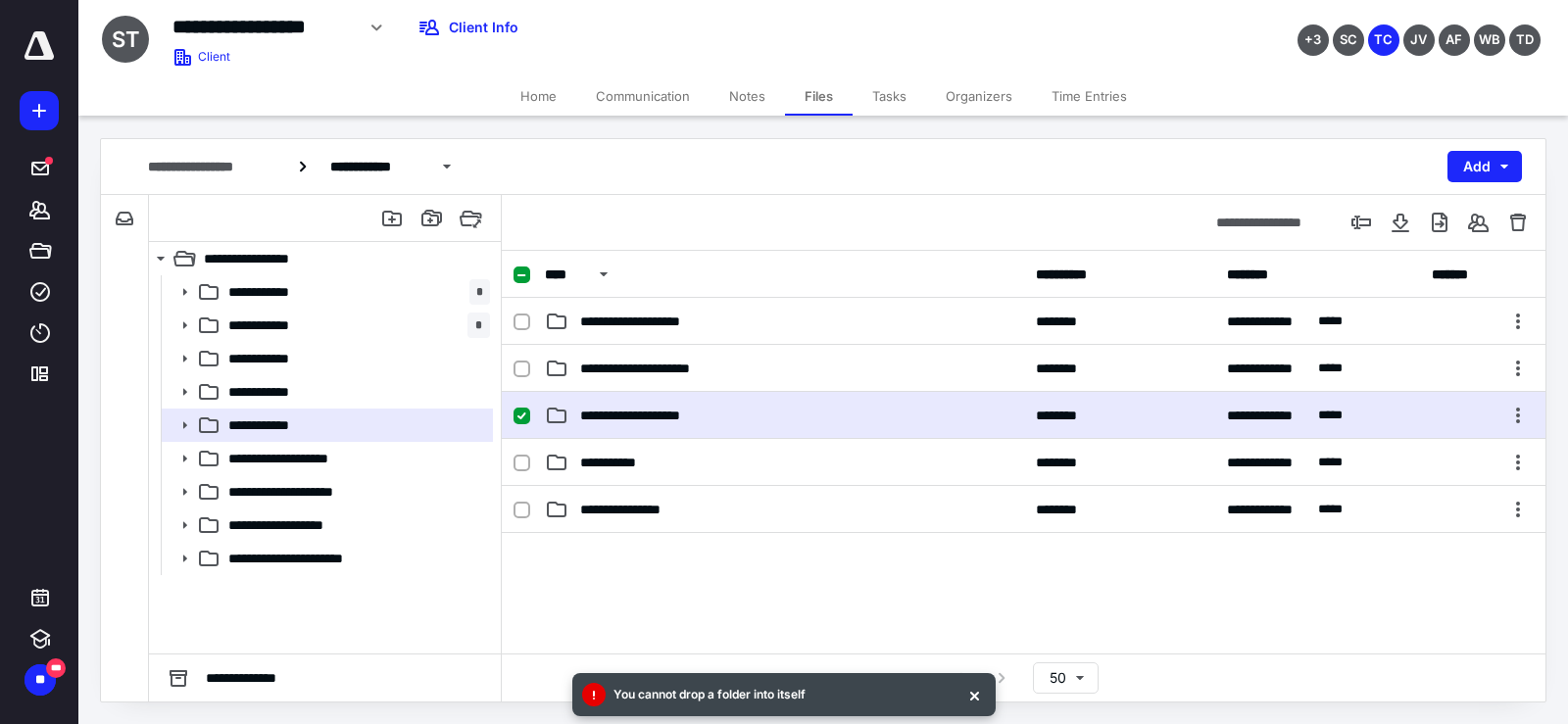 click on "**********" at bounding box center (648, 415) 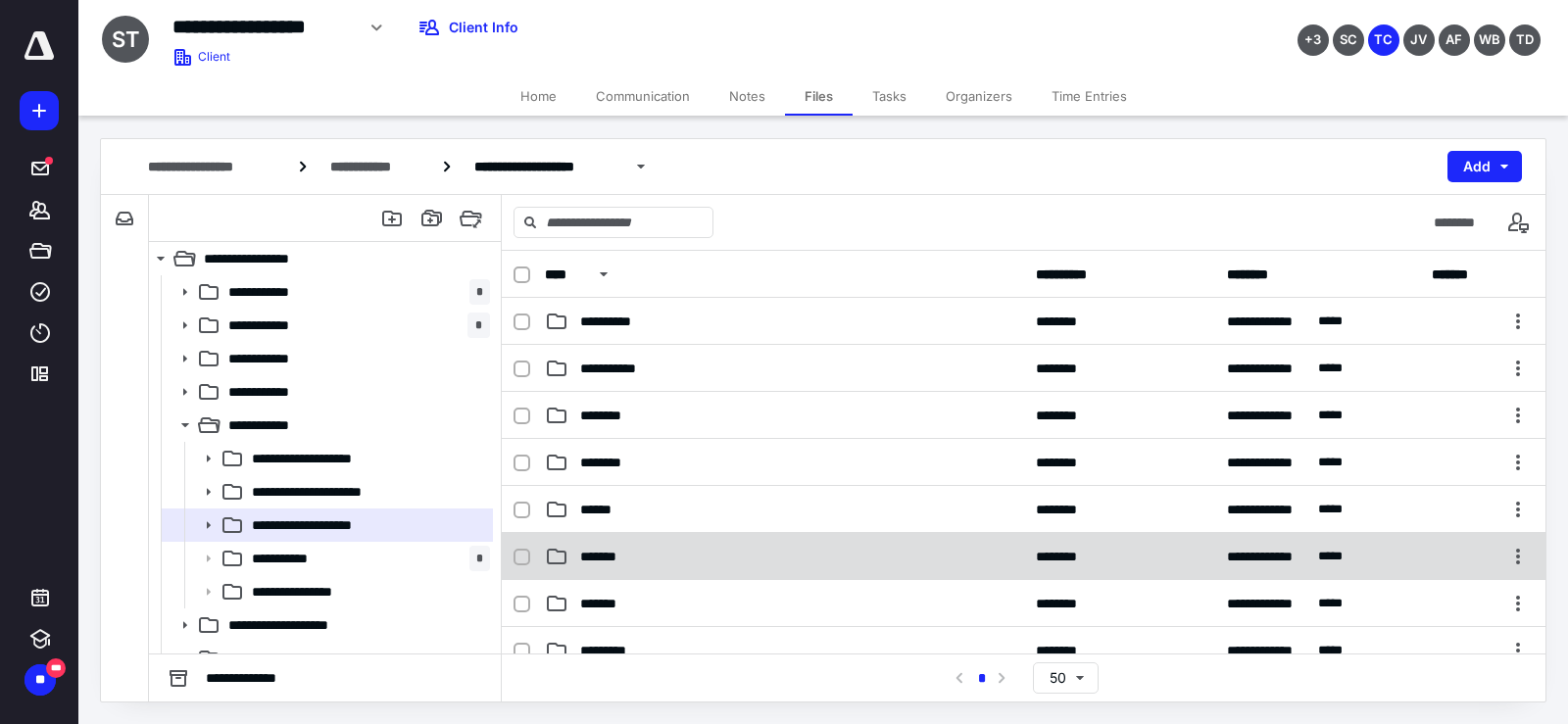 click on "*******" at bounding box center [607, 556] 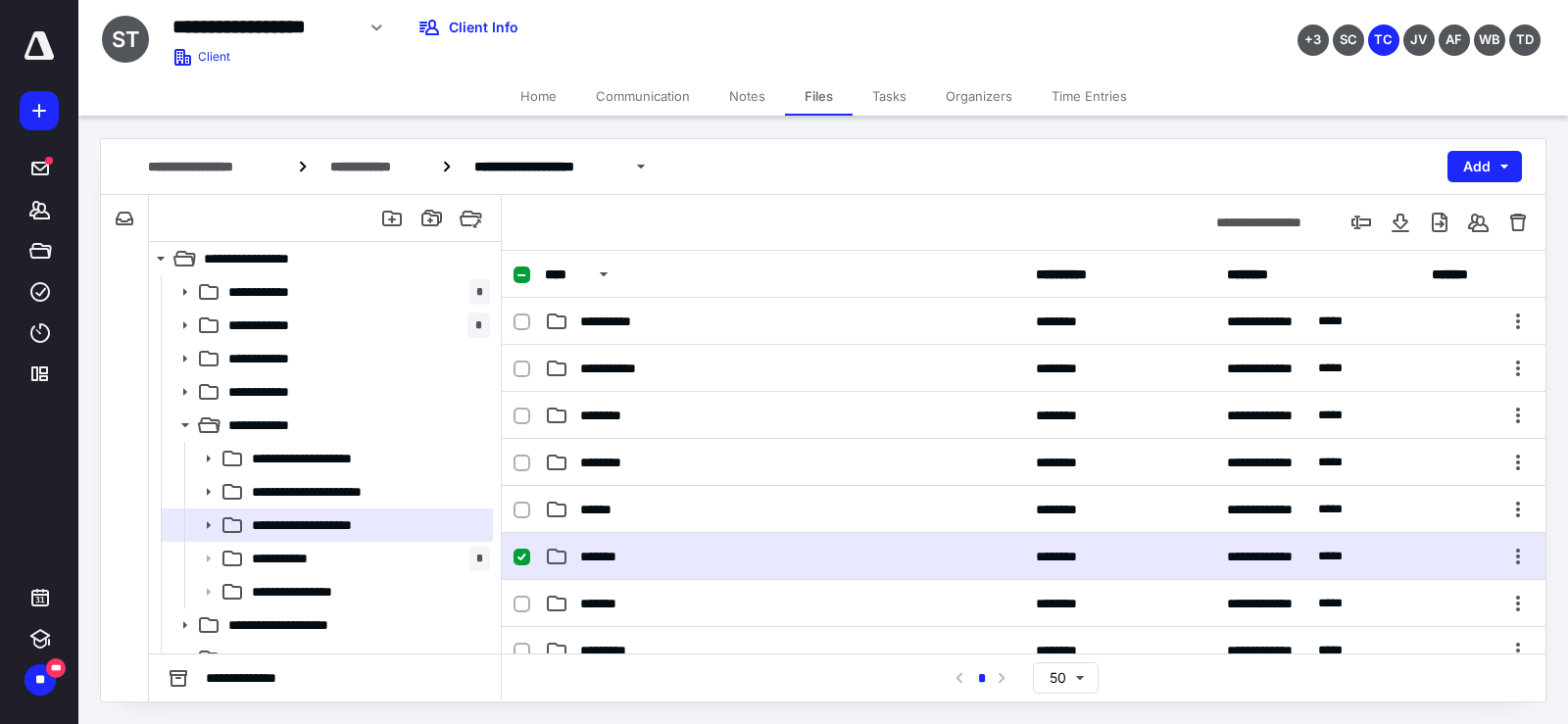 click on "*******" at bounding box center [607, 556] 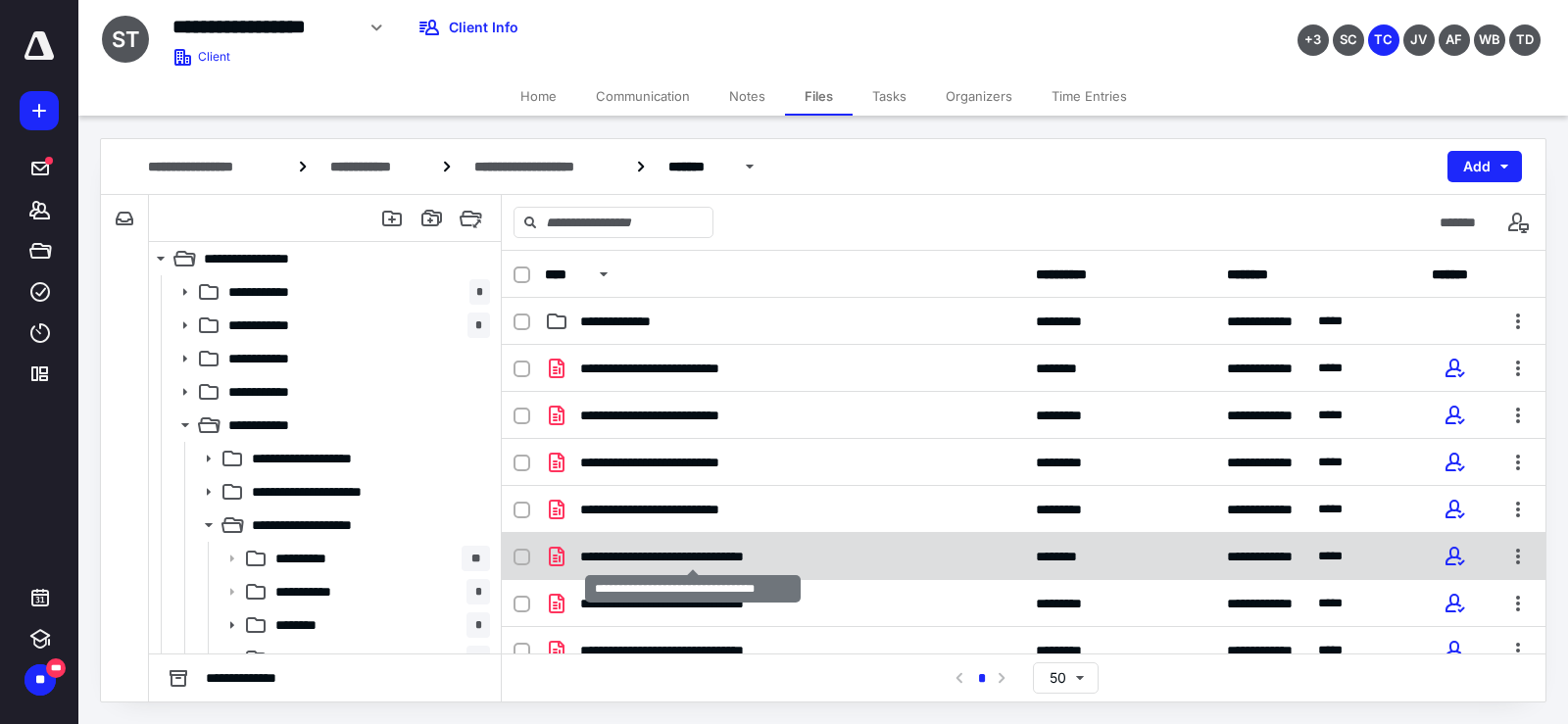 scroll, scrollTop: 68, scrollLeft: 0, axis: vertical 